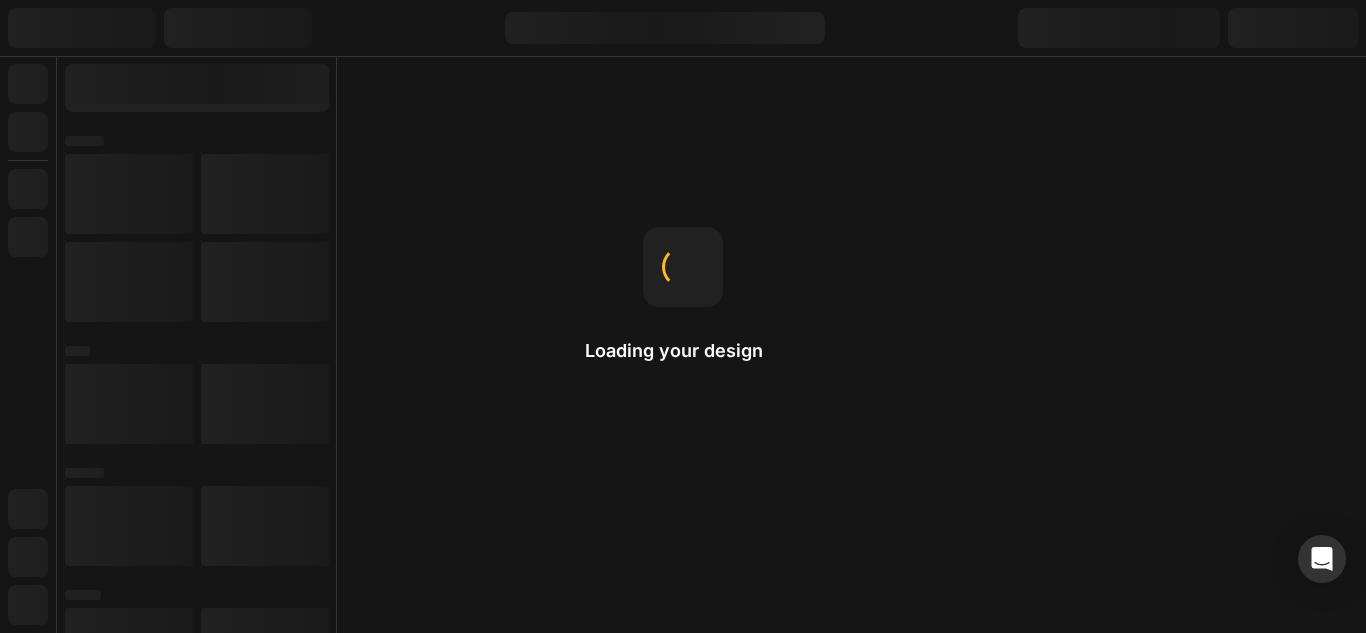 scroll, scrollTop: 0, scrollLeft: 0, axis: both 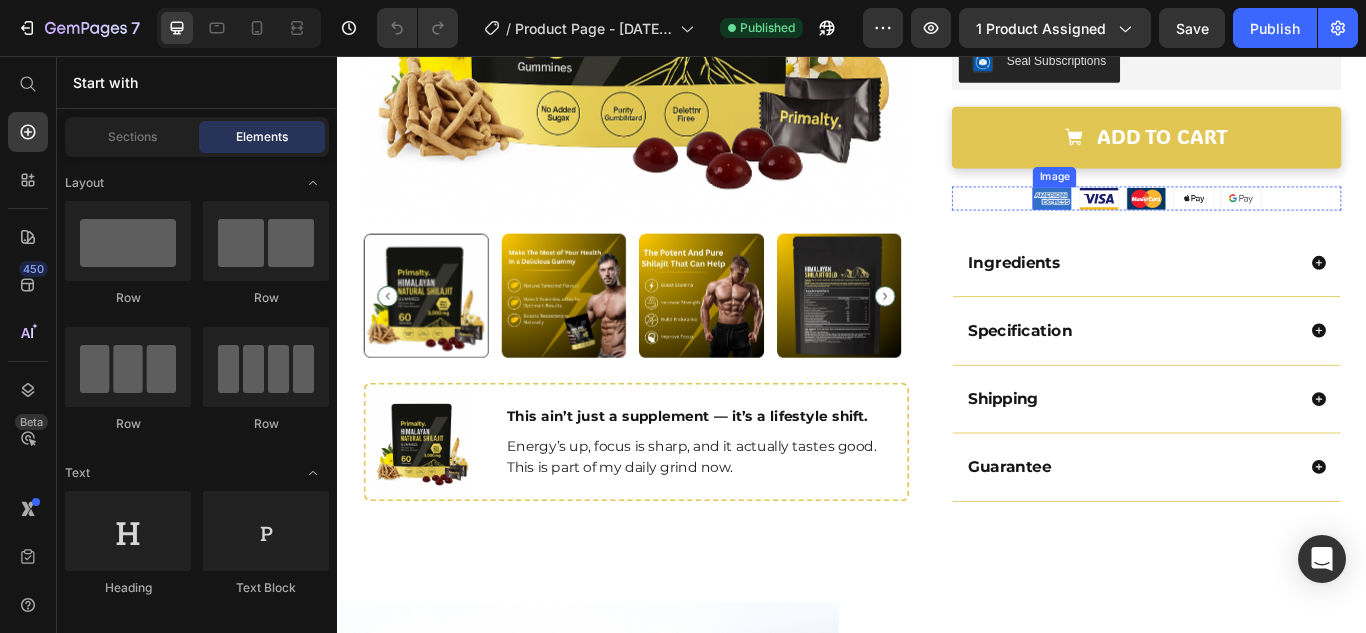 click at bounding box center (1169, 222) 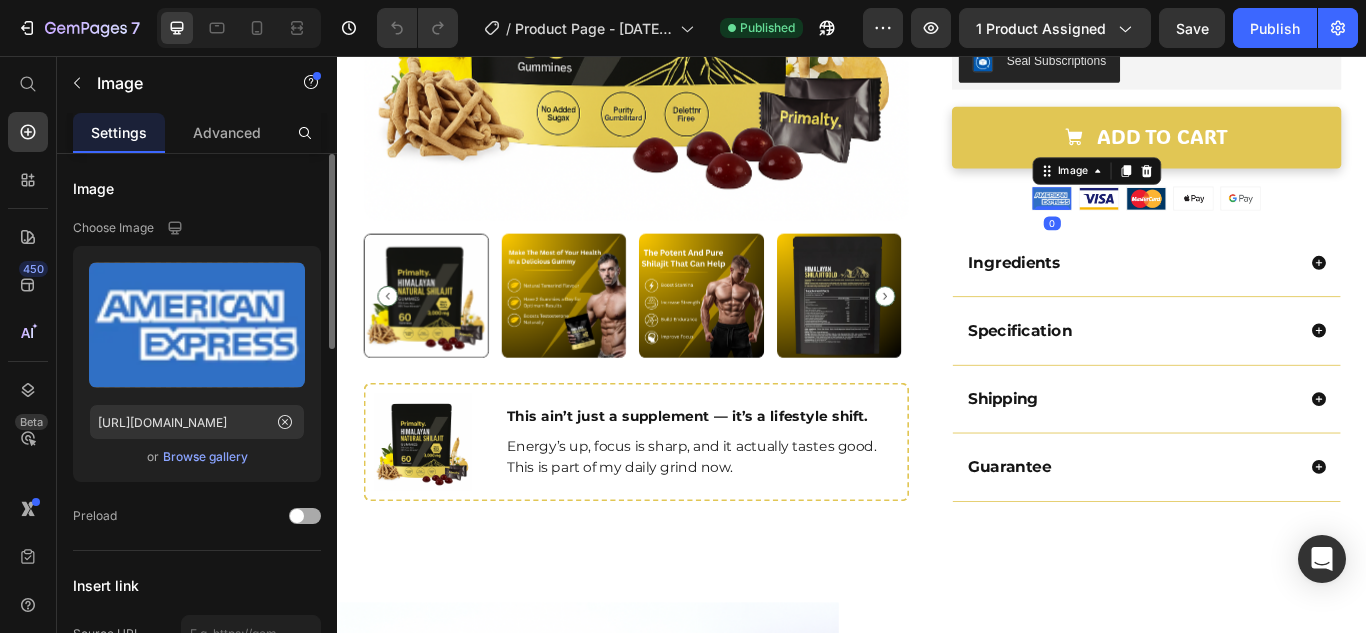 drag, startPoint x: 302, startPoint y: 522, endPoint x: 895, endPoint y: 143, distance: 703.76843 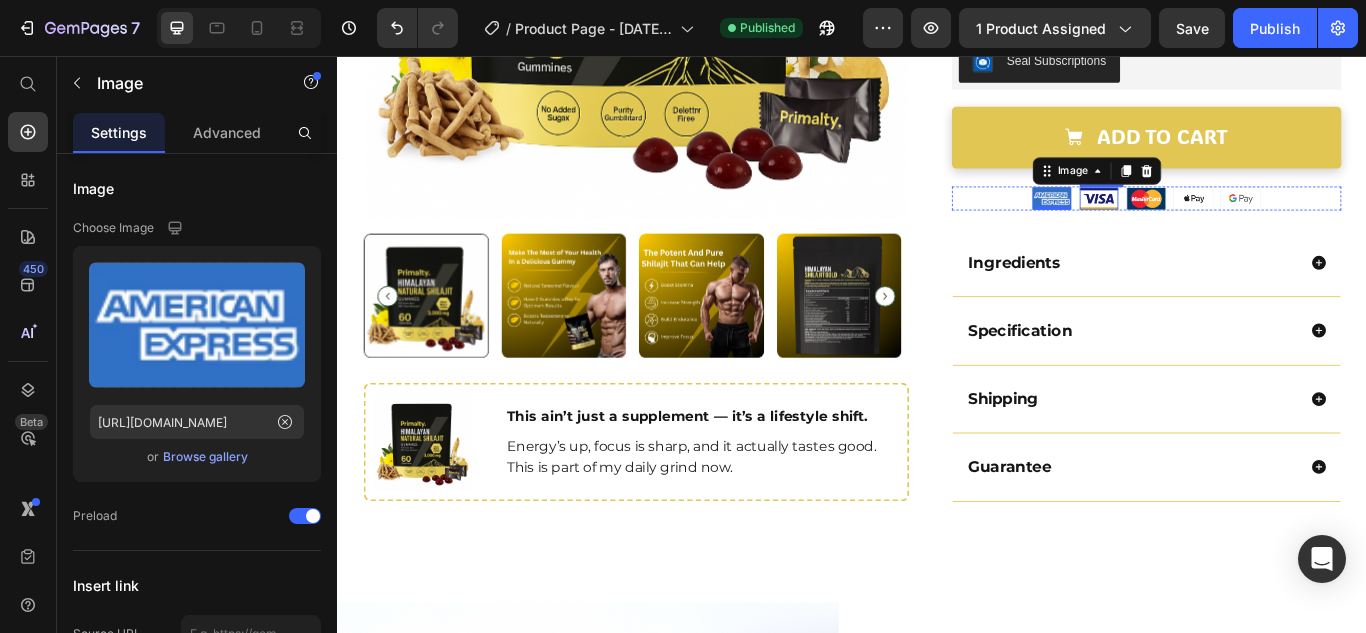 click at bounding box center (1224, 222) 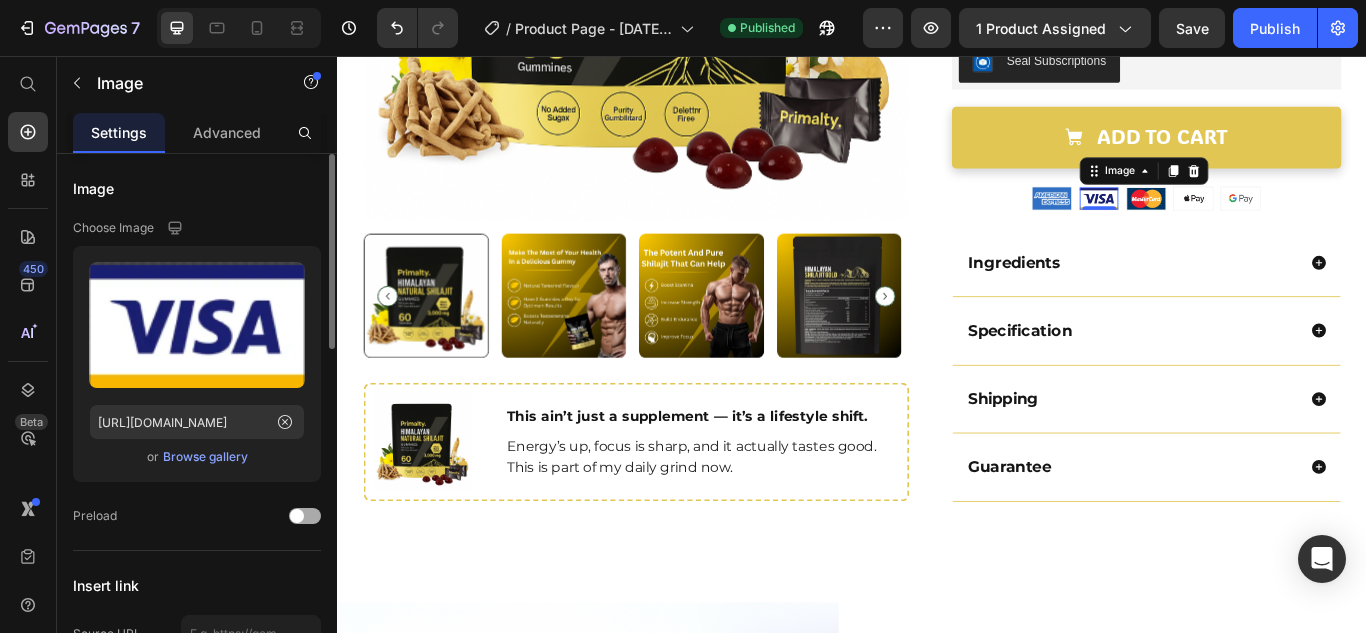 click at bounding box center (297, 516) 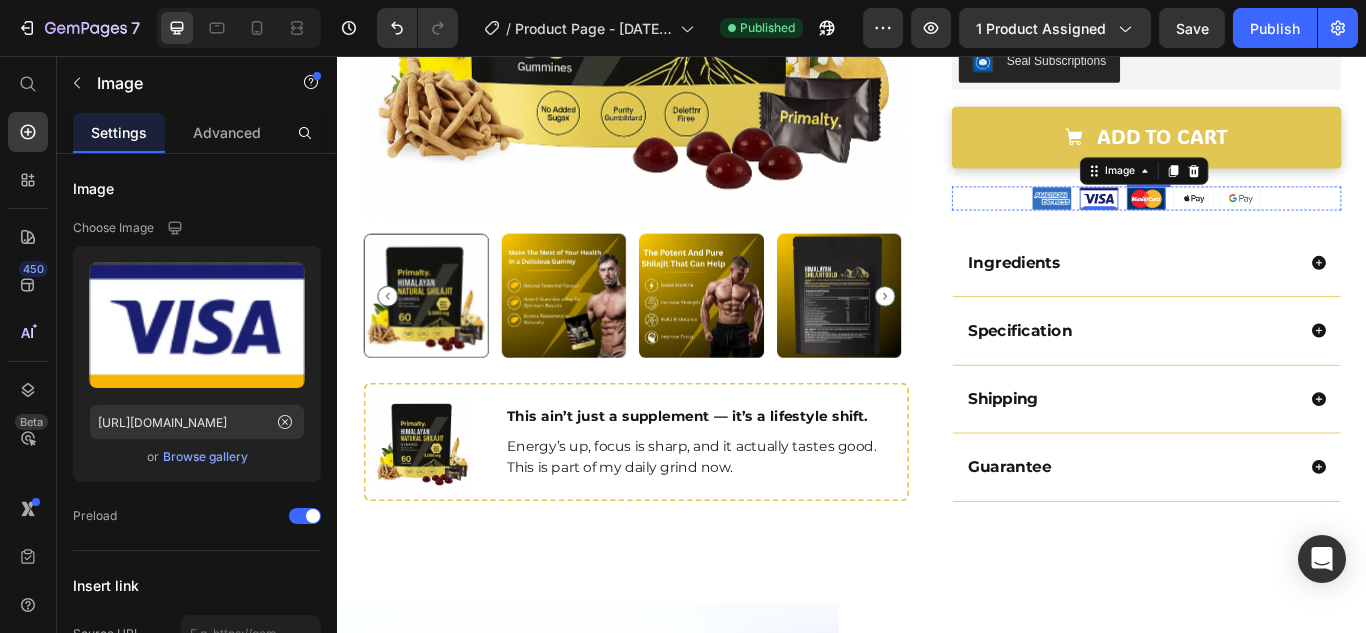 click at bounding box center (1279, 222) 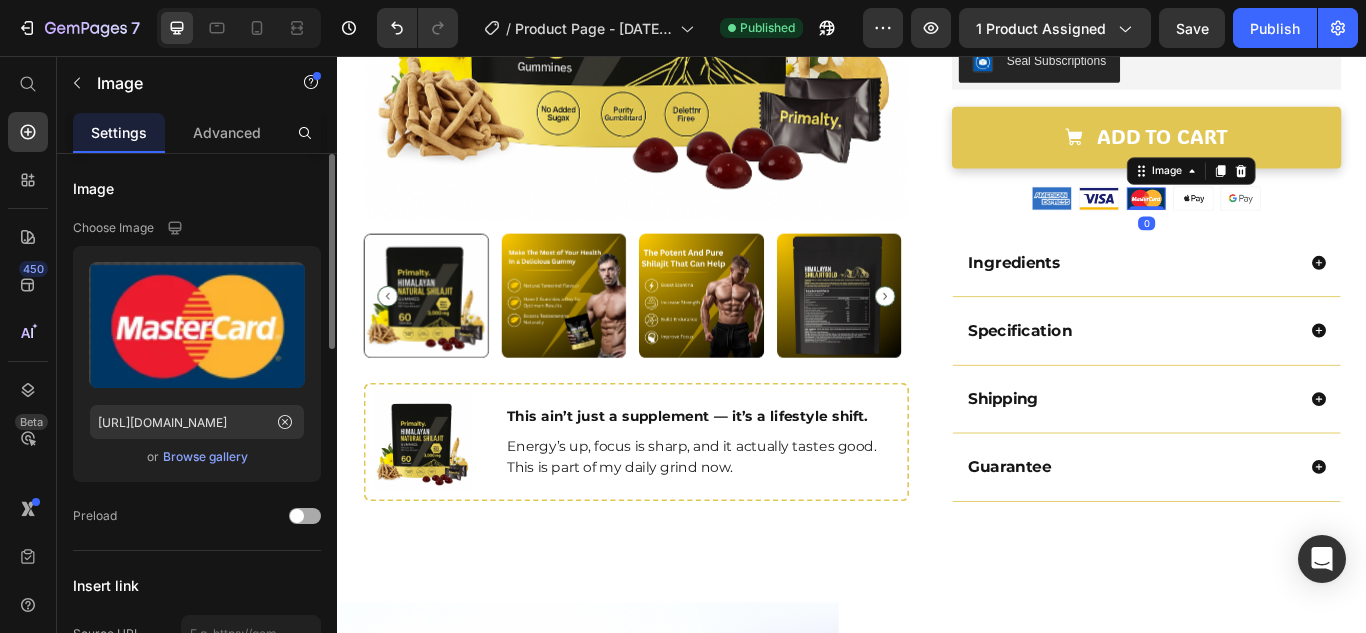 click at bounding box center [297, 516] 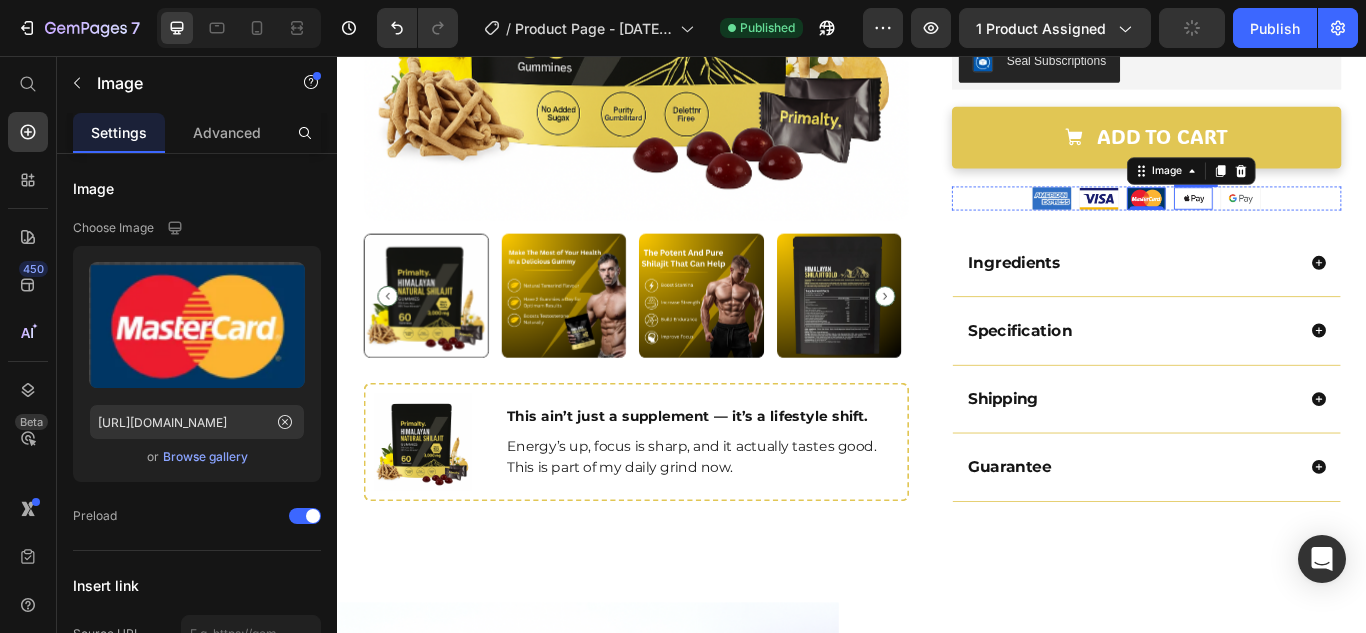 click at bounding box center [1334, 222] 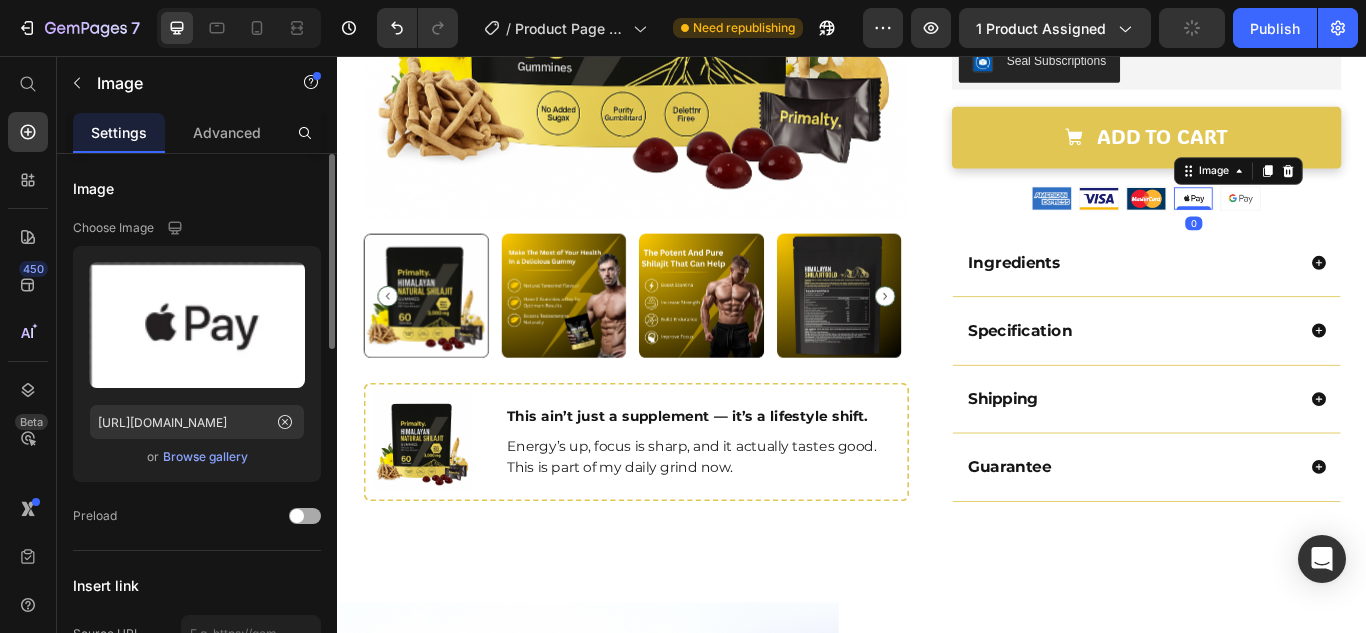 drag, startPoint x: 301, startPoint y: 514, endPoint x: 789, endPoint y: 237, distance: 561.13544 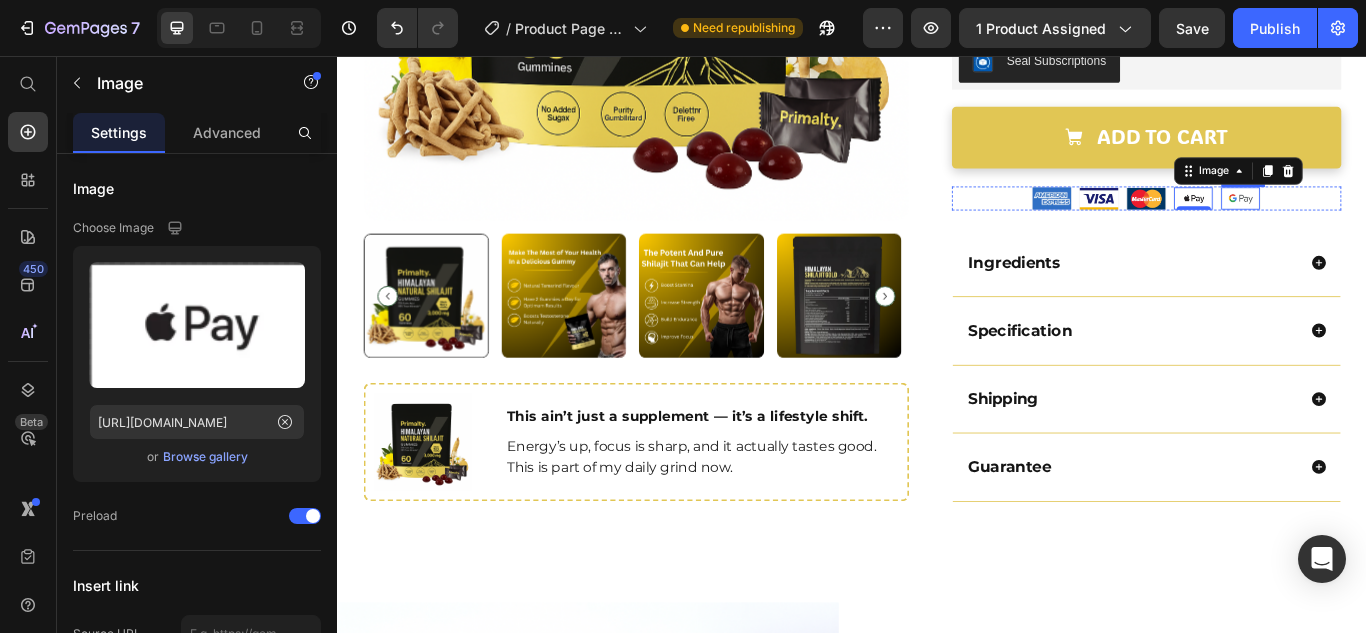 click at bounding box center (1389, 222) 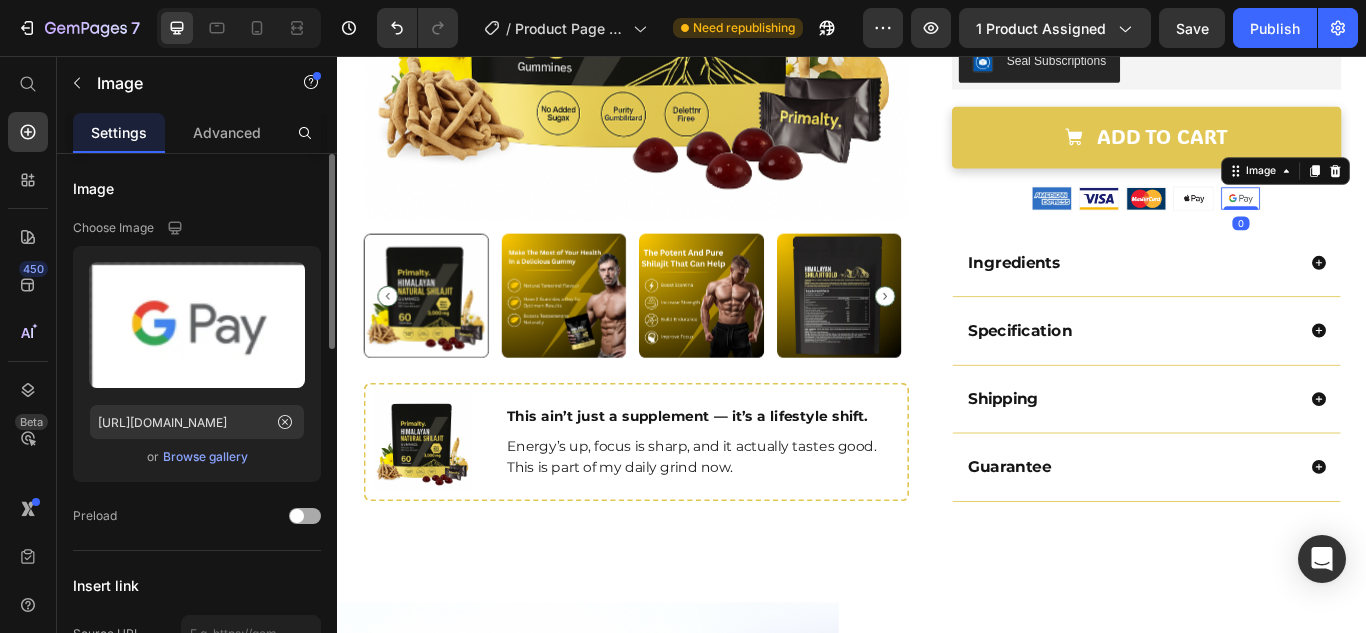 click at bounding box center (305, 516) 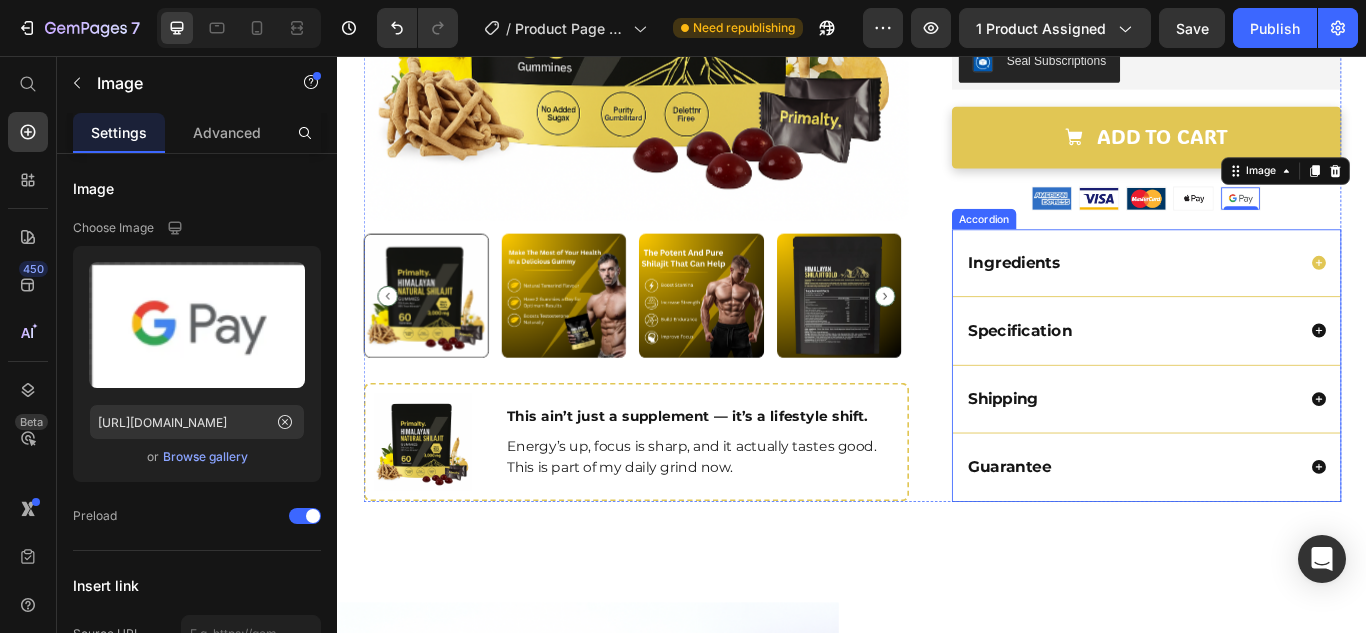 click on "Ingredients" at bounding box center [1262, 297] 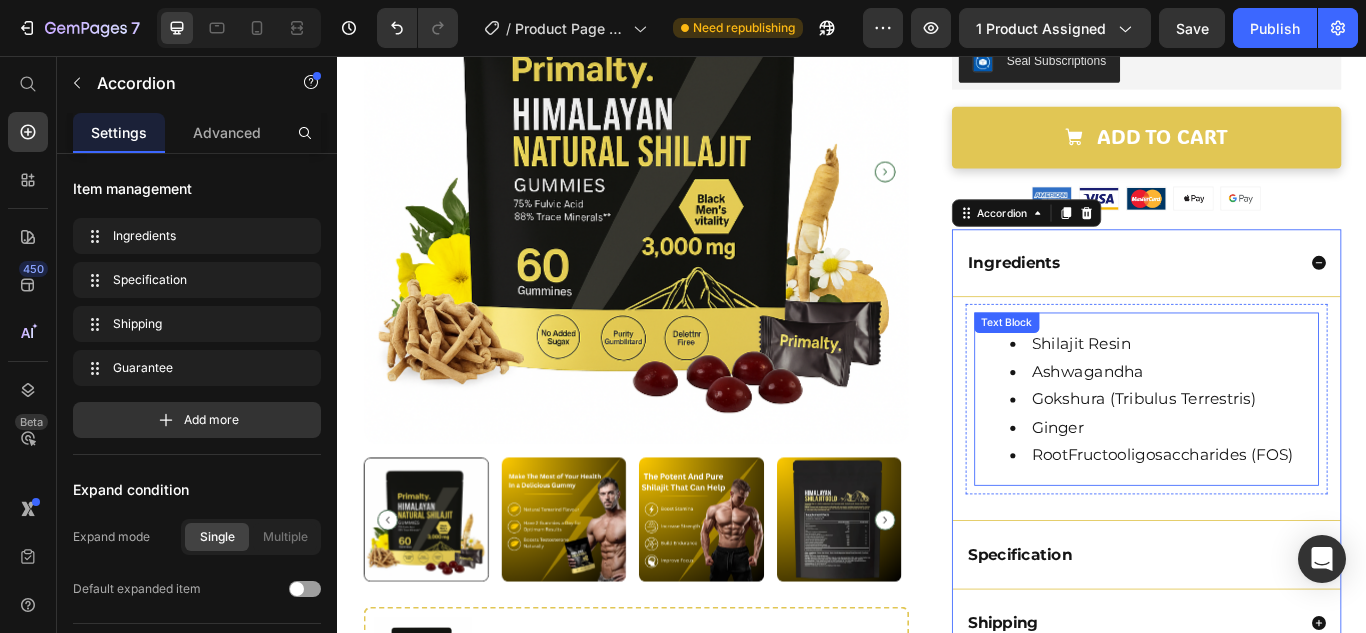 click on "Shilajit Resin Ashwagandha Gokshura (Tribulus Terrestris) Ginger  RootFructooligosaccharides (FOS)" at bounding box center (1280, 456) 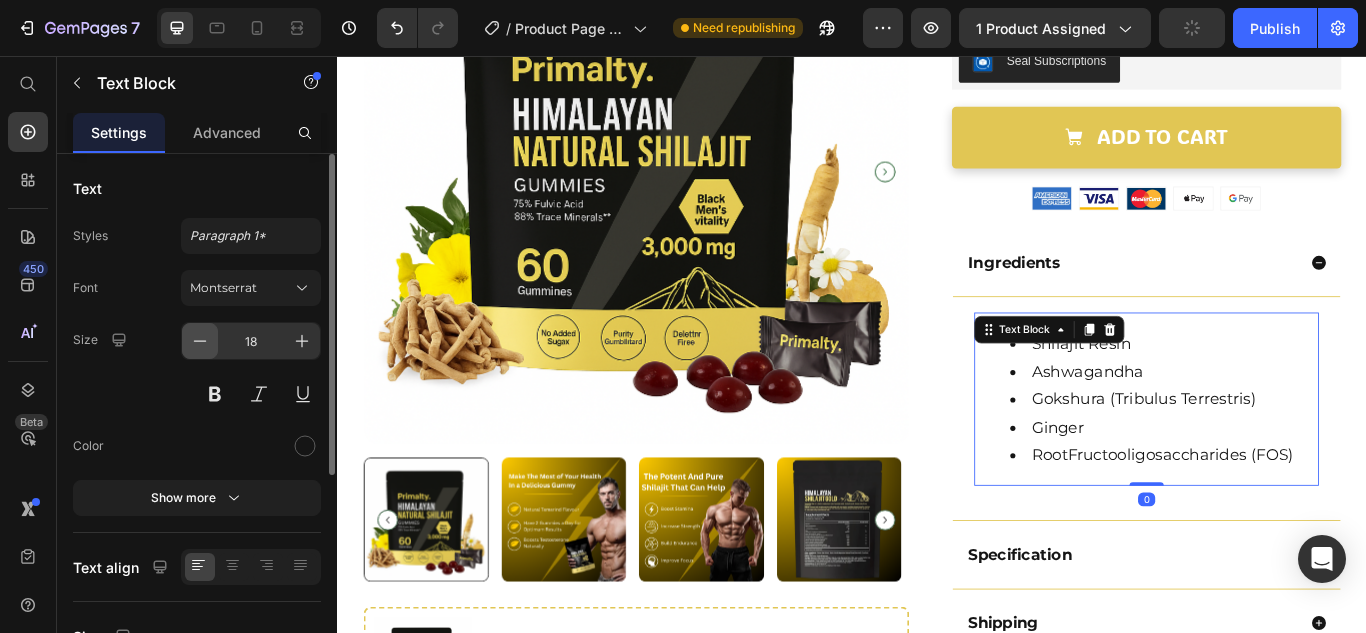 click 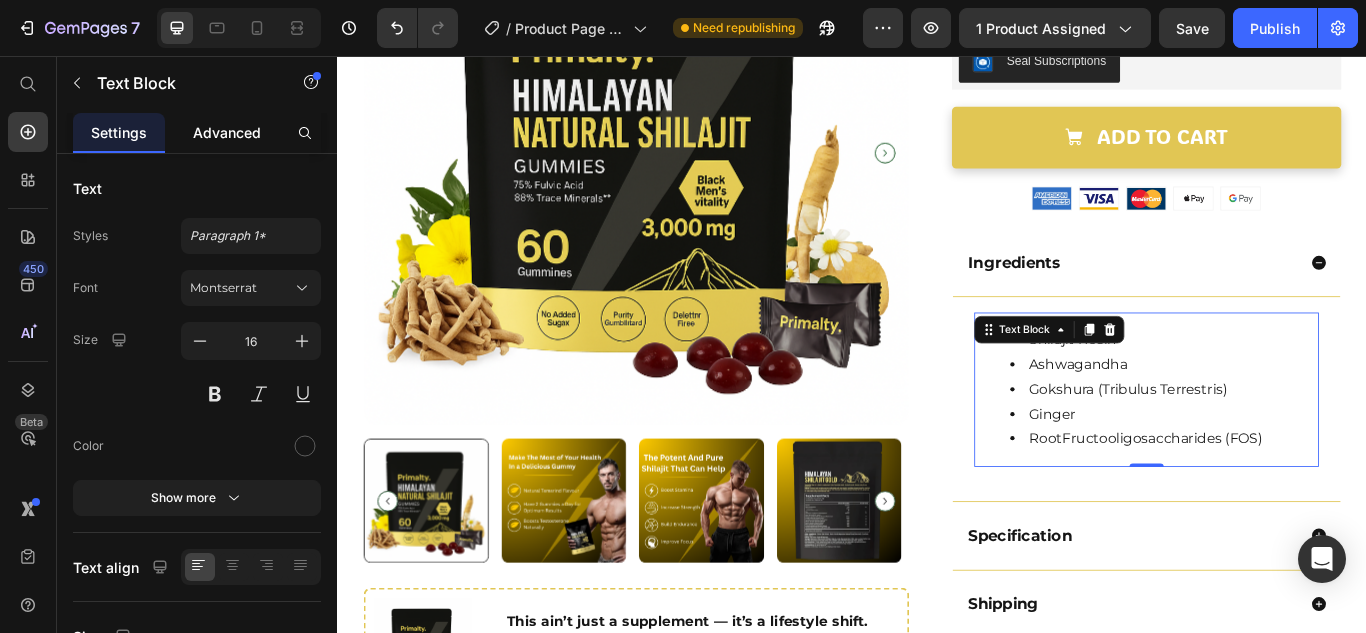 click on "Advanced" at bounding box center [227, 132] 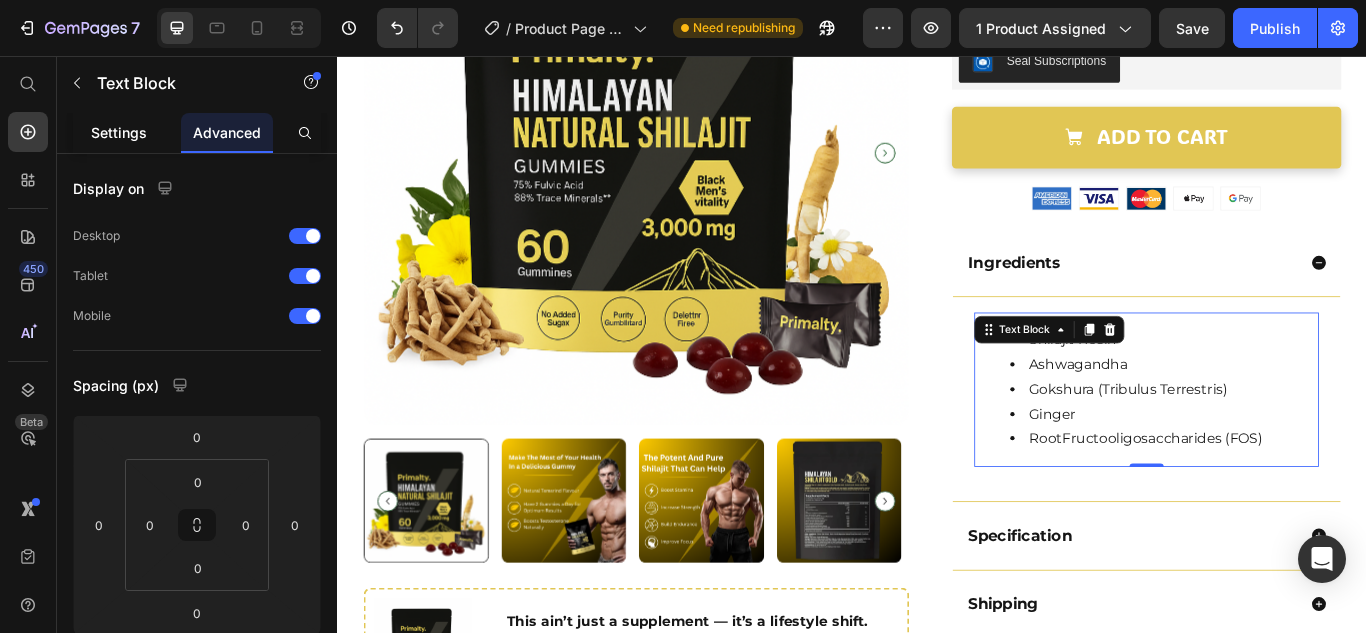 click on "Settings" 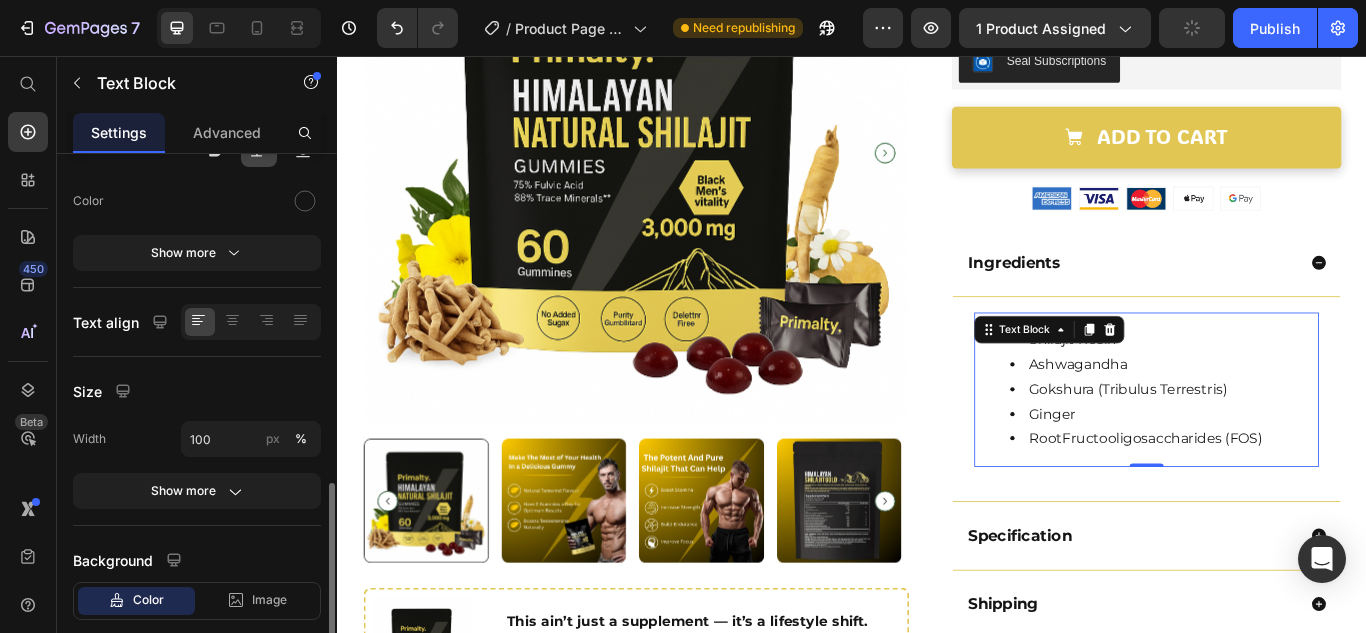 scroll, scrollTop: 359, scrollLeft: 0, axis: vertical 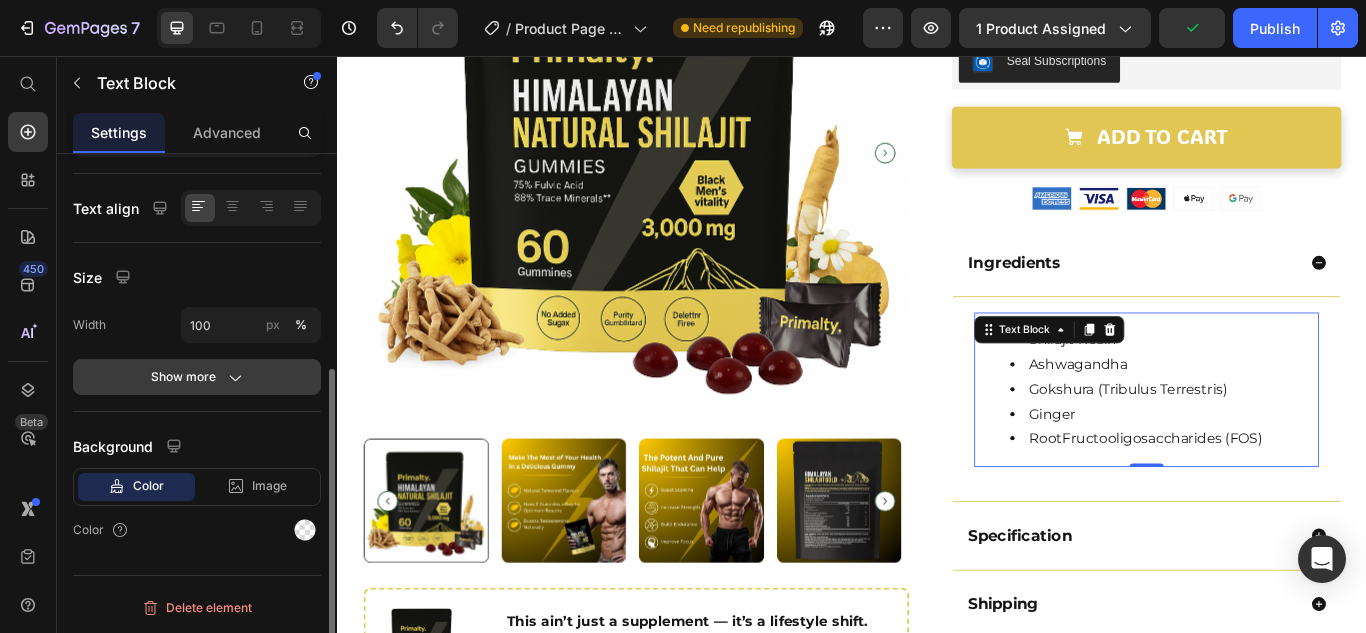 click 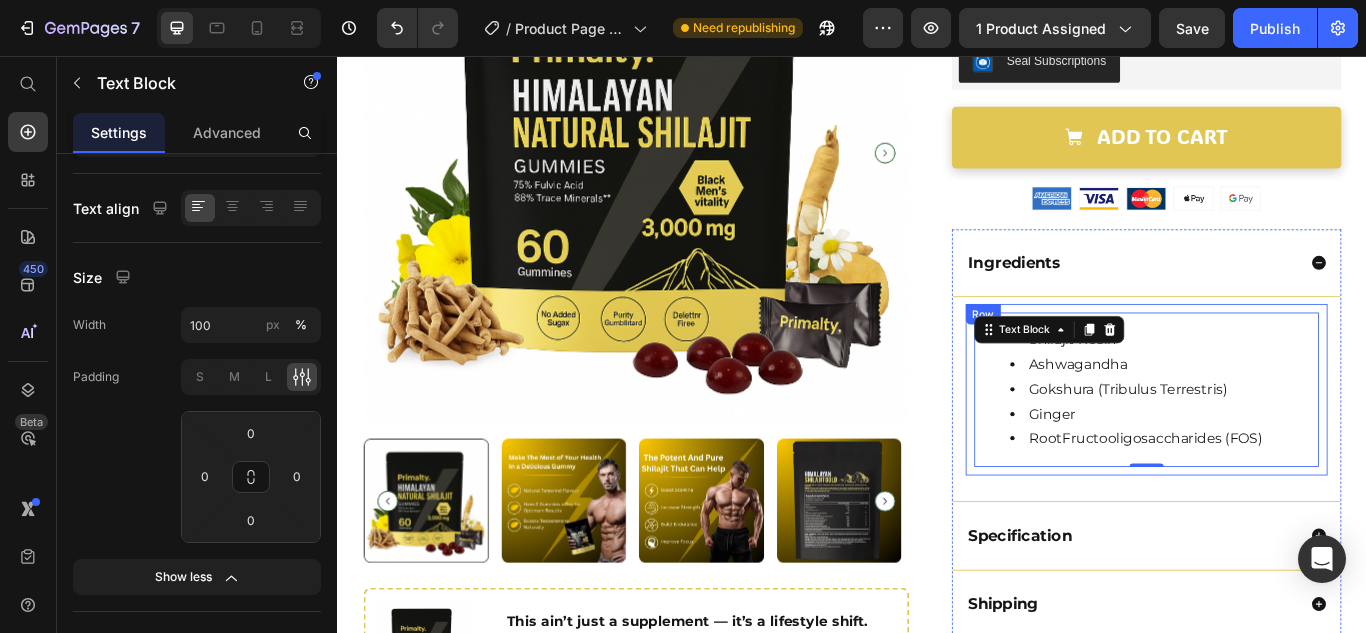 click on "Shilajit Resin Ashwagandha Gokshura (Tribulus Terrestris) Ginger  RootFructooligosaccharides (FOS) Text Block   0 Row" at bounding box center (1280, 445) 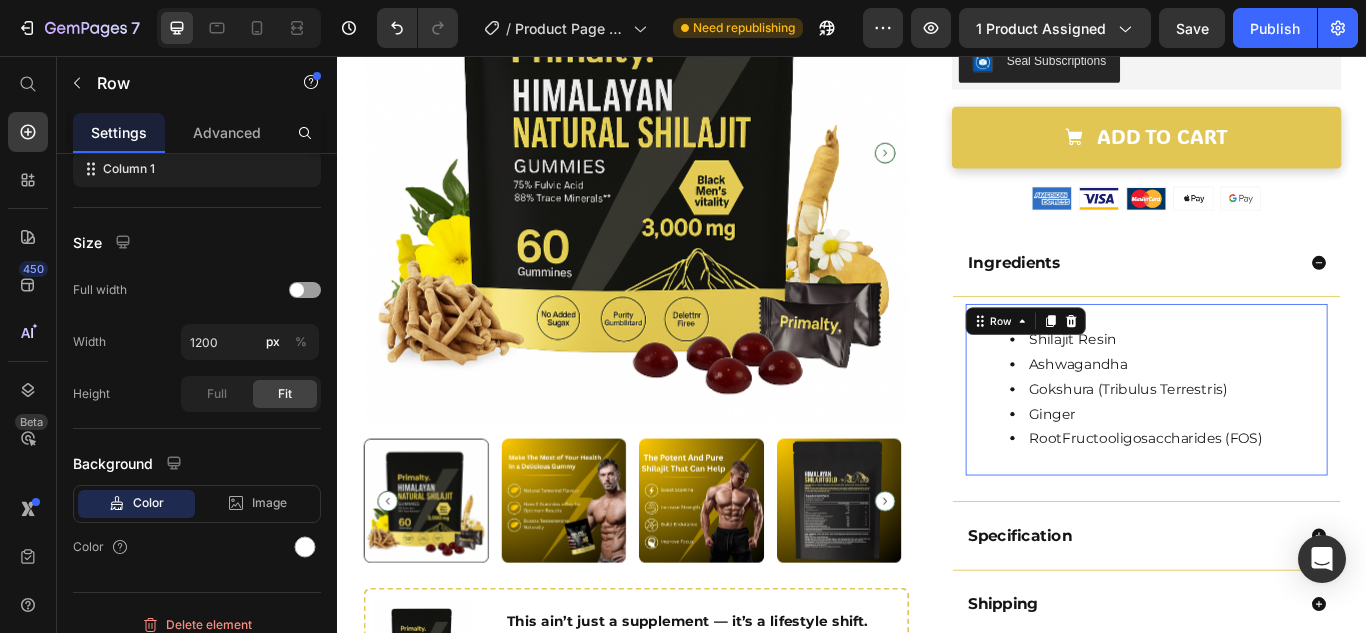 scroll, scrollTop: 0, scrollLeft: 0, axis: both 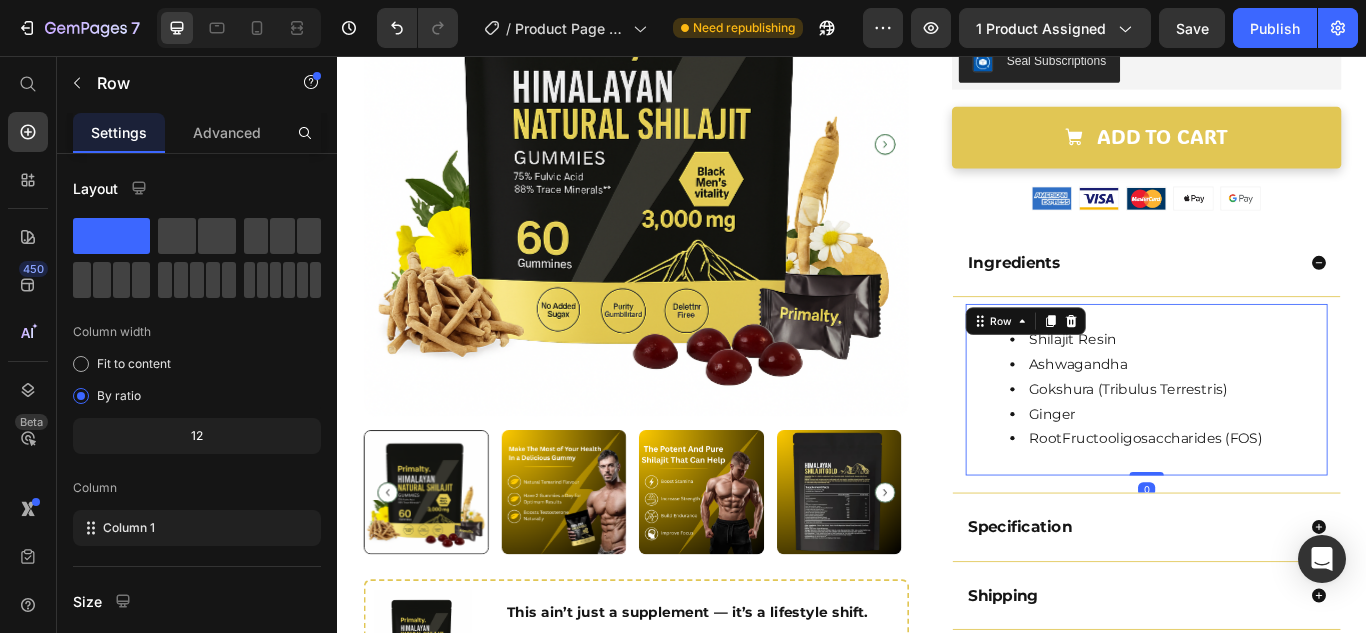 drag, startPoint x: 1282, startPoint y: 555, endPoint x: 1274, endPoint y: 535, distance: 21.540659 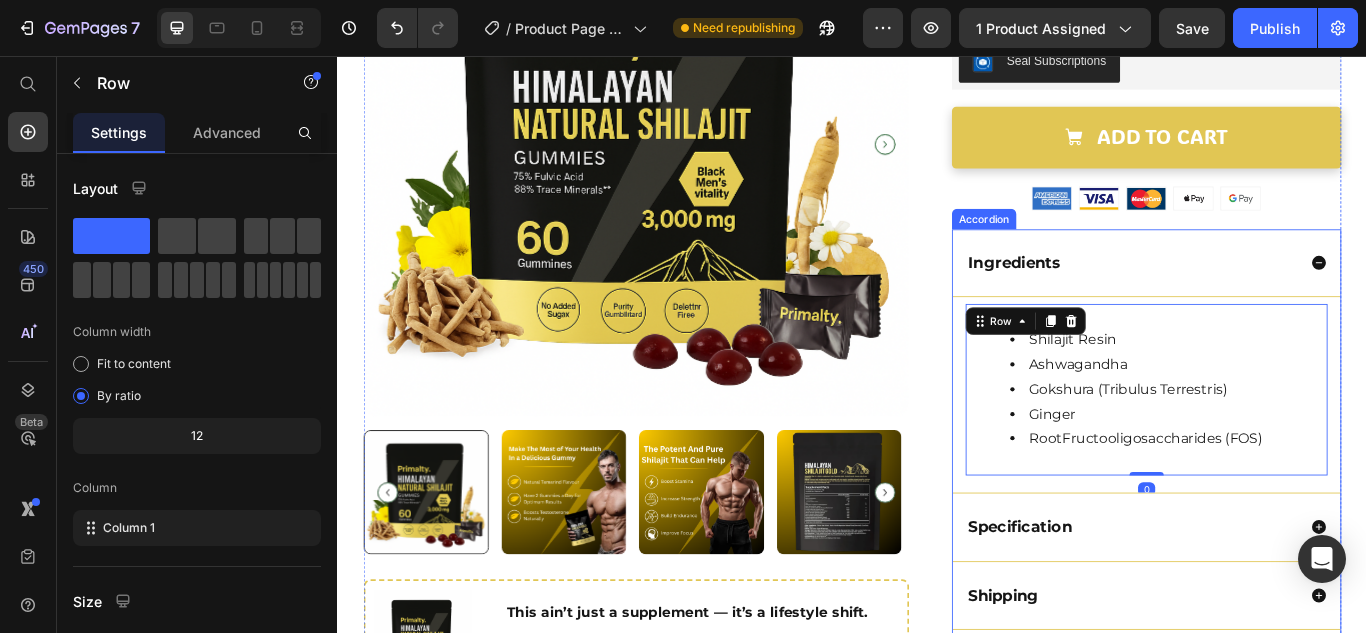 click on "Shilajit Resin Ashwagandha Gokshura (Tribulus Terrestris) Ginger  RootFructooligosaccharides (FOS) Text Block Row   0" at bounding box center (1280, 451) 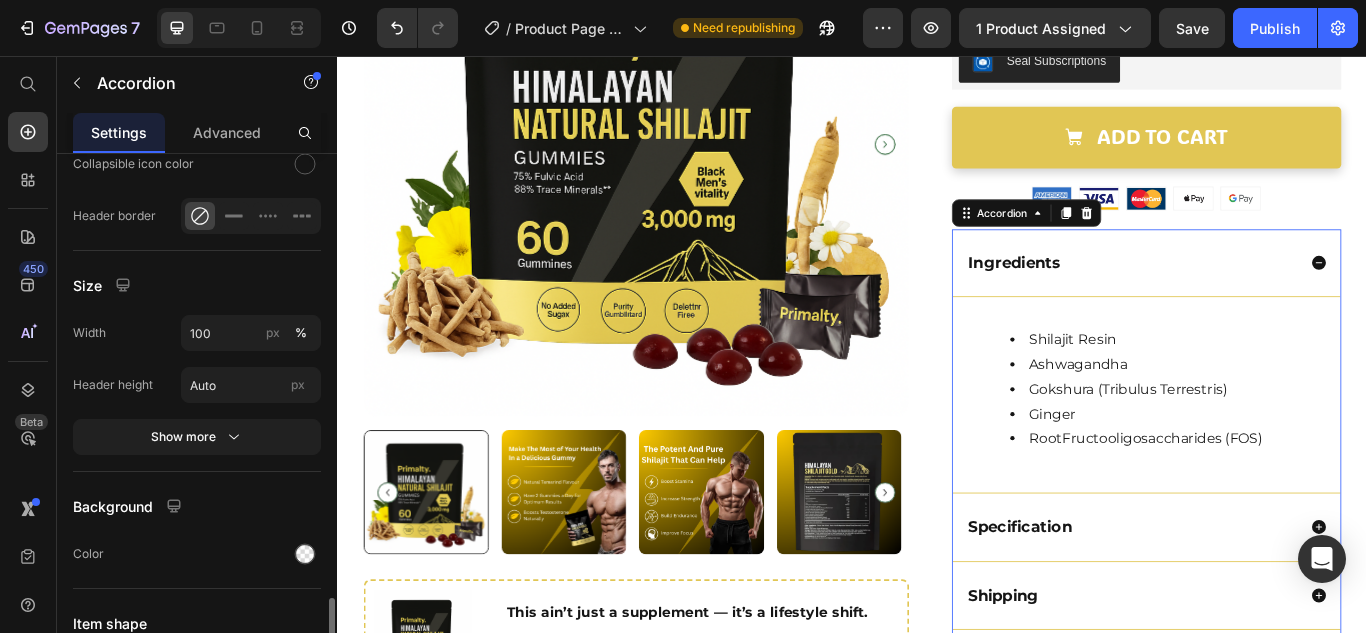 scroll, scrollTop: 1559, scrollLeft: 0, axis: vertical 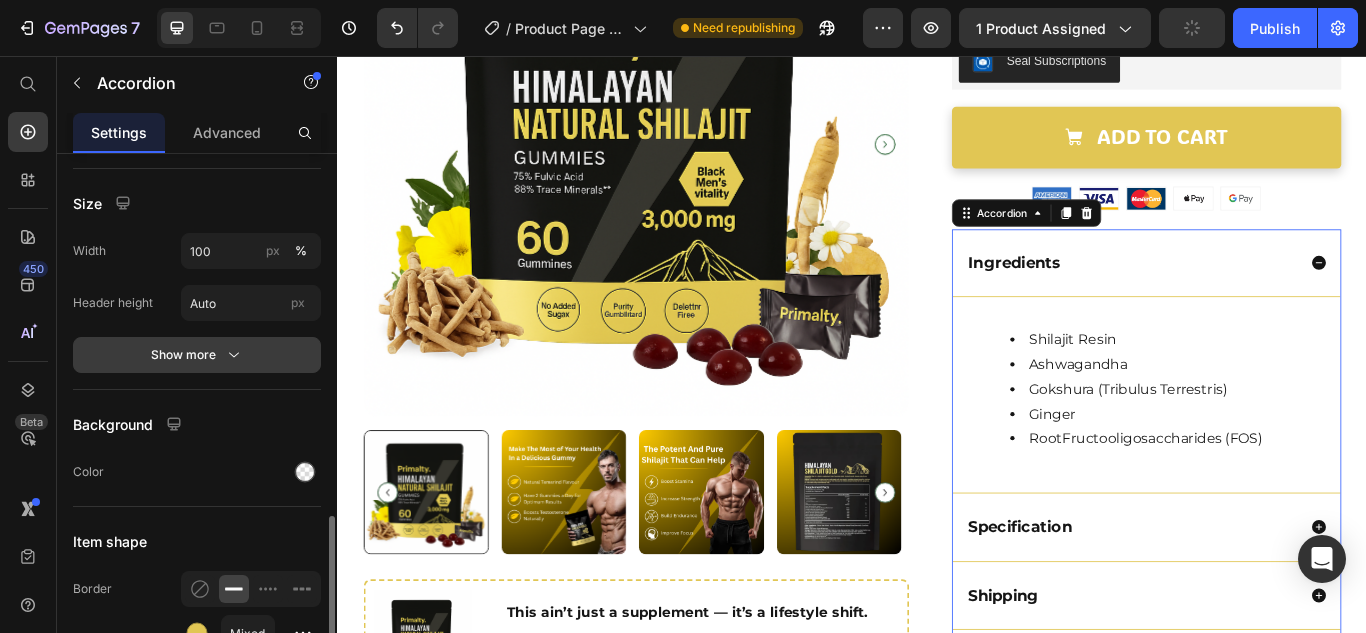 click 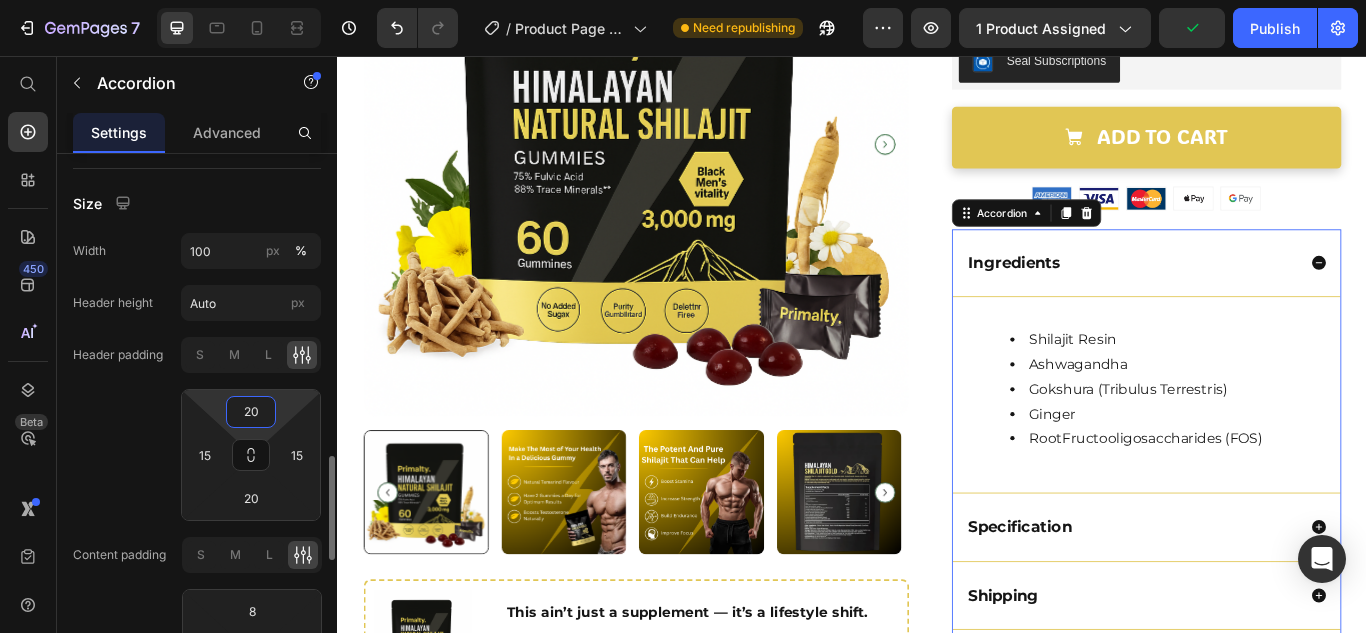 click on "20" at bounding box center (251, 412) 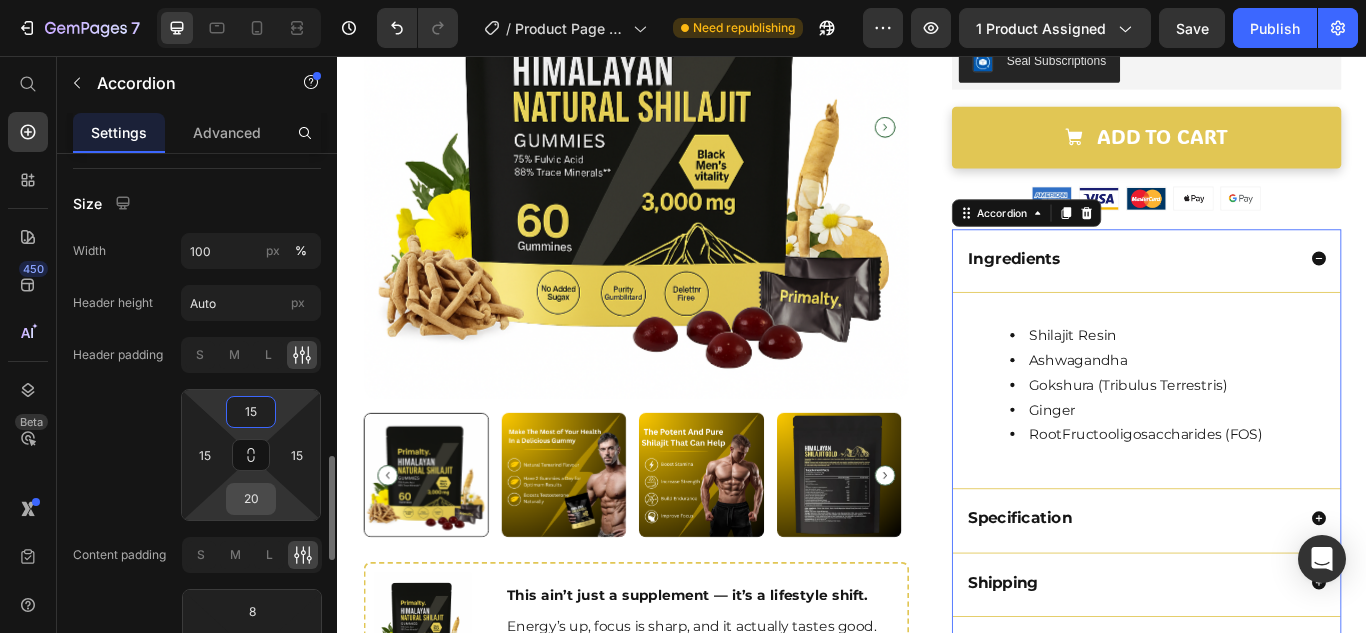 click on "20" at bounding box center [251, 499] 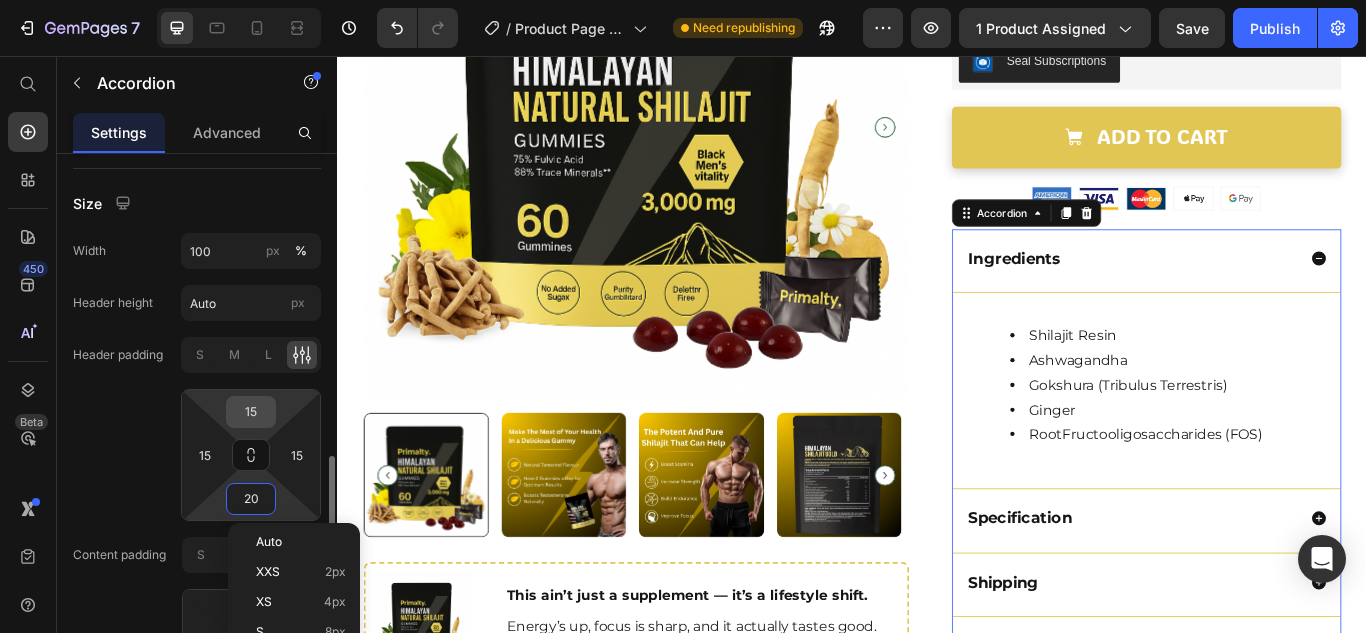 click on "15" at bounding box center [251, 412] 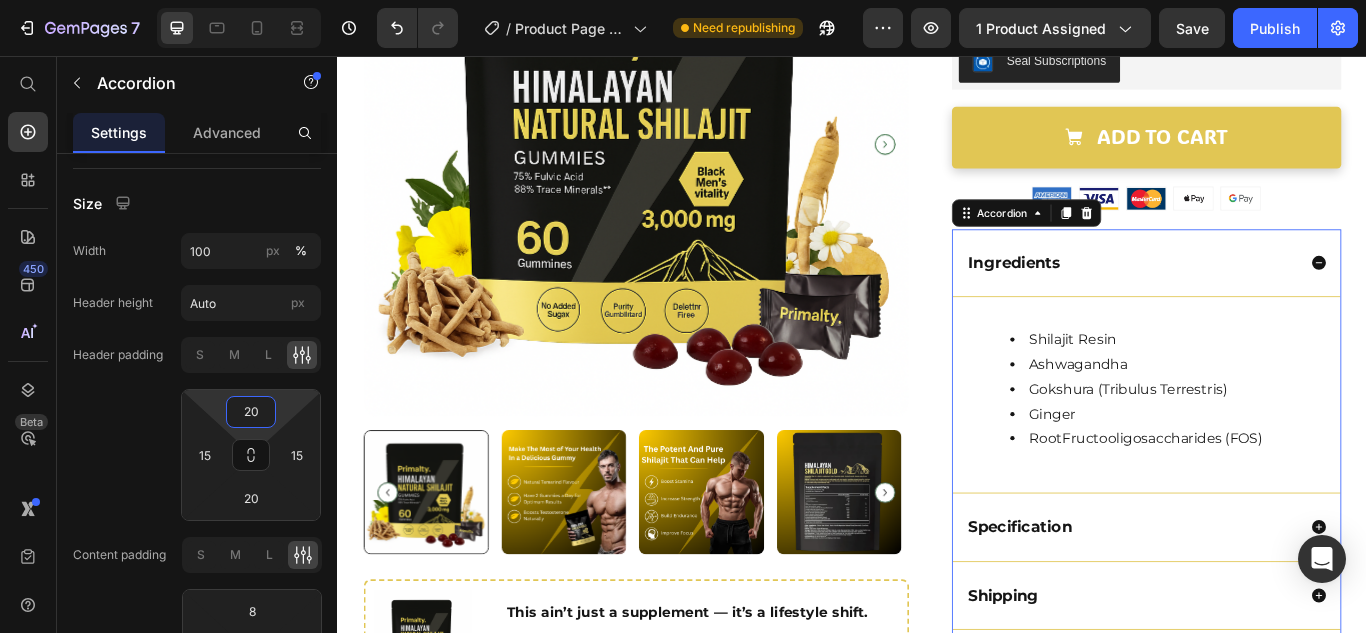 scroll, scrollTop: 1756, scrollLeft: 0, axis: vertical 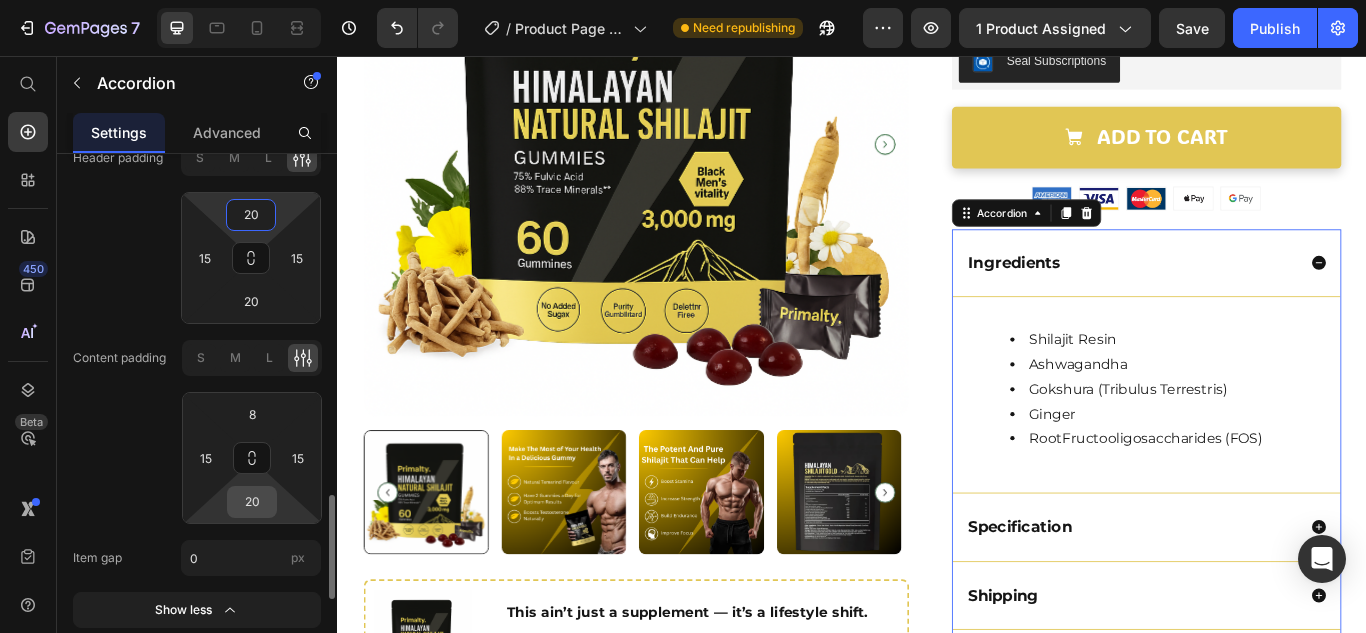 type on "20" 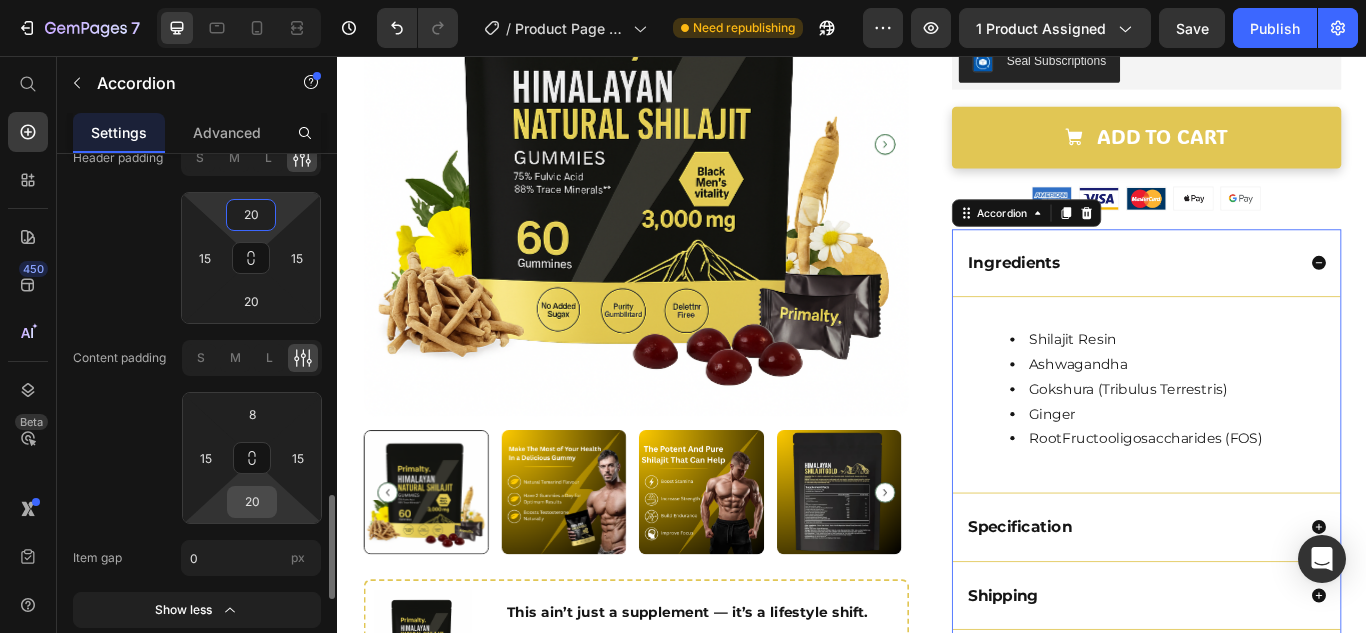 click on "20" at bounding box center (252, 502) 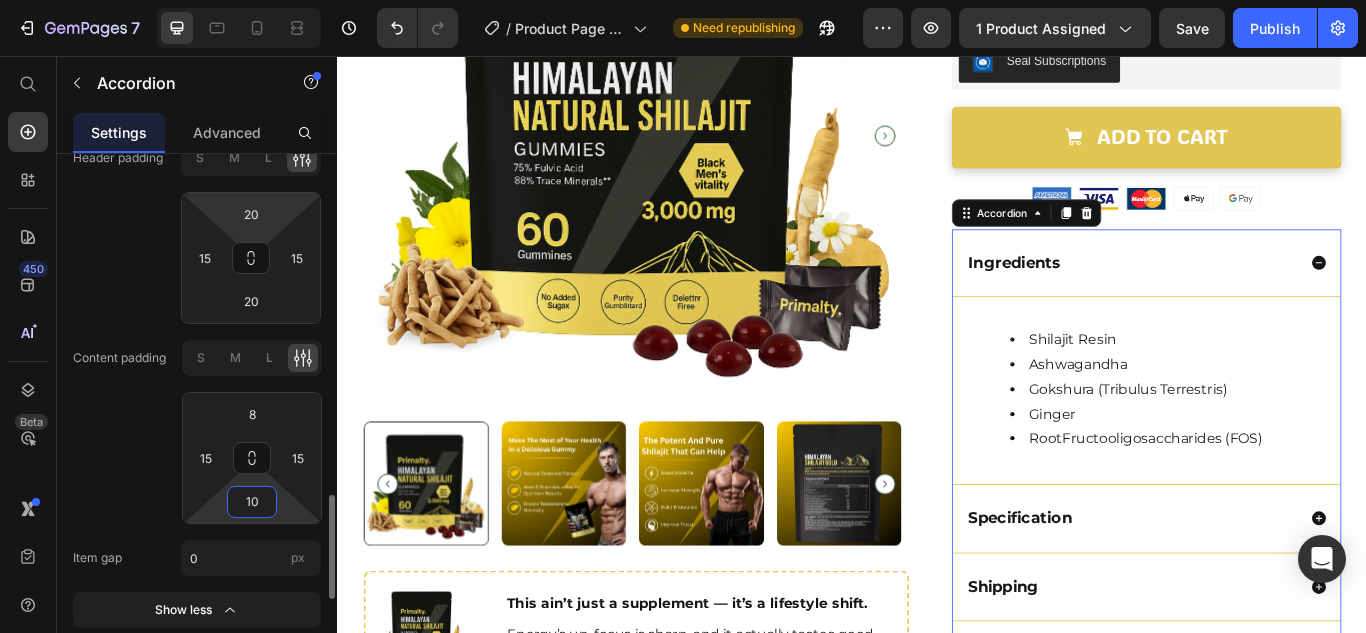 type on "10" 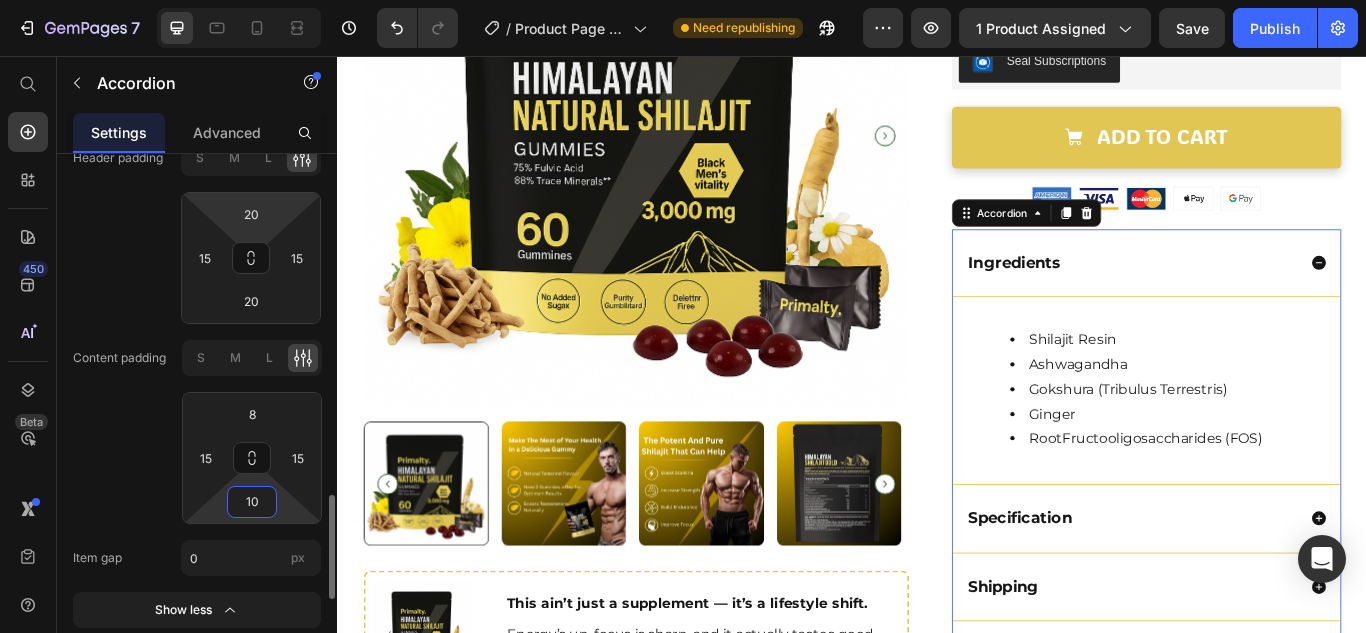 click on "Content padding S M L 8 15 10 15" 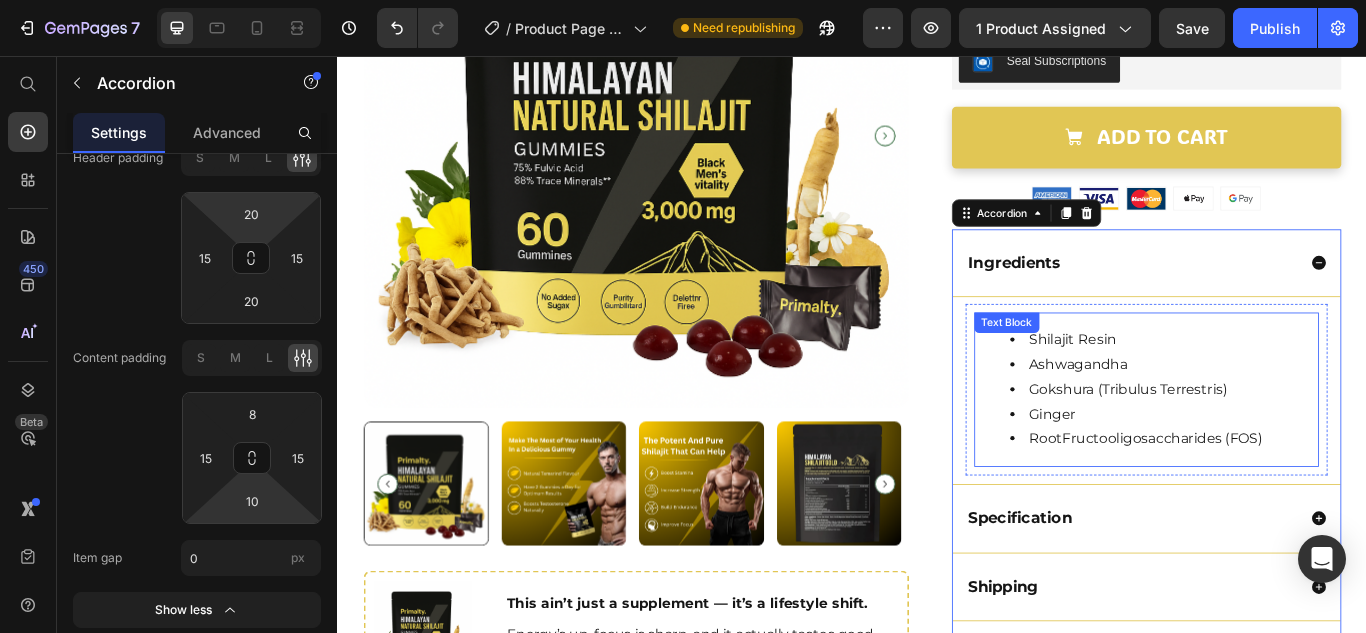 click on "RootFructooligosaccharides (FOS)" at bounding box center (1300, 502) 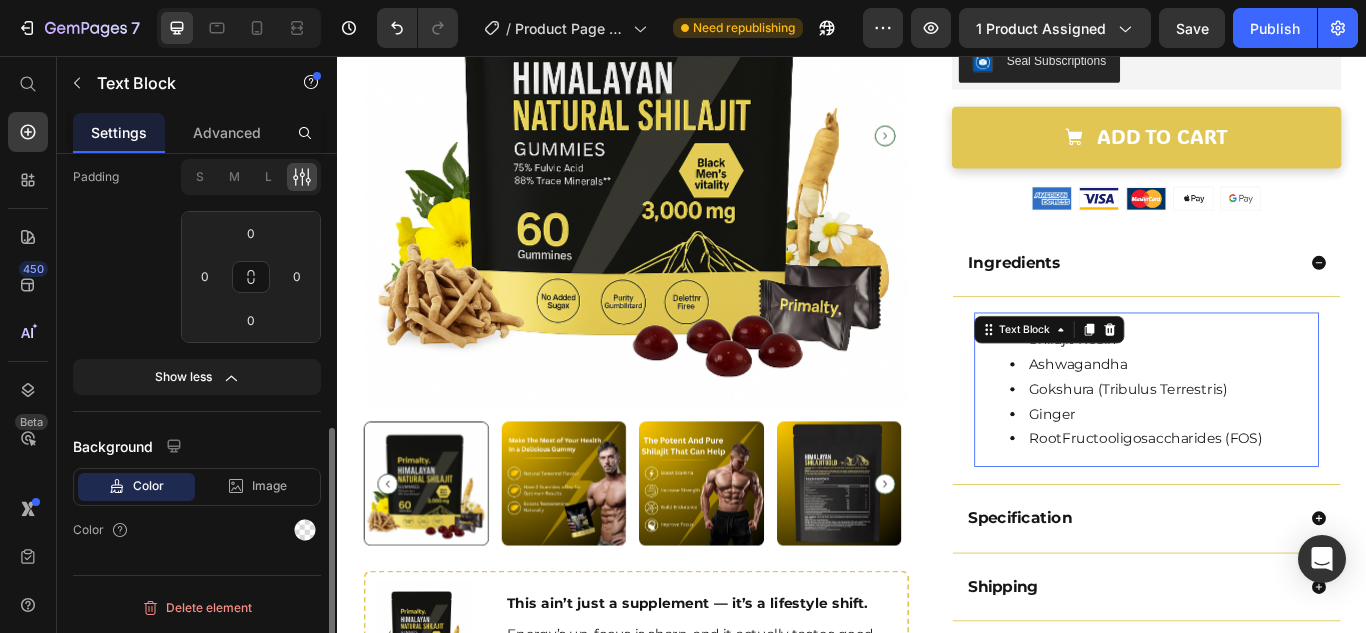 scroll, scrollTop: 0, scrollLeft: 0, axis: both 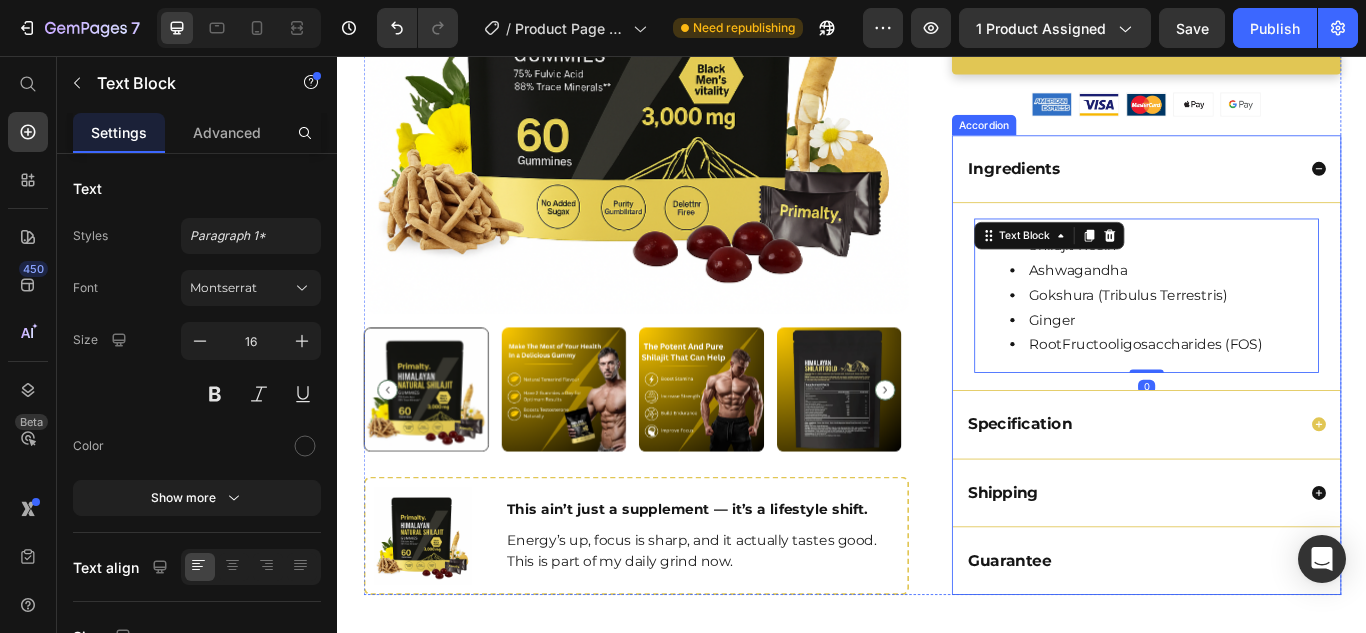 click on "Specification" at bounding box center (1262, 486) 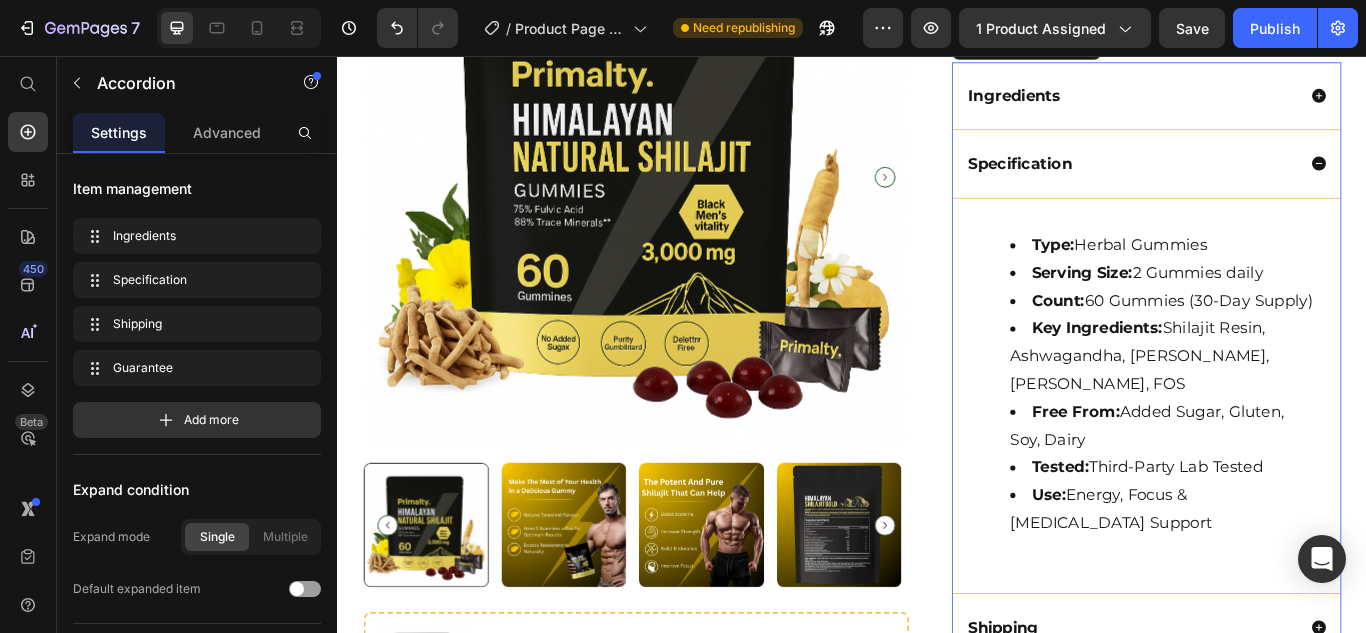 scroll, scrollTop: 1008, scrollLeft: 0, axis: vertical 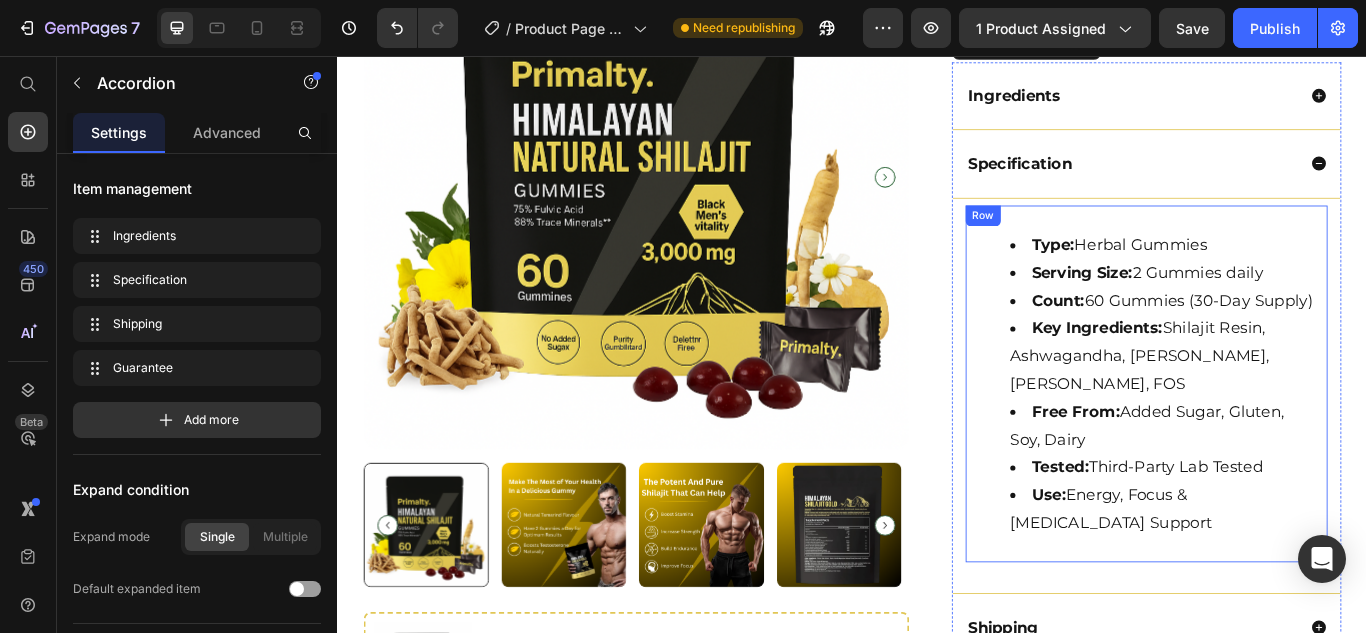 click on "Type:  Herbal Gummies Serving Size:  2 Gummies daily Count:  60 Gummies (30-Day Supply) Key Ingredients:  Shilajit Resin, Ashwagandha, Gokshura, Ginger, FOS Free From:  Added Sugar, Gluten, Soy, Dairy Tested:  Third-Party Lab Tested Use:  Energy, Focus & [MEDICAL_DATA] Support Text Block Row" at bounding box center (1280, 438) 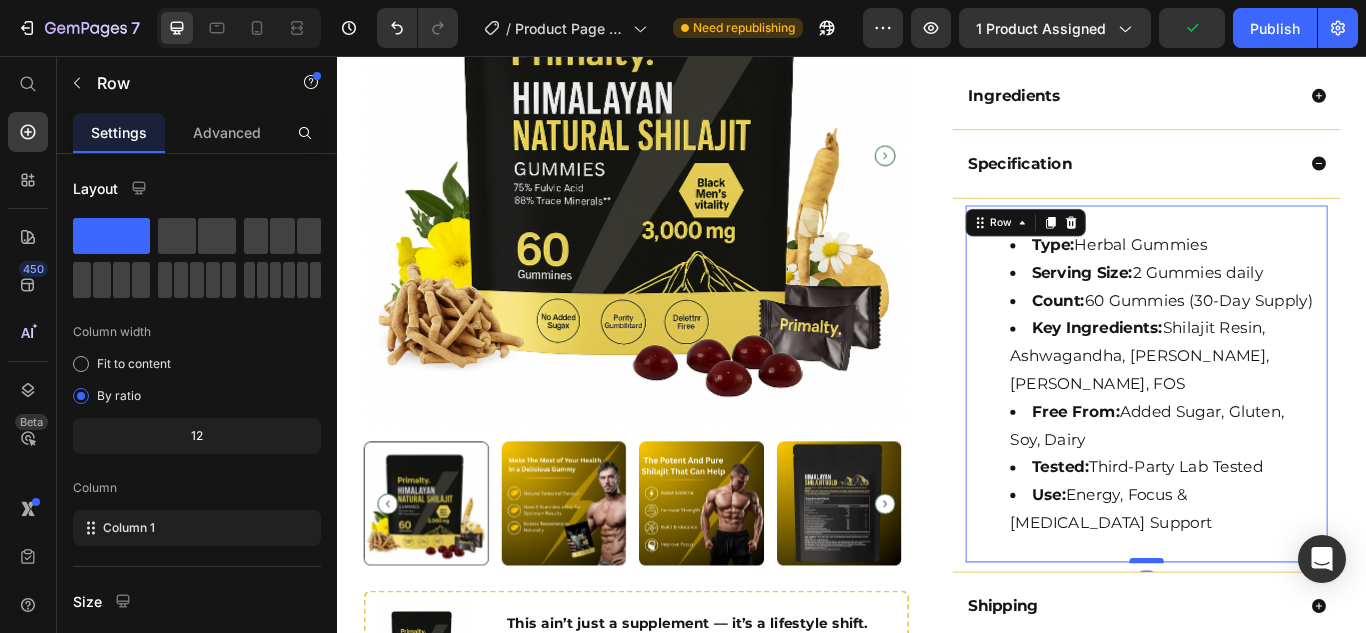 drag, startPoint x: 1260, startPoint y: 671, endPoint x: 1257, endPoint y: 646, distance: 25.179358 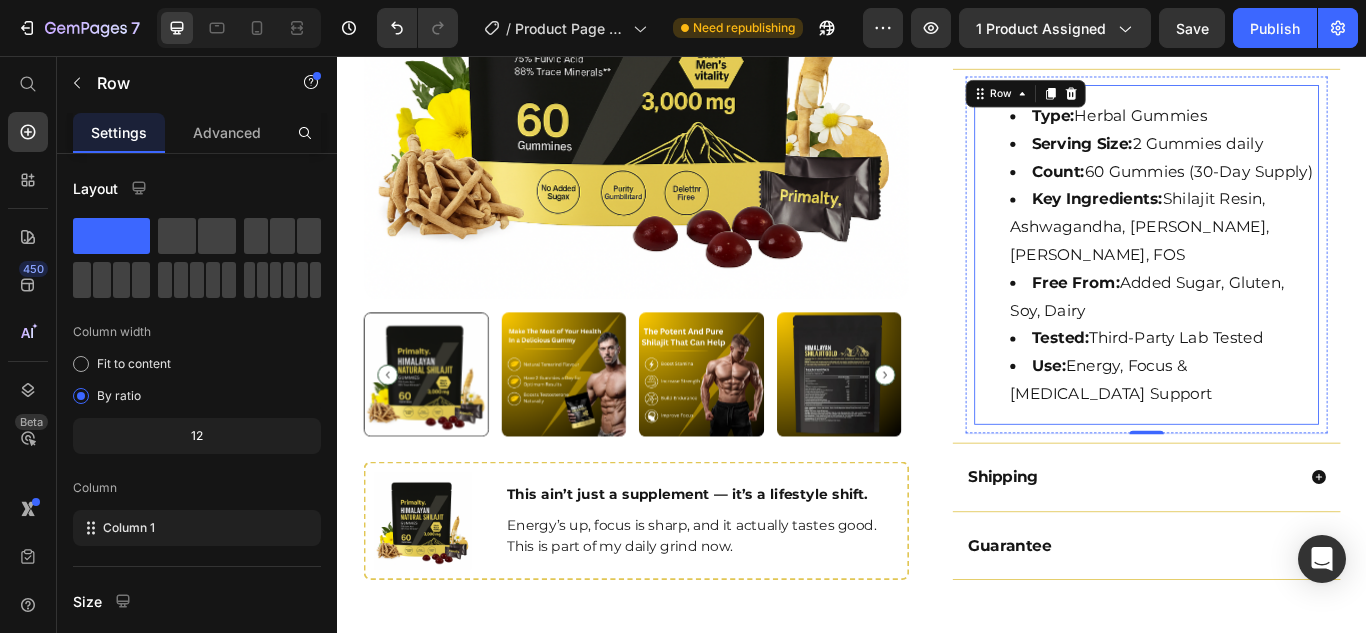 scroll, scrollTop: 1162, scrollLeft: 0, axis: vertical 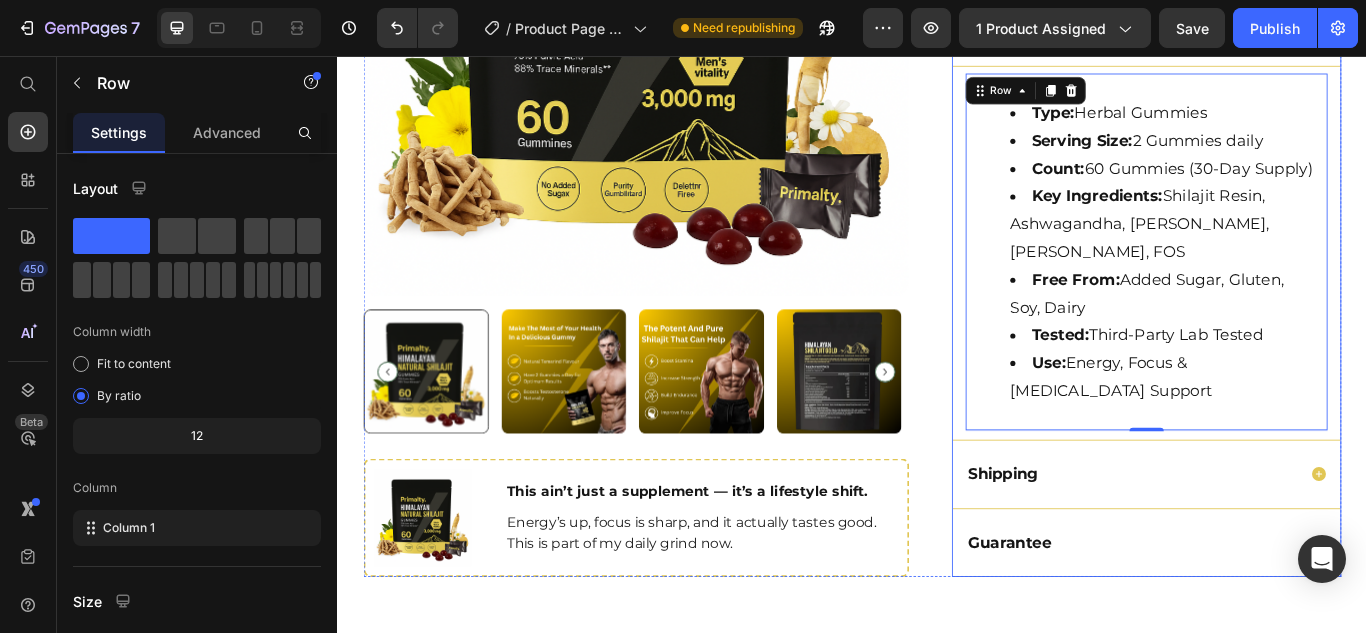 click on "Shipping" at bounding box center (1262, 543) 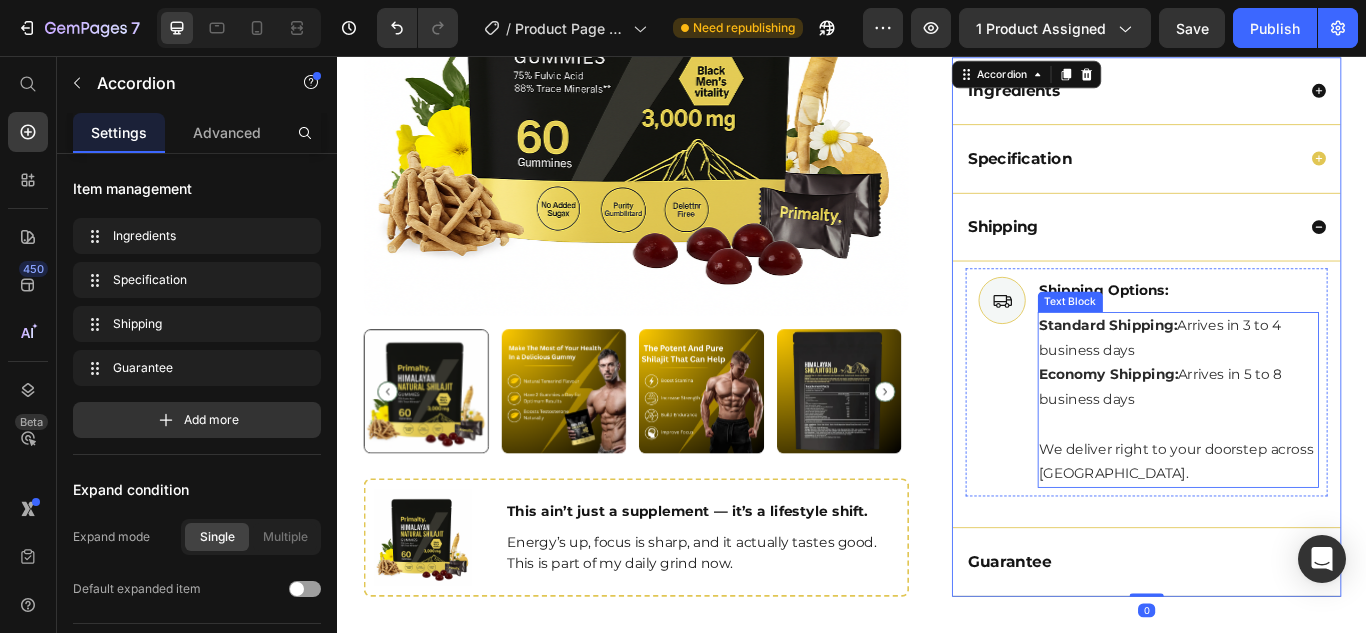 scroll, scrollTop: 895, scrollLeft: 0, axis: vertical 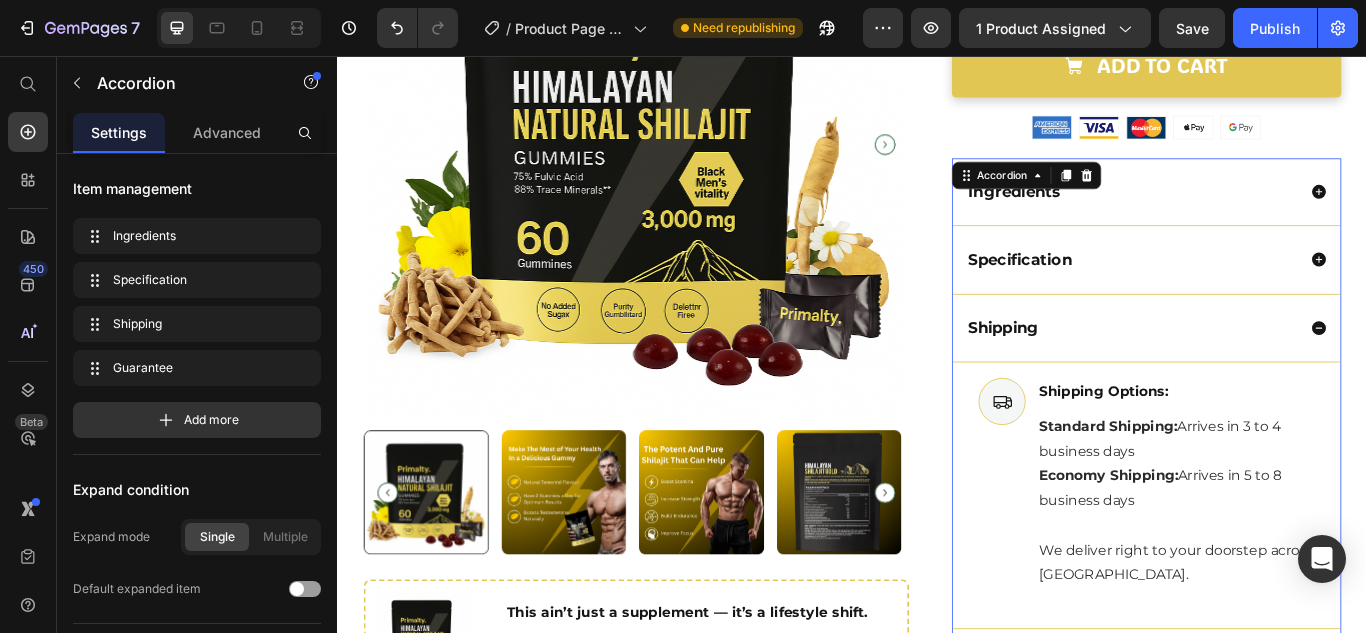 click on "Shipping" at bounding box center (1262, 374) 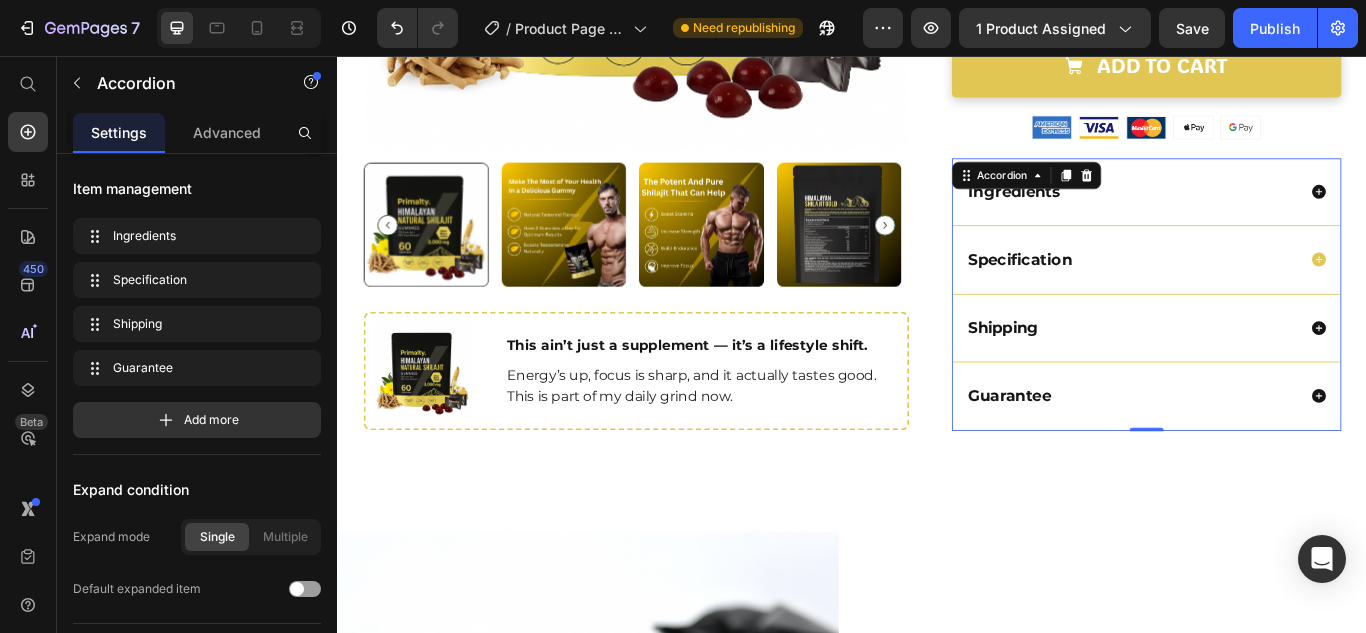 click on "Specification" at bounding box center (1280, 294) 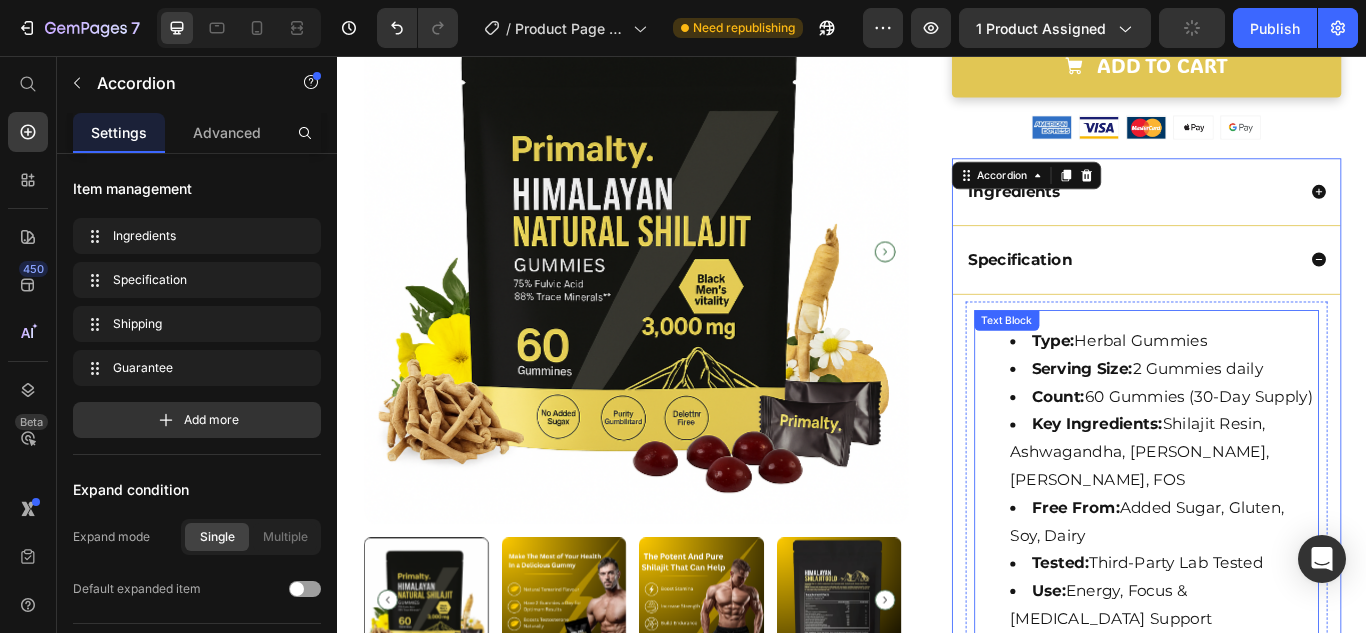 click on "Count:  60 Gummies (30-Day Supply)" at bounding box center [1300, 454] 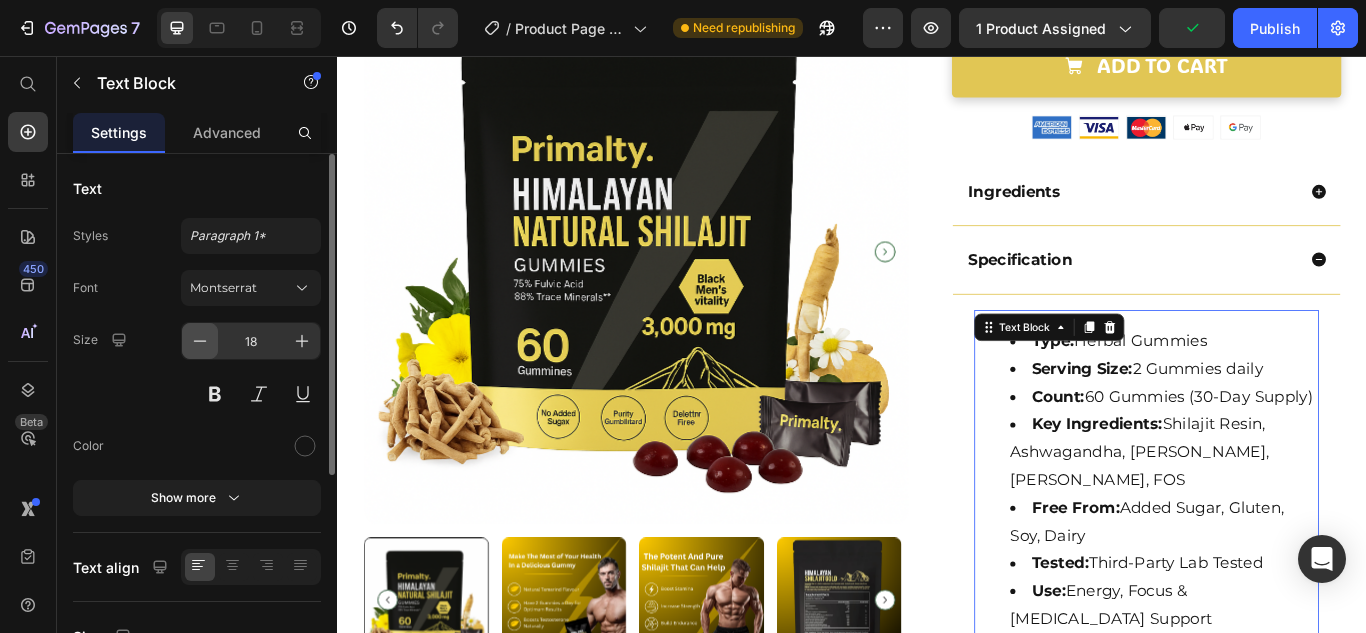 click 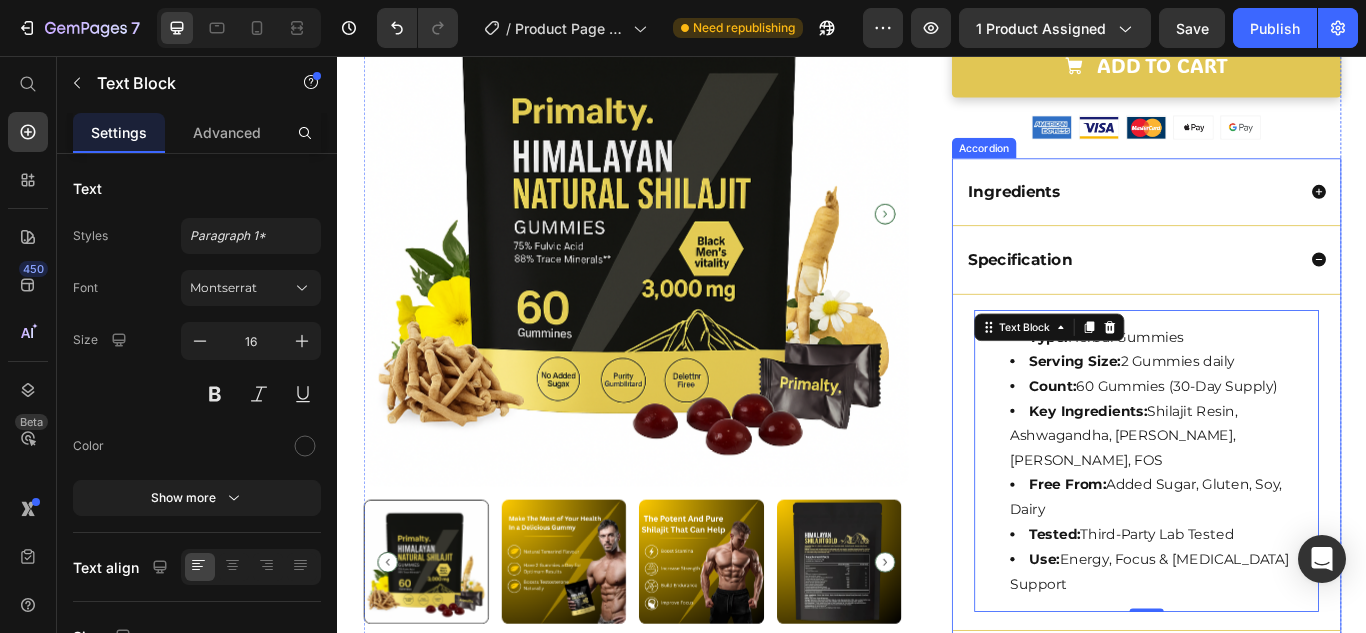 click on "Specification" at bounding box center (1262, 294) 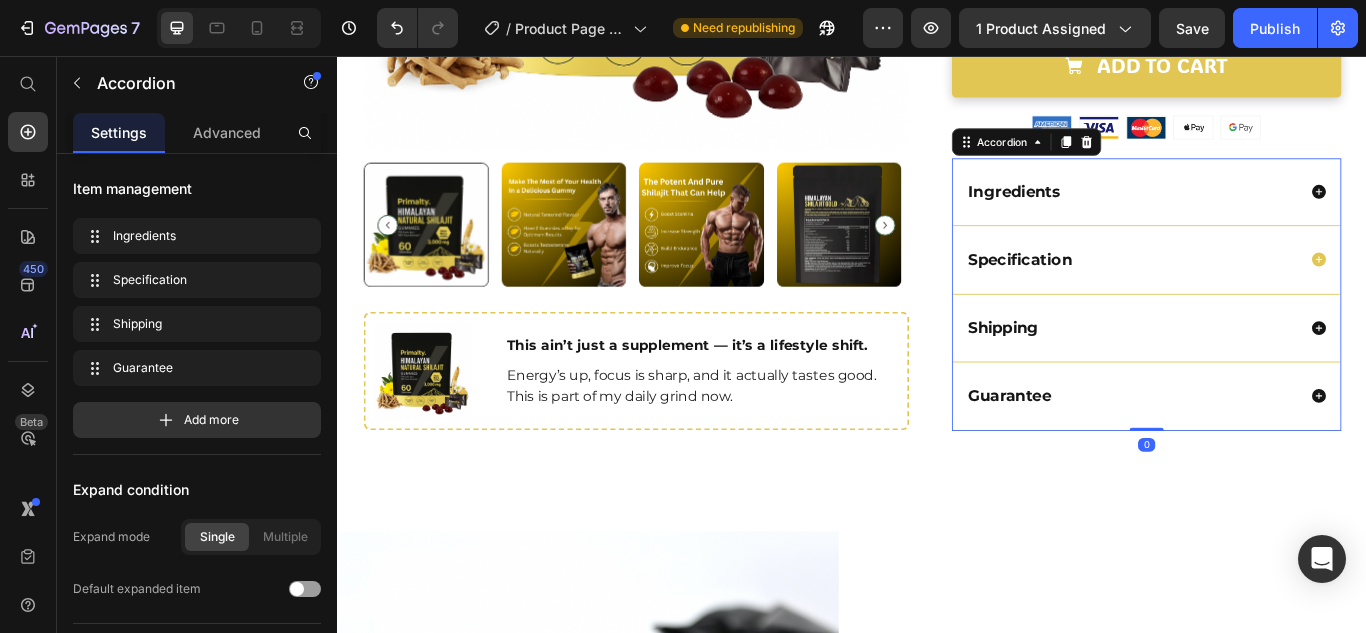 scroll, scrollTop: 1041, scrollLeft: 0, axis: vertical 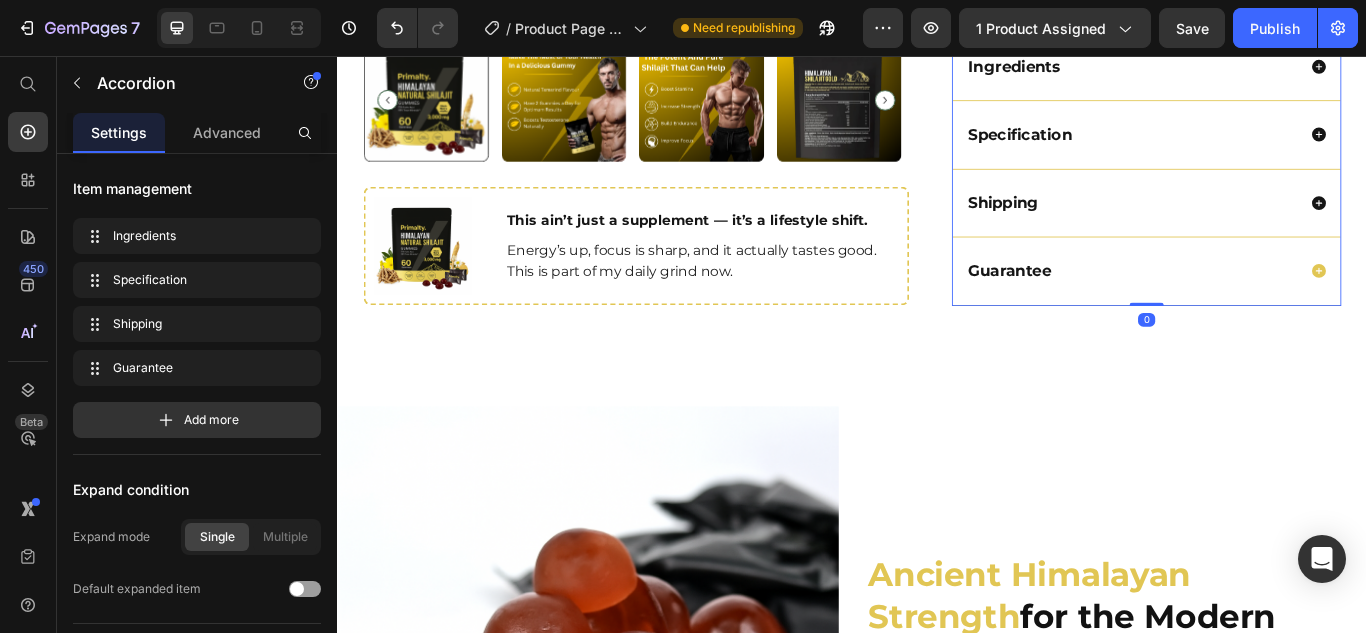 click on "Guarantee" at bounding box center (1262, 307) 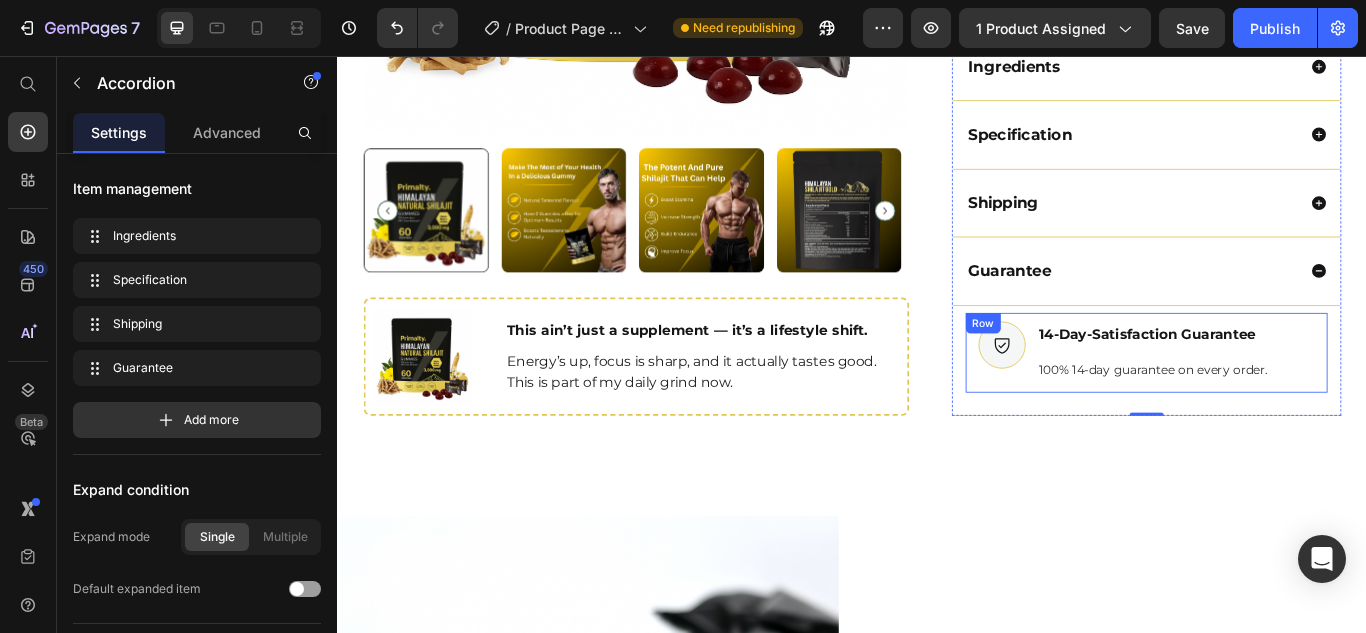 click on "Icon" at bounding box center (1112, 403) 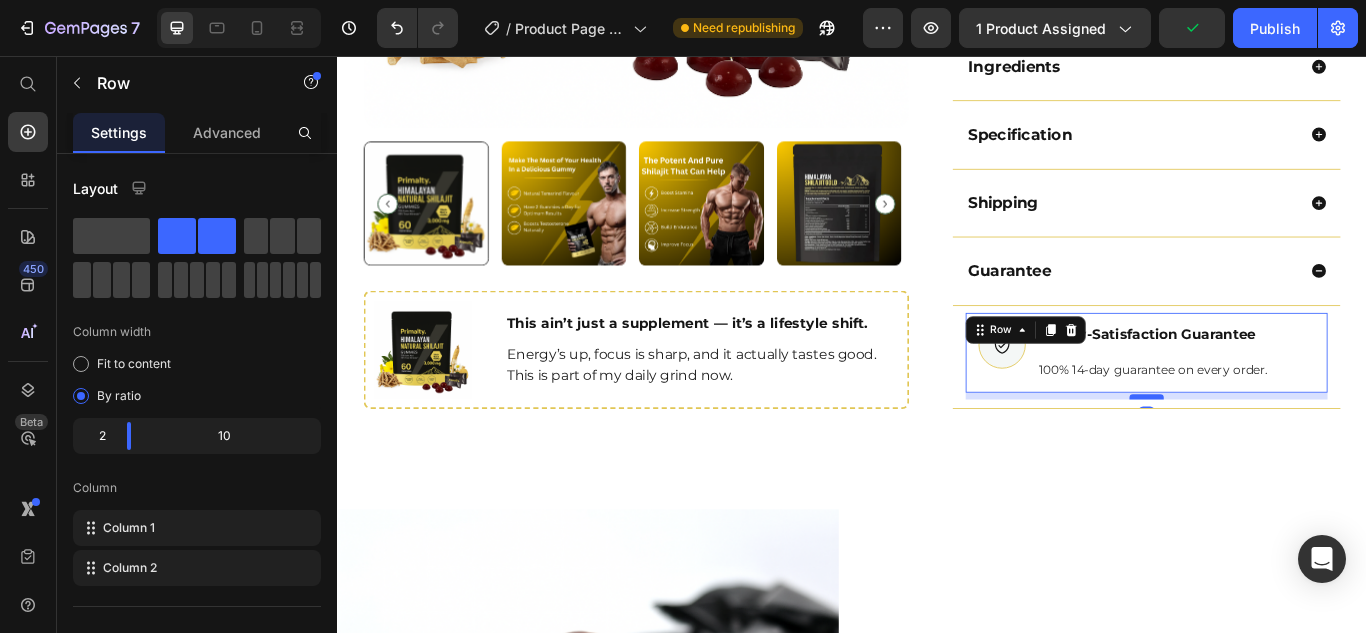 click at bounding box center (1280, 454) 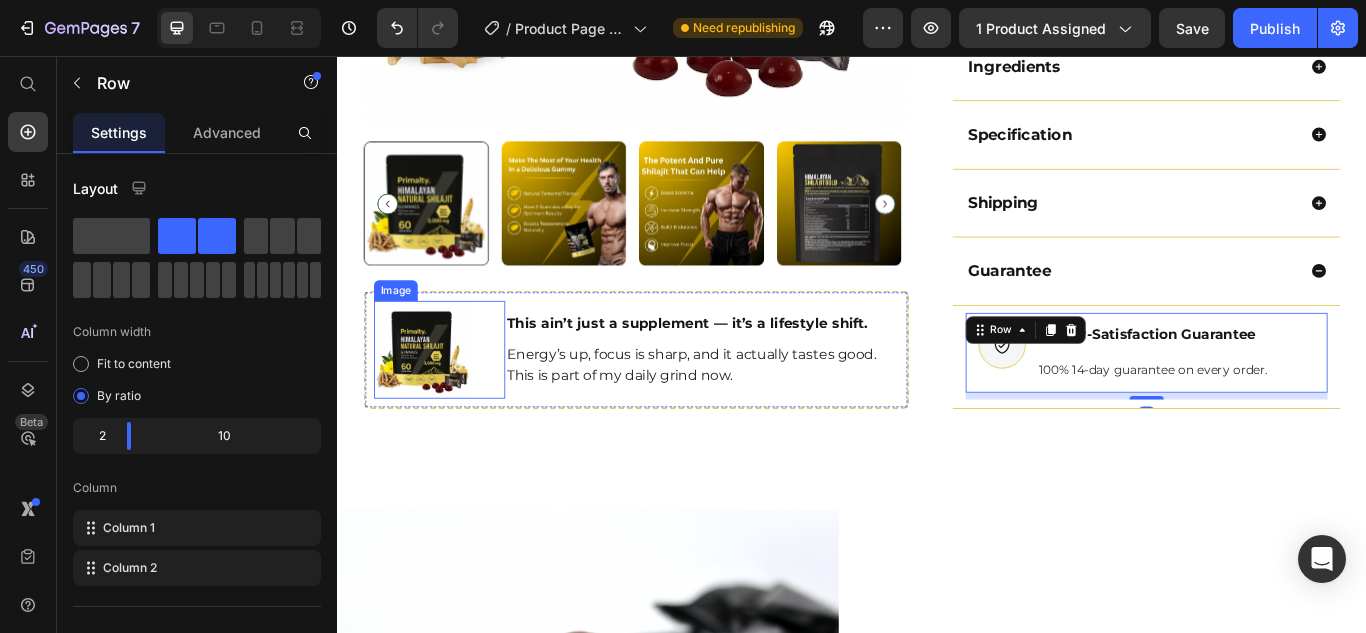 click at bounding box center [455, 399] 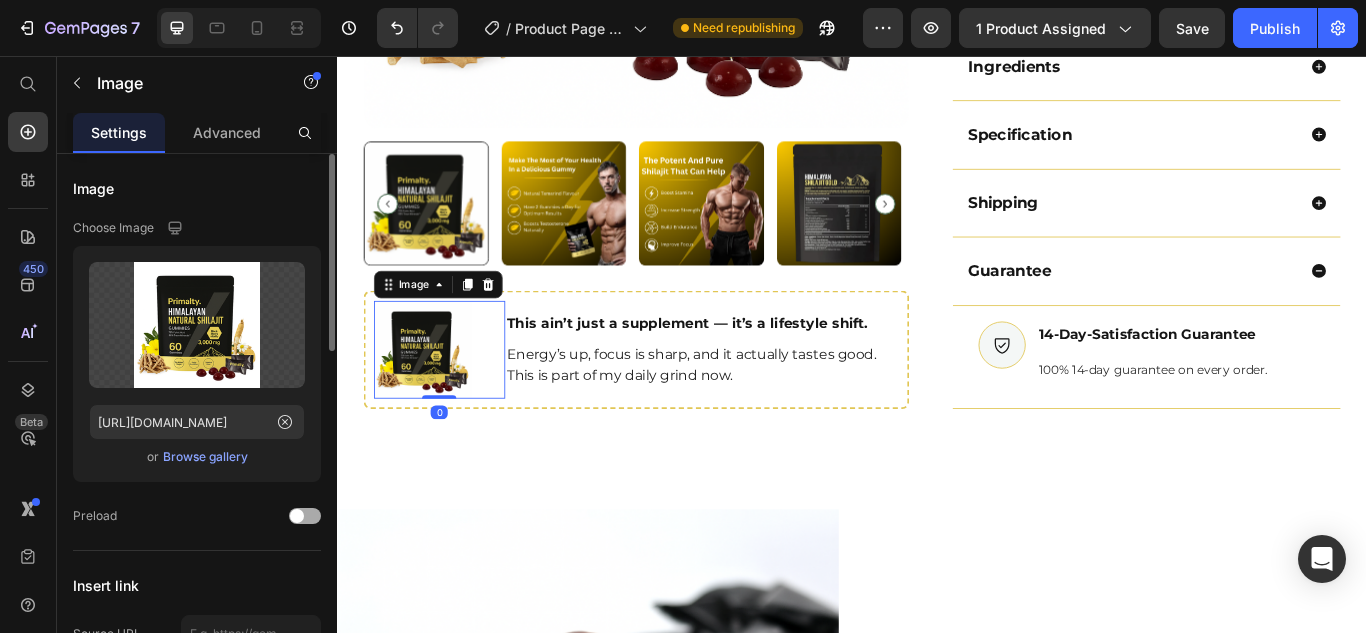 click at bounding box center [297, 516] 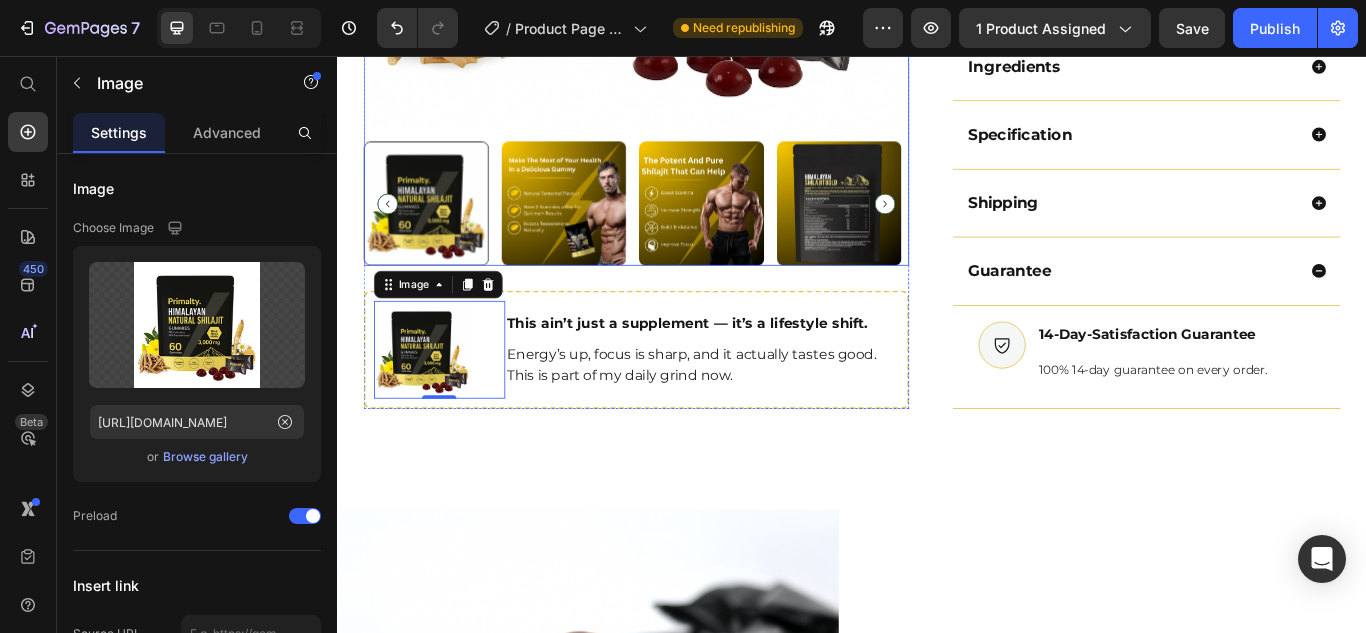 click at bounding box center [685, -177] 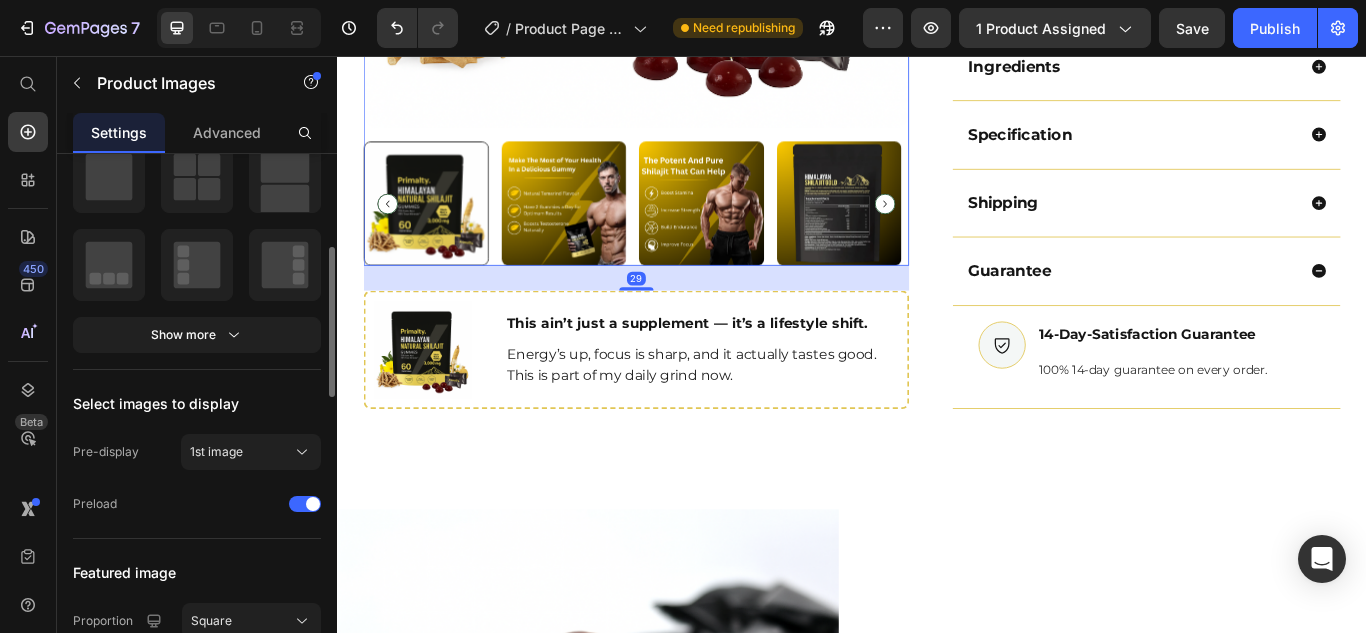 scroll, scrollTop: 328, scrollLeft: 0, axis: vertical 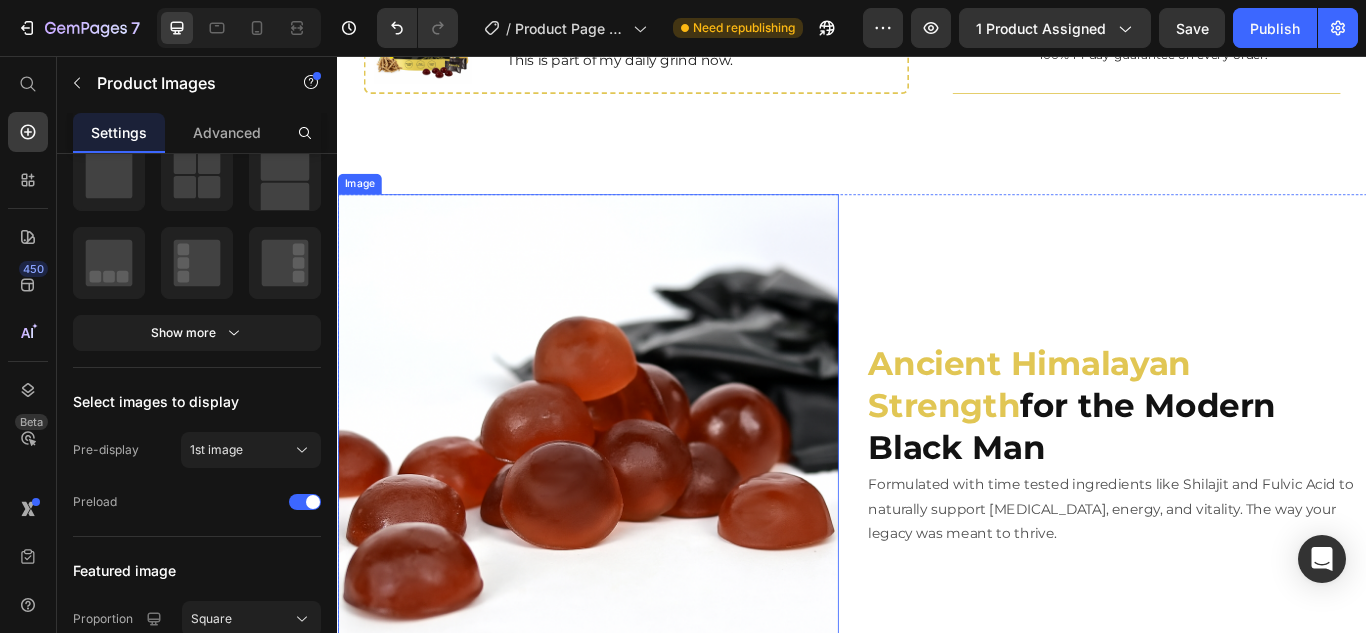 click at bounding box center [629, 509] 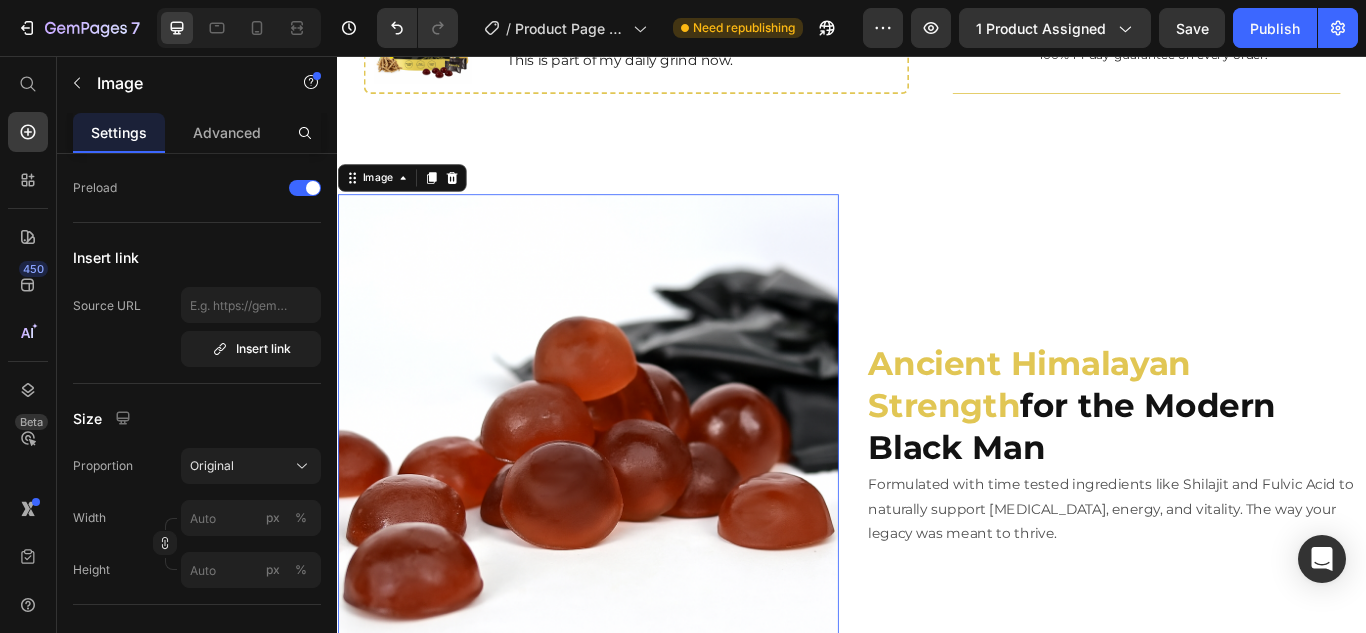 scroll, scrollTop: 0, scrollLeft: 0, axis: both 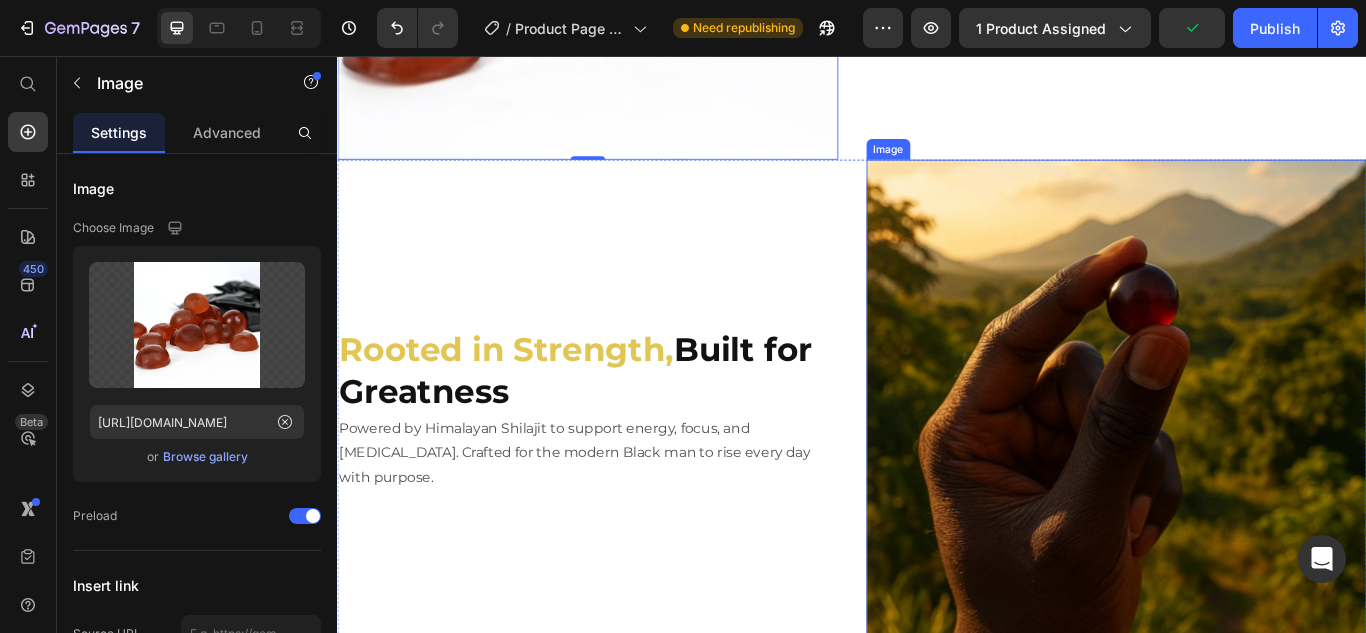 click at bounding box center (1246, 469) 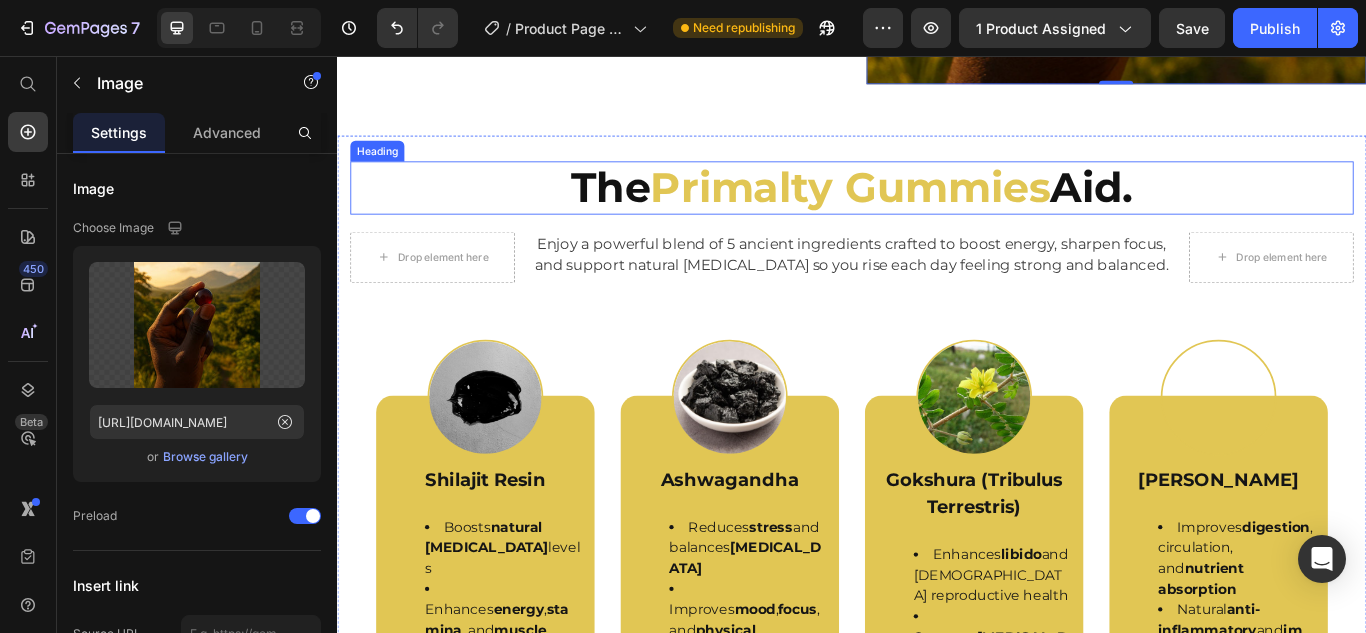 scroll, scrollTop: 2707, scrollLeft: 0, axis: vertical 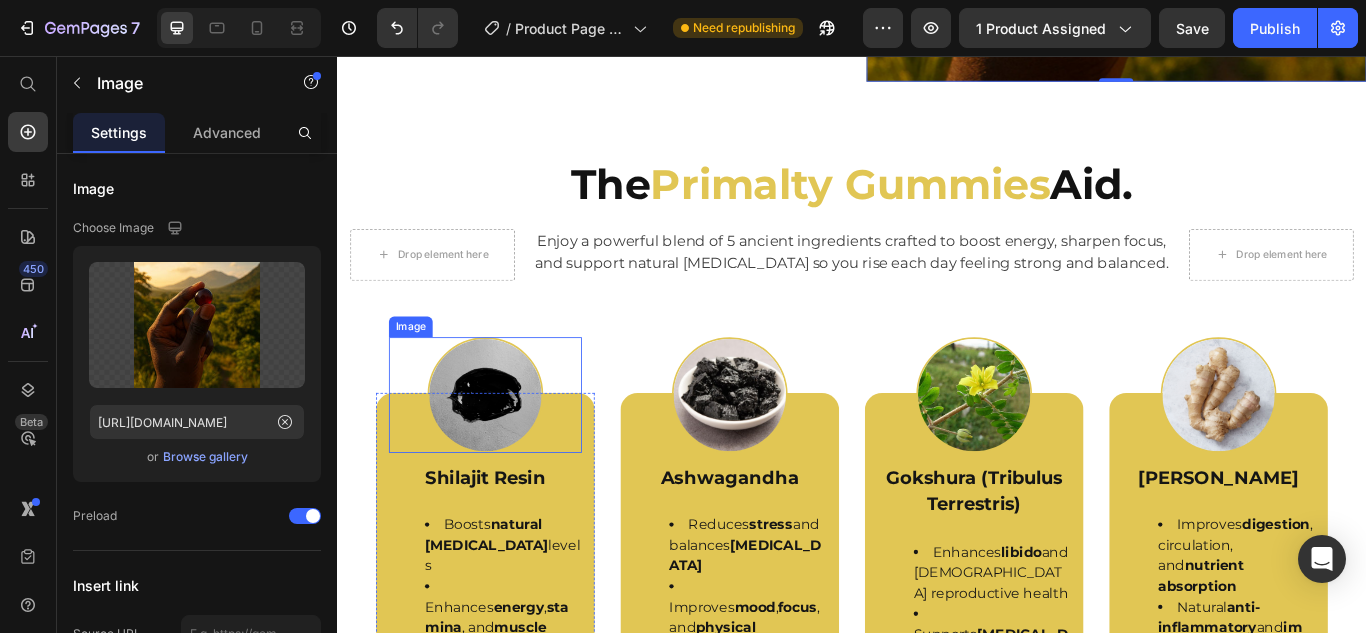 click at bounding box center (509, 451) 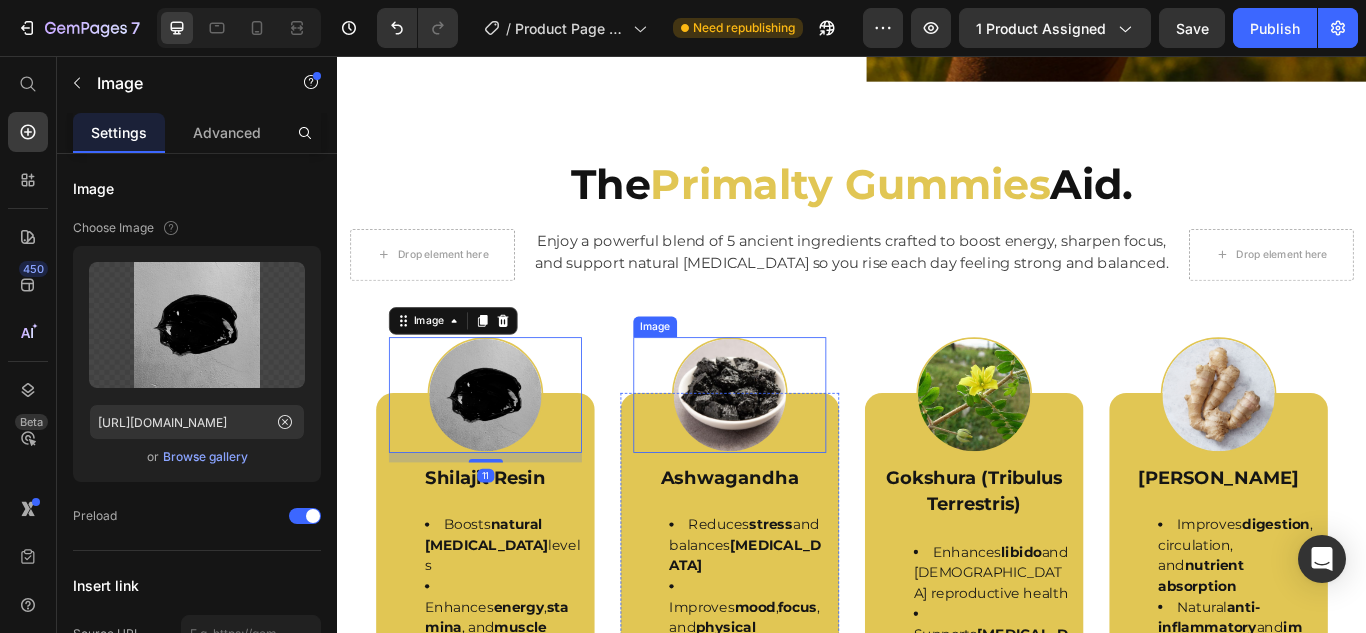 click at bounding box center (794, 451) 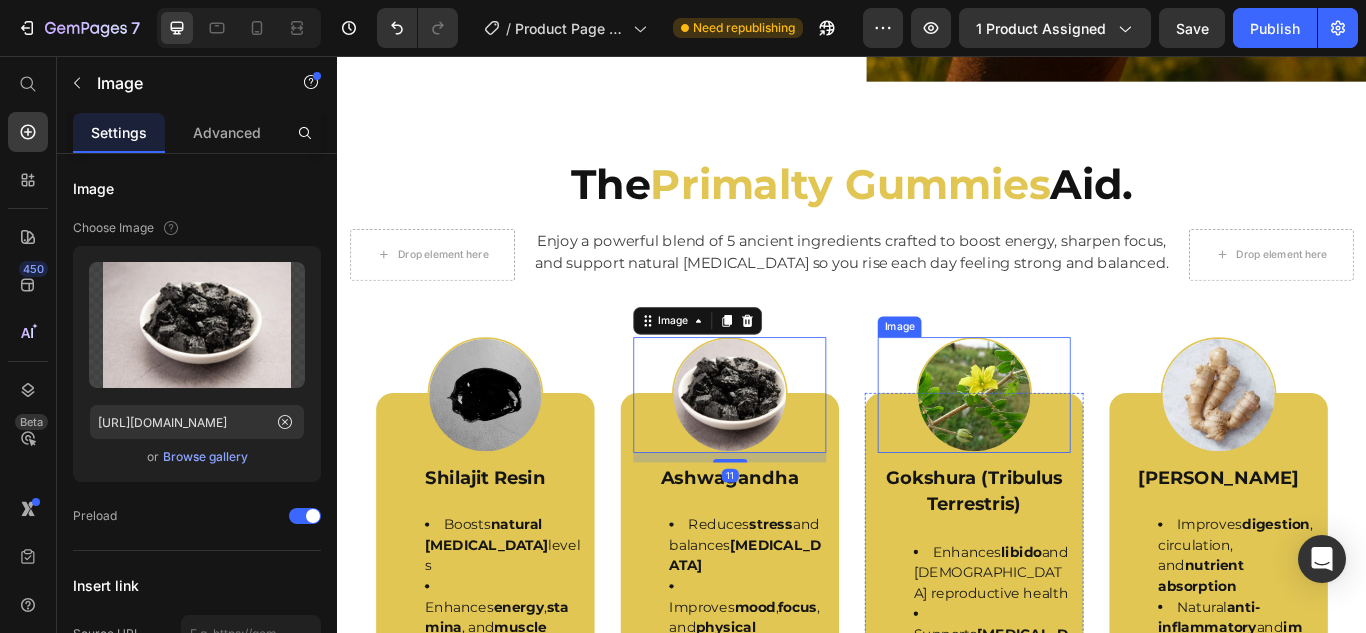 click at bounding box center [1079, 451] 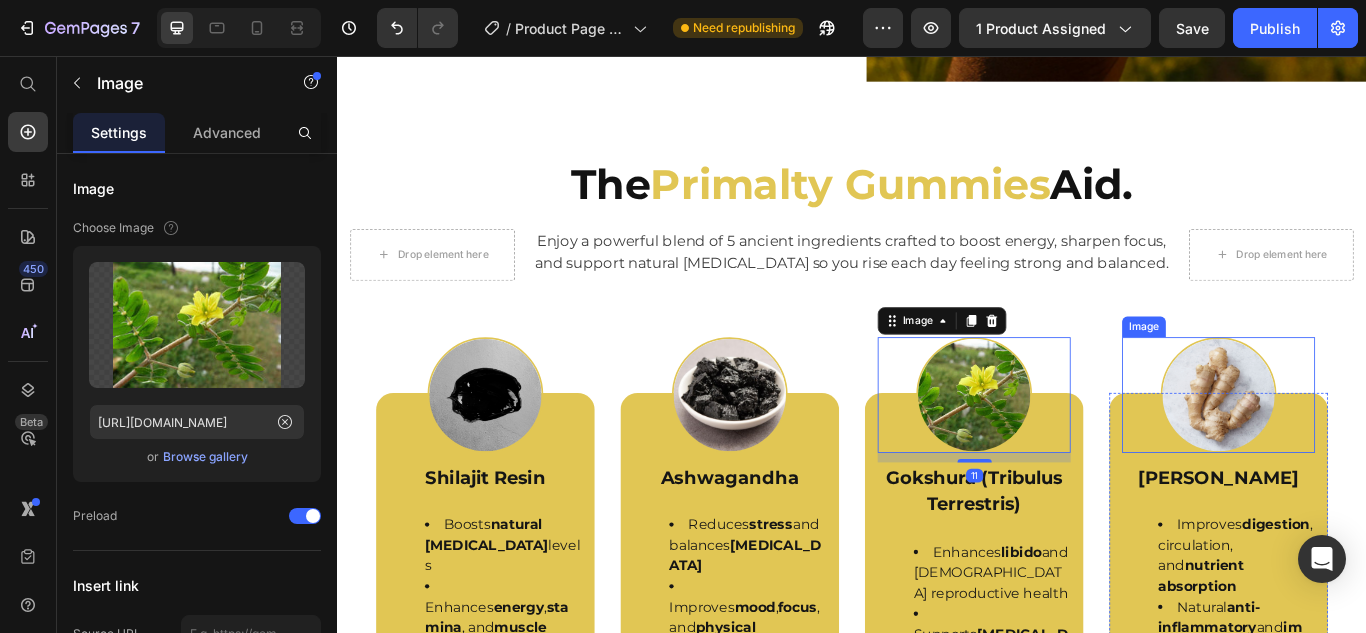 click at bounding box center [1364, 451] 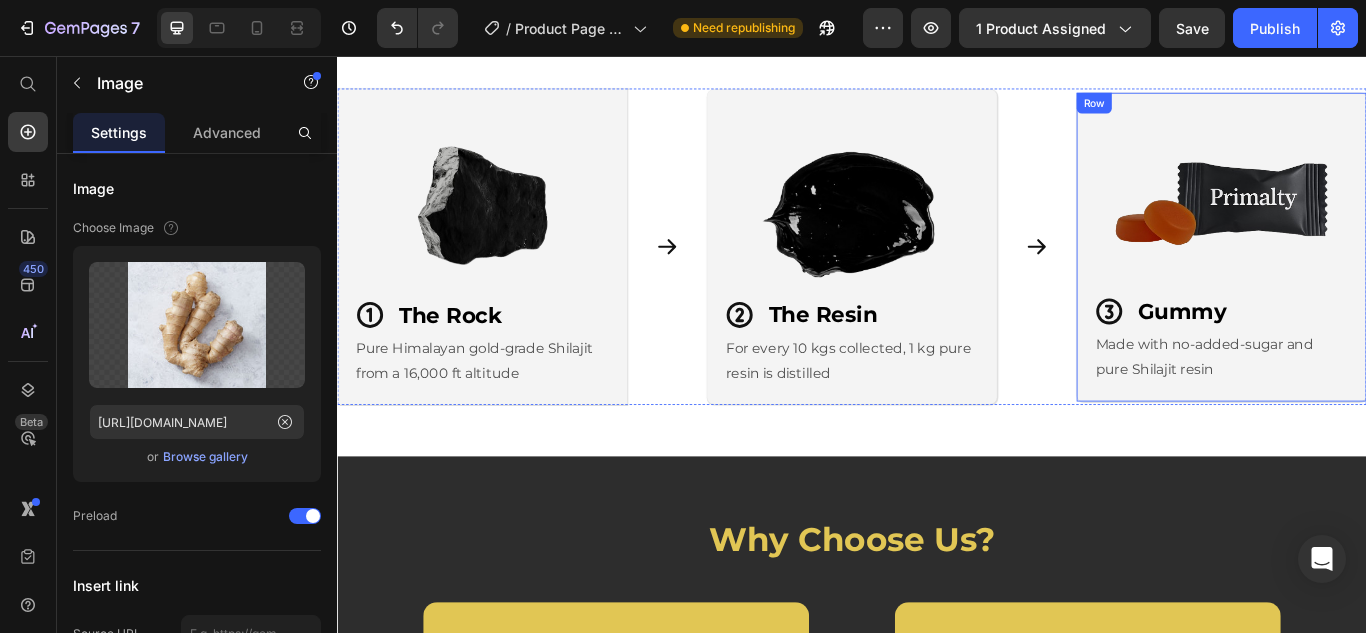 scroll, scrollTop: 3855, scrollLeft: 0, axis: vertical 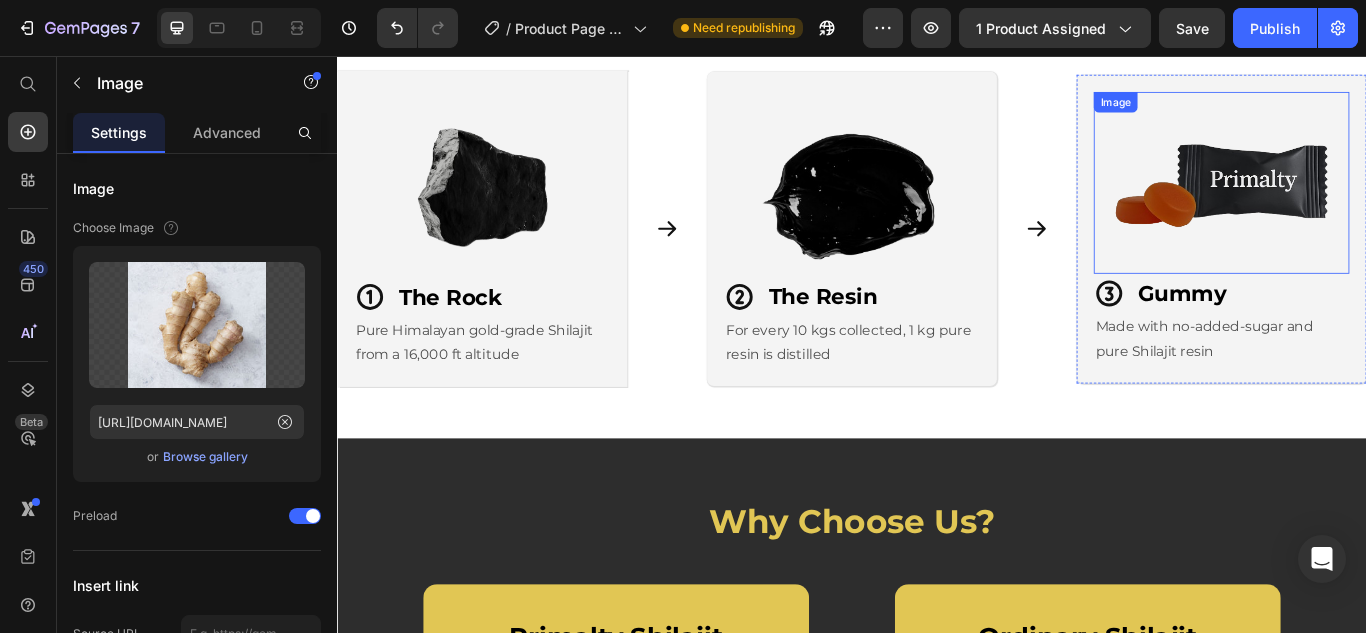 click at bounding box center (1368, 204) 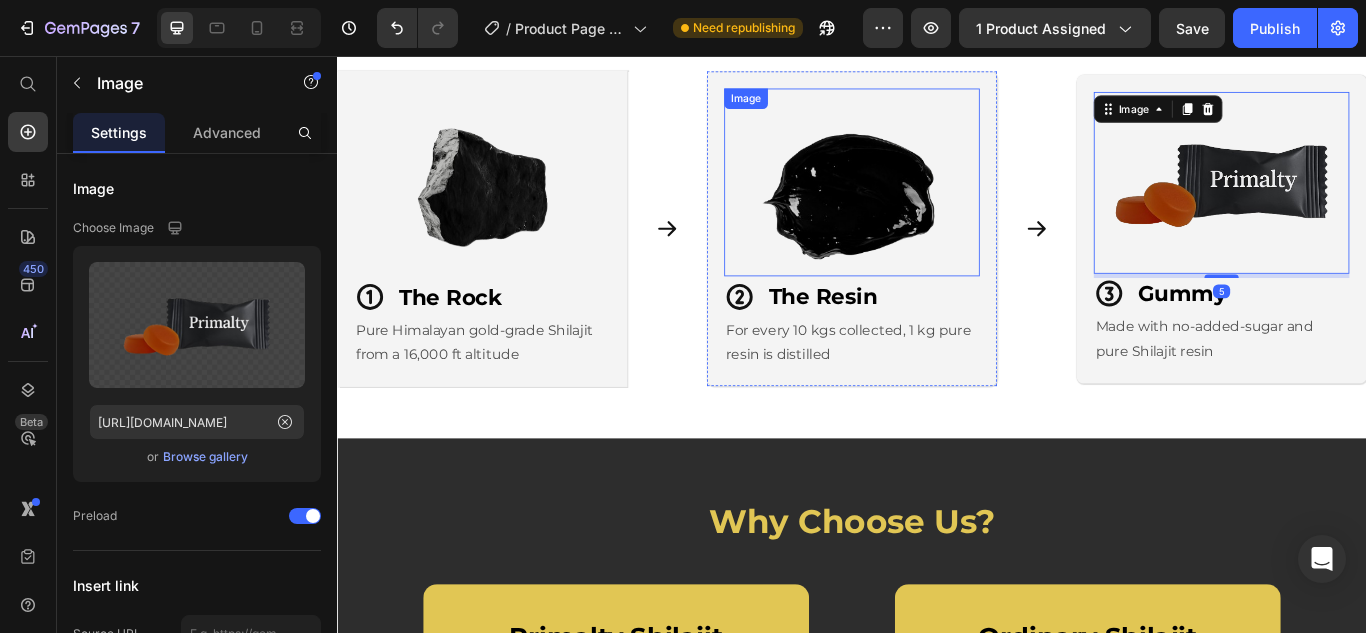 click at bounding box center (937, 203) 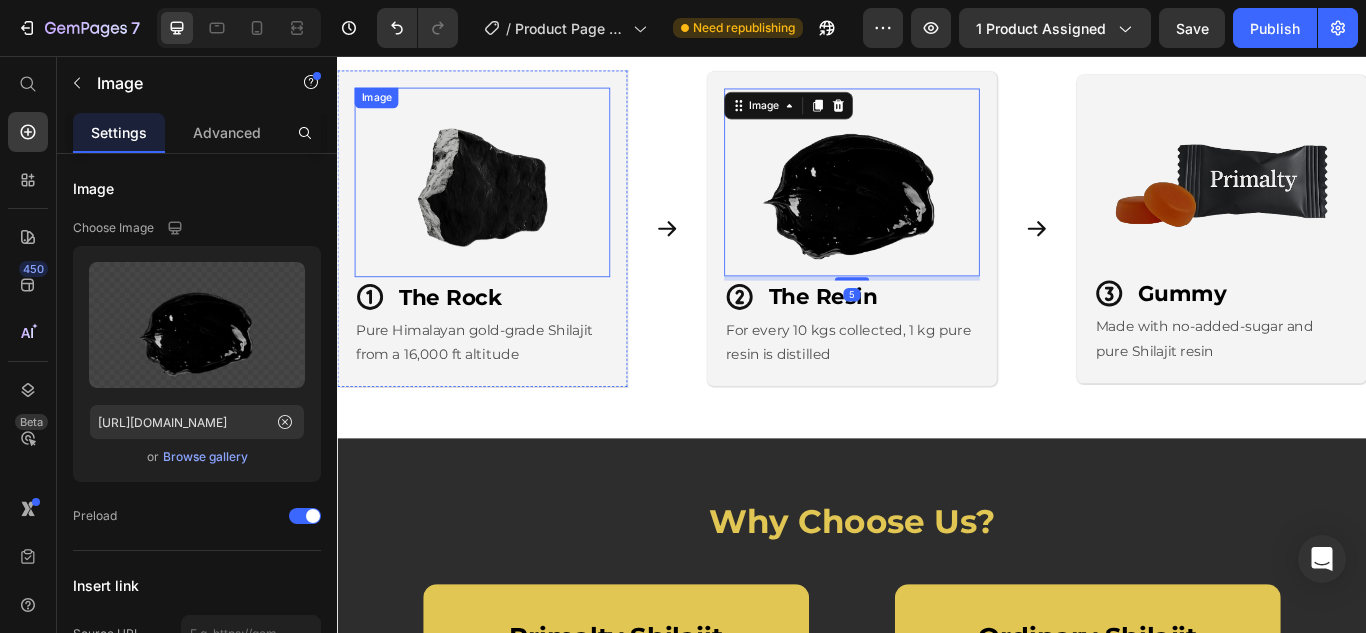 click at bounding box center [506, 203] 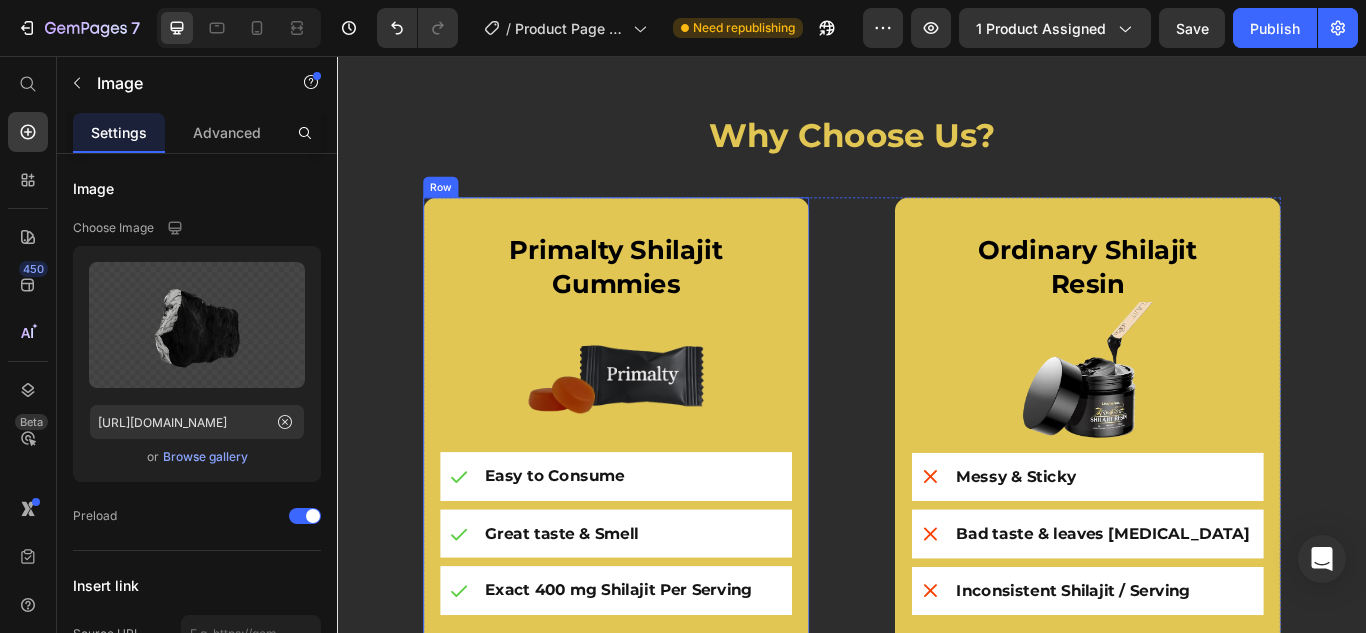 scroll, scrollTop: 4275, scrollLeft: 0, axis: vertical 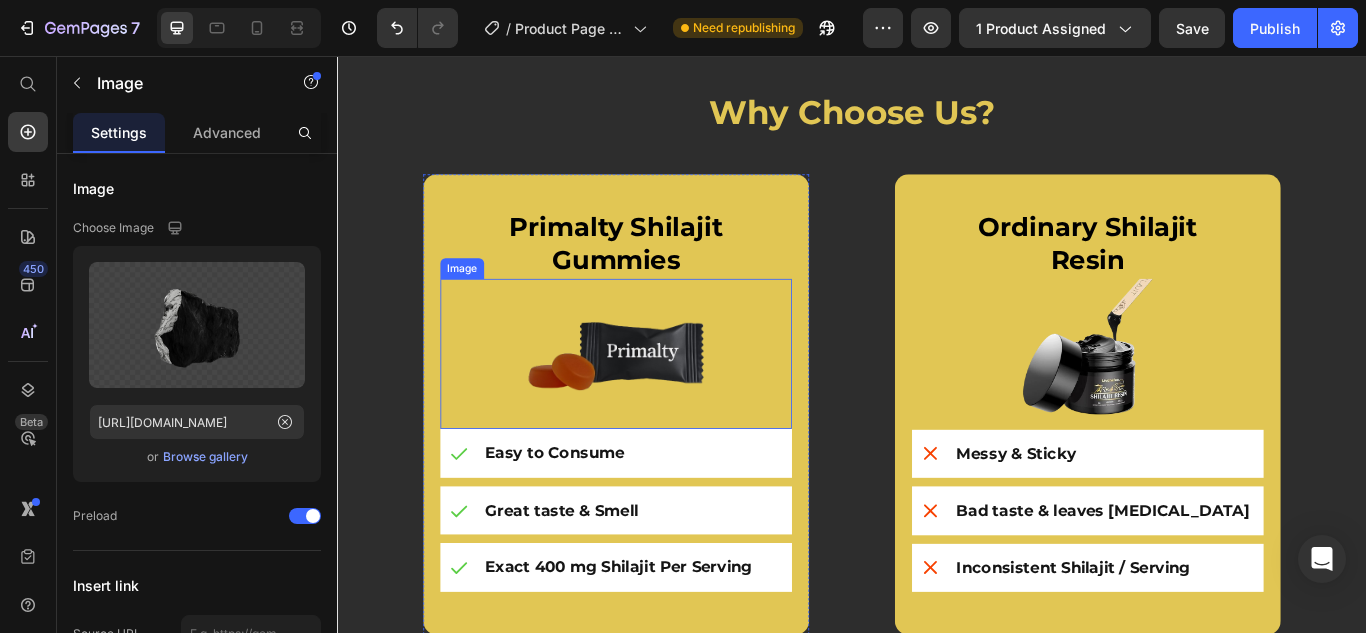 click at bounding box center [662, 403] 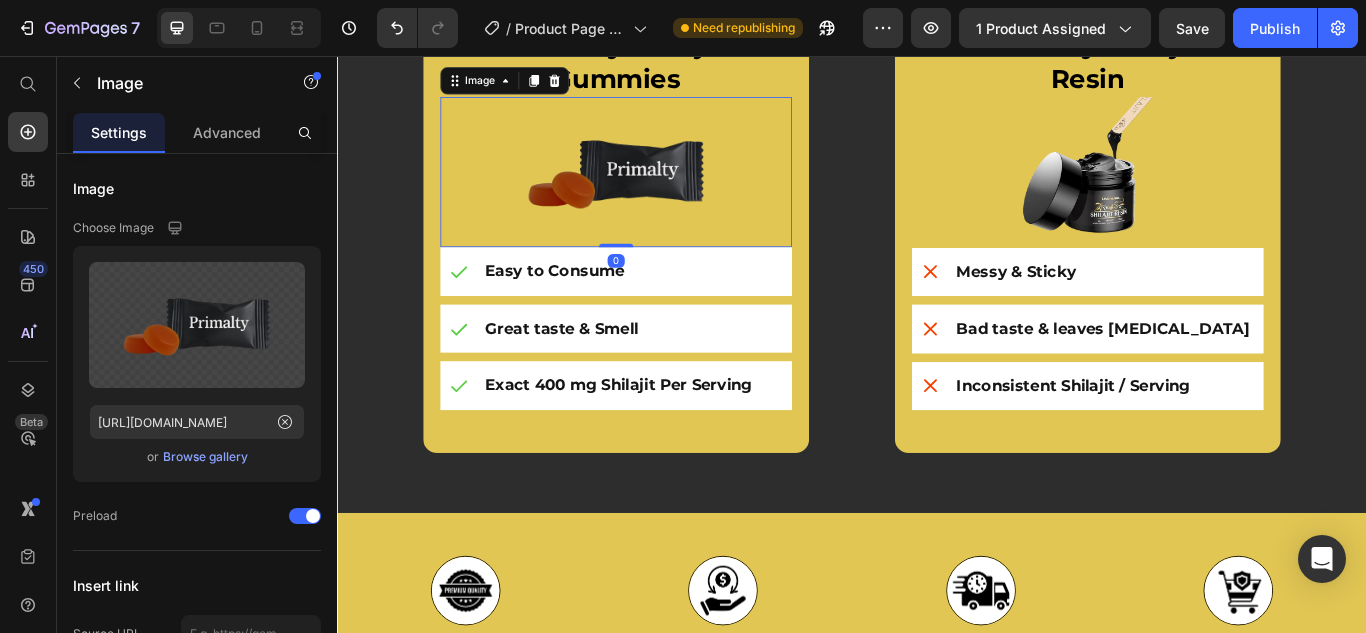 scroll, scrollTop: 4524, scrollLeft: 0, axis: vertical 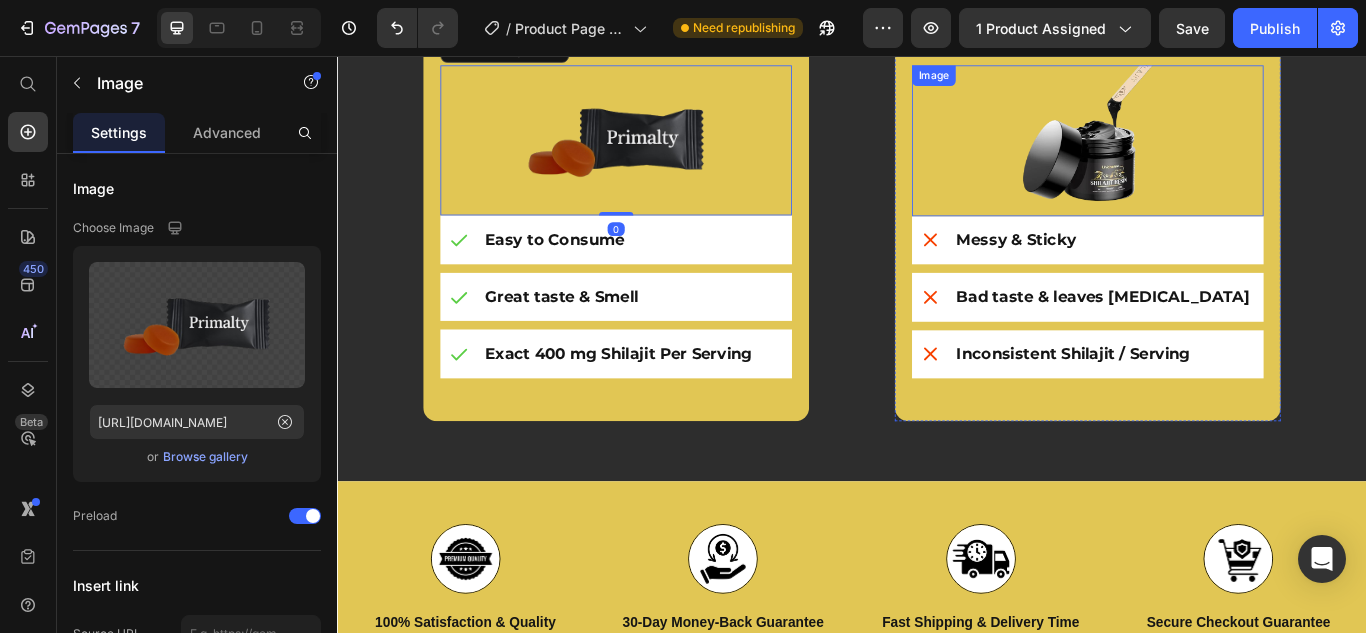 click at bounding box center [1212, 154] 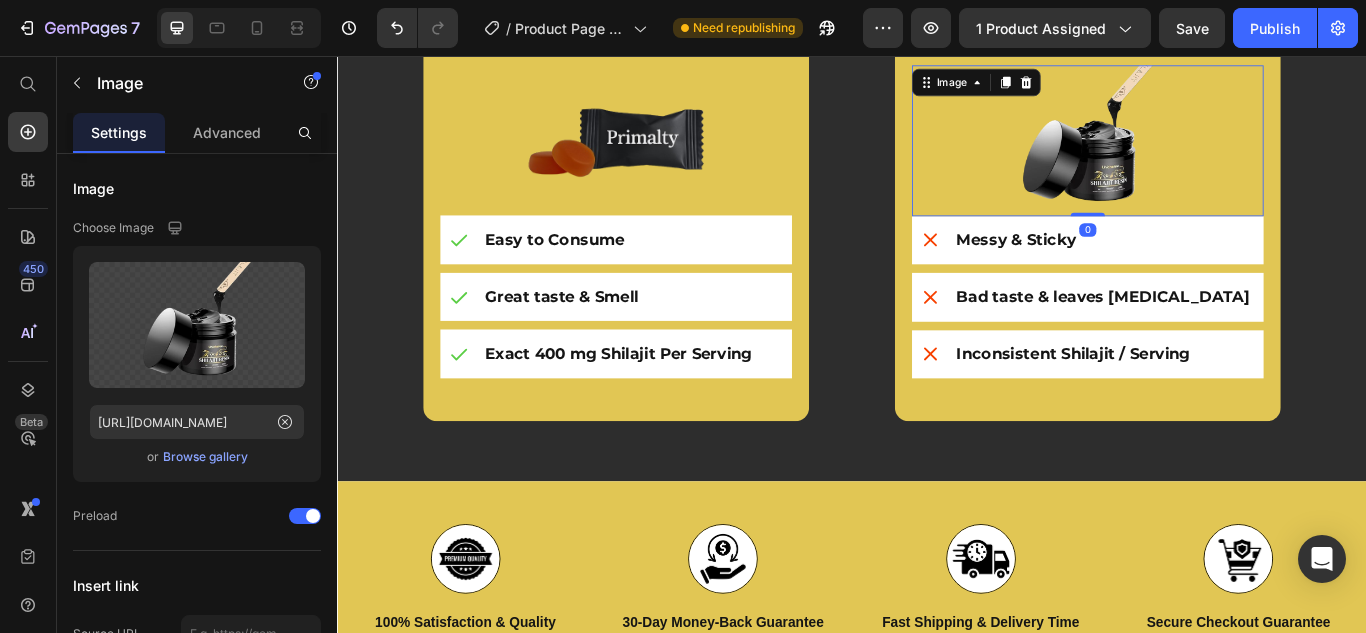 scroll, scrollTop: 4680, scrollLeft: 0, axis: vertical 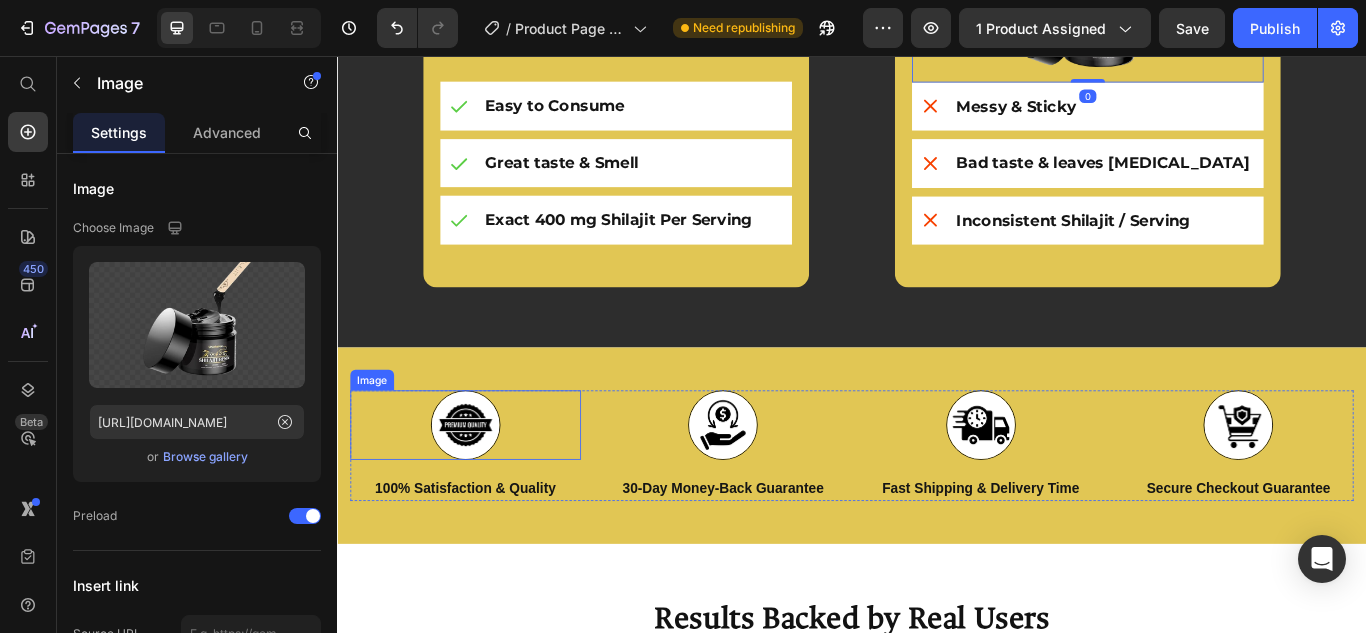 click at bounding box center [486, 486] 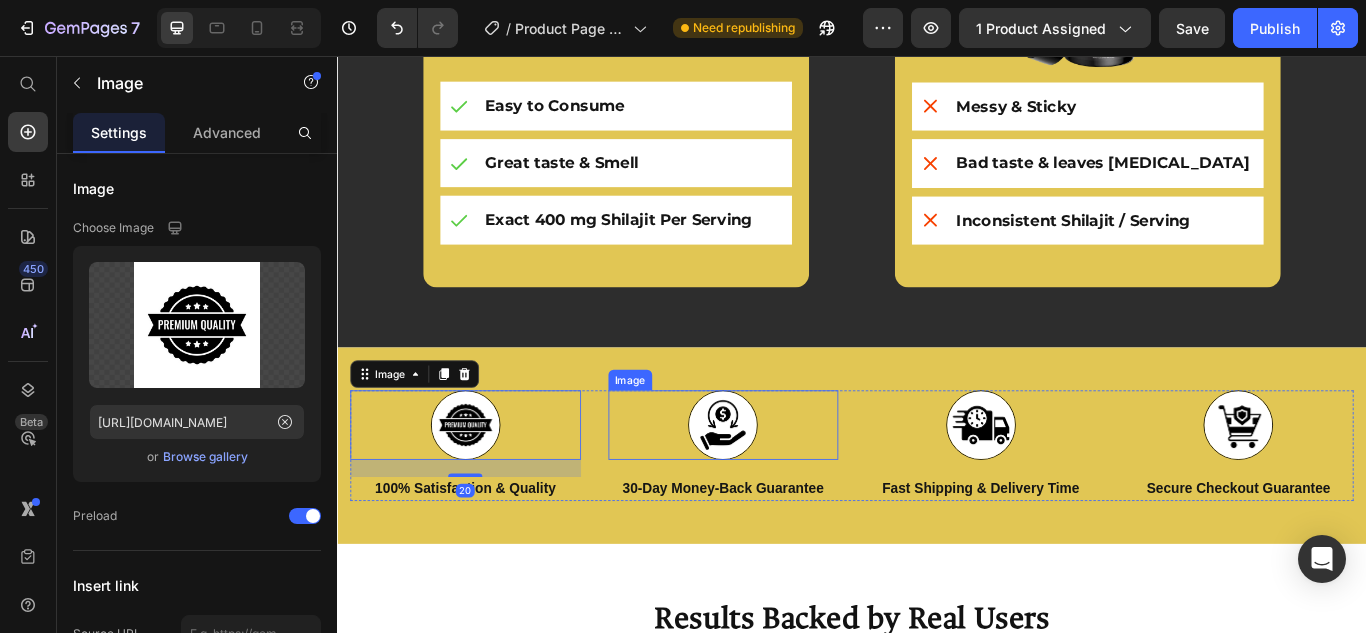 click at bounding box center (787, 486) 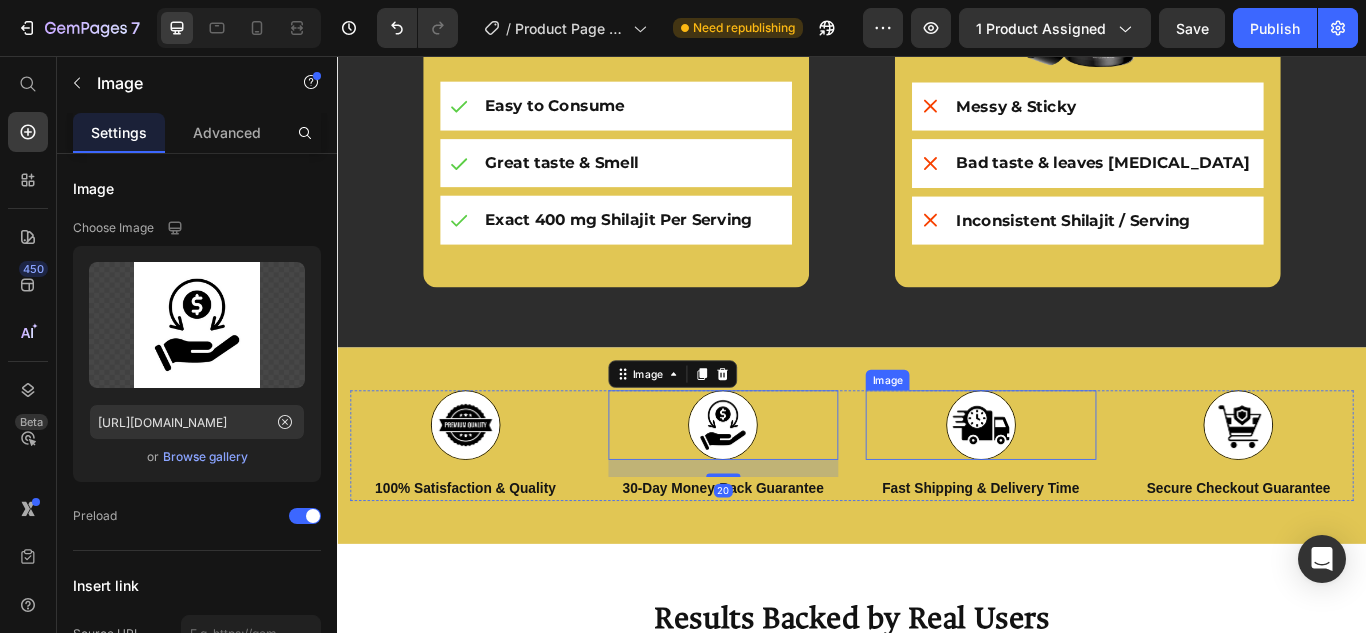 click at bounding box center (1087, 486) 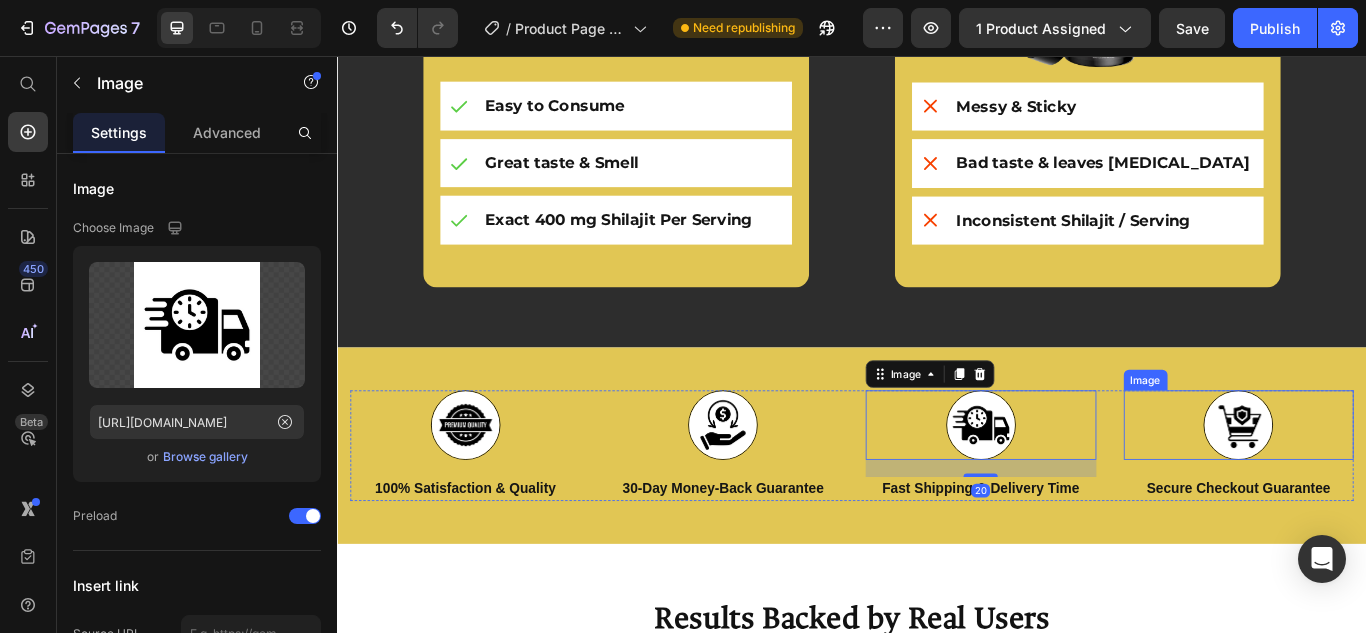 click at bounding box center (1388, 486) 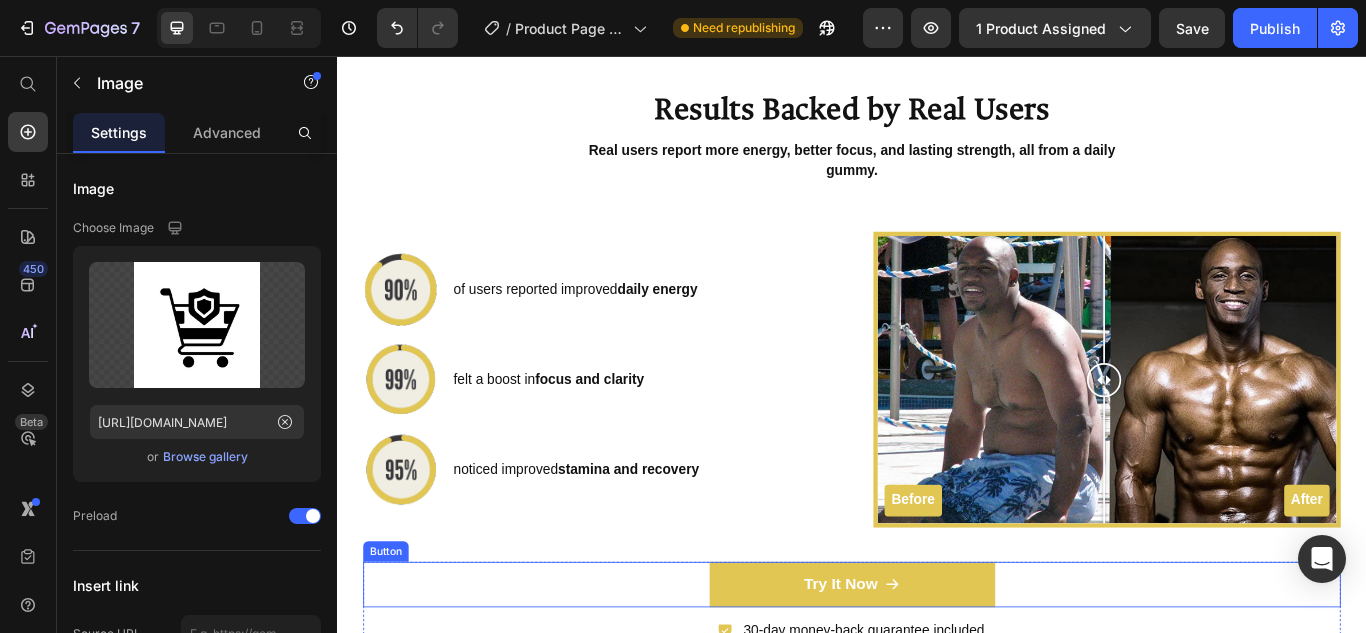 scroll, scrollTop: 5339, scrollLeft: 0, axis: vertical 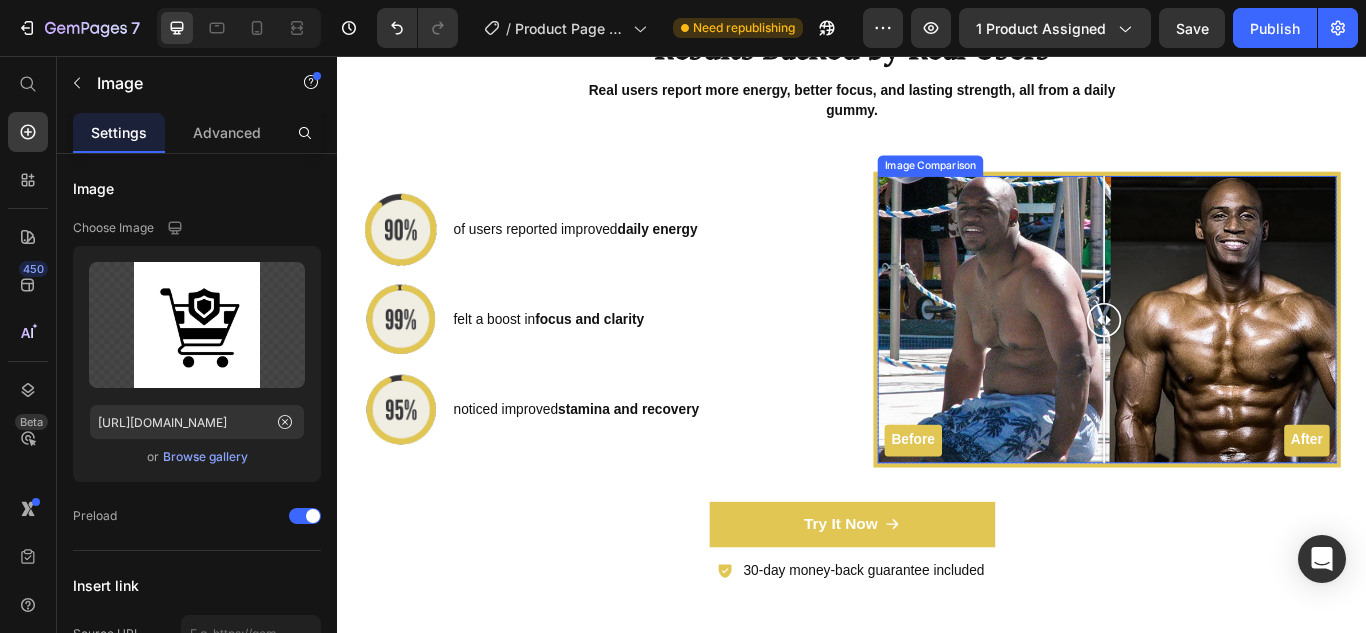 click at bounding box center [1231, 363] 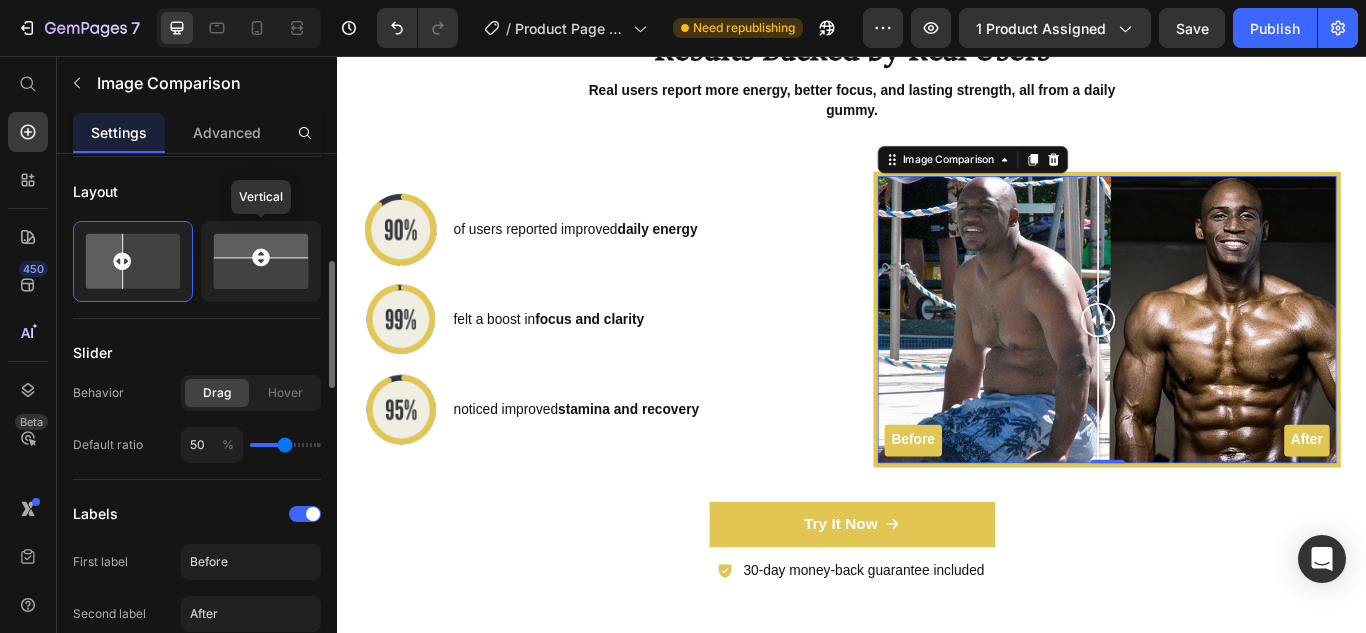 scroll, scrollTop: 447, scrollLeft: 0, axis: vertical 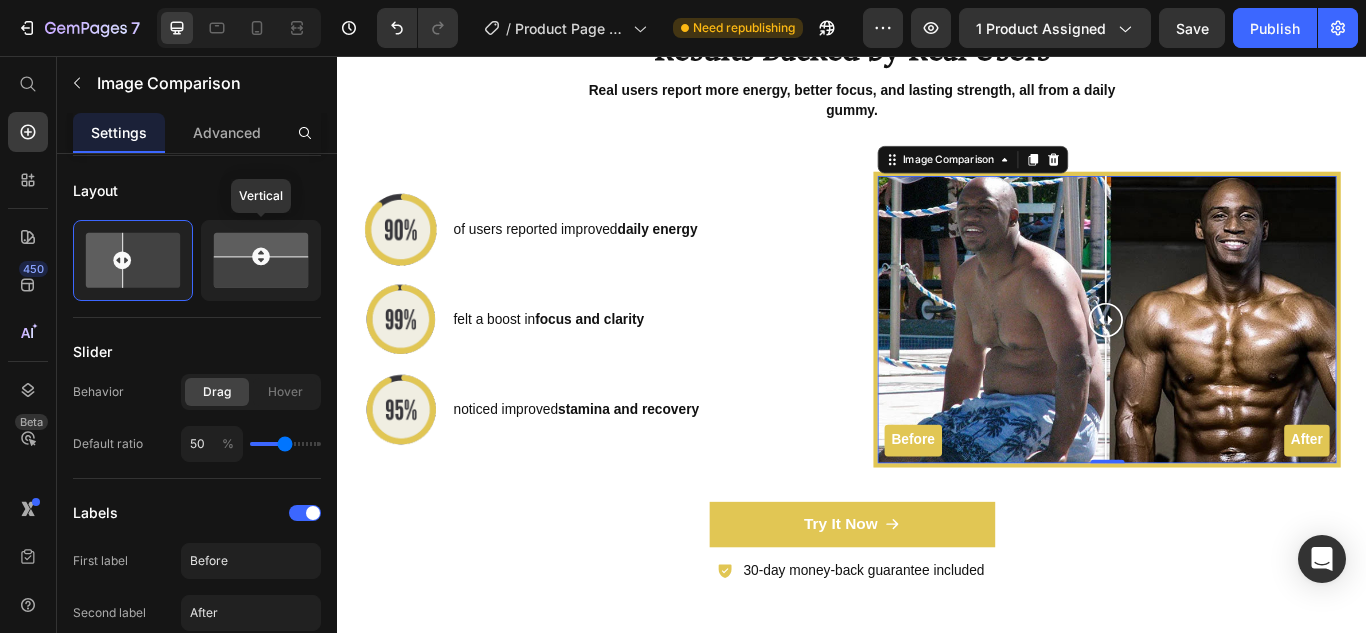 drag, startPoint x: 1226, startPoint y: 362, endPoint x: 1225, endPoint y: 450, distance: 88.005684 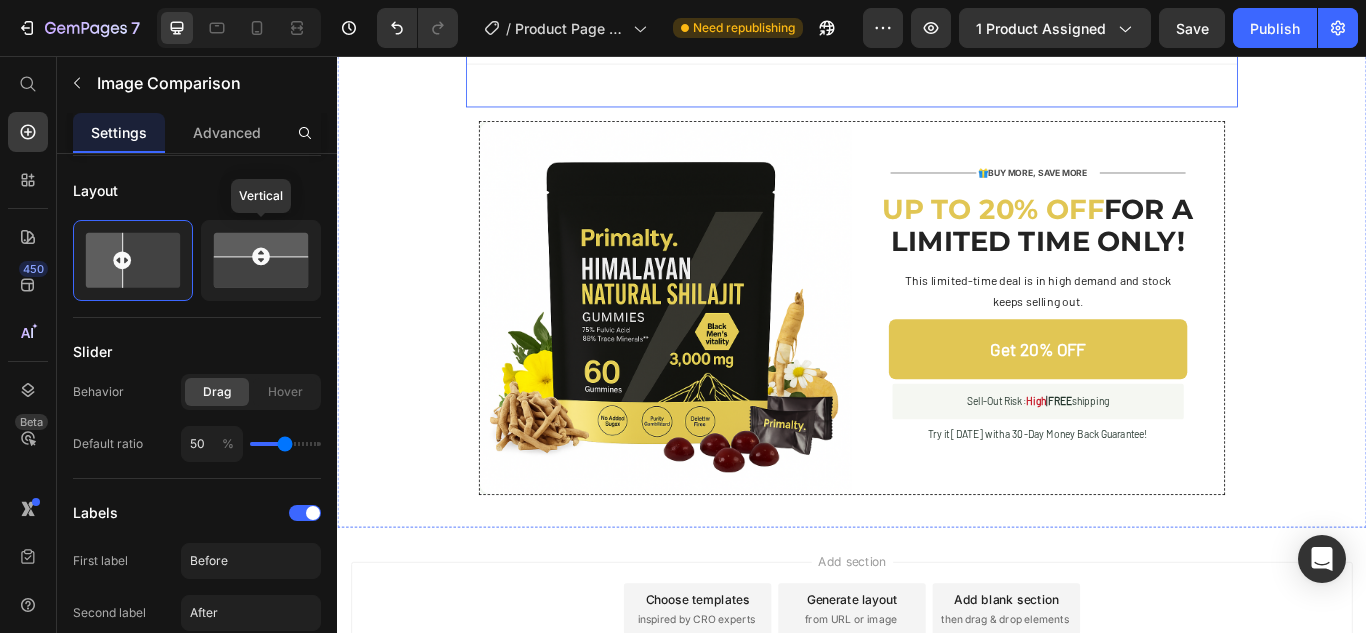 scroll, scrollTop: 6709, scrollLeft: 0, axis: vertical 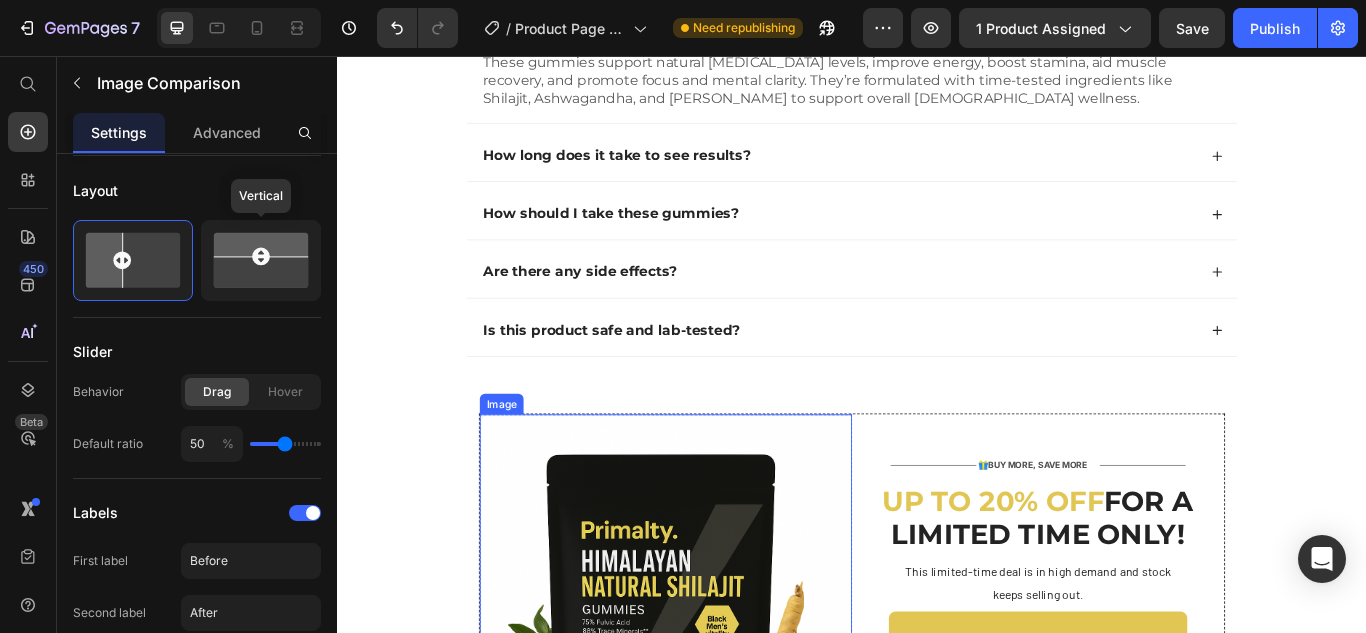 click at bounding box center [720, 691] 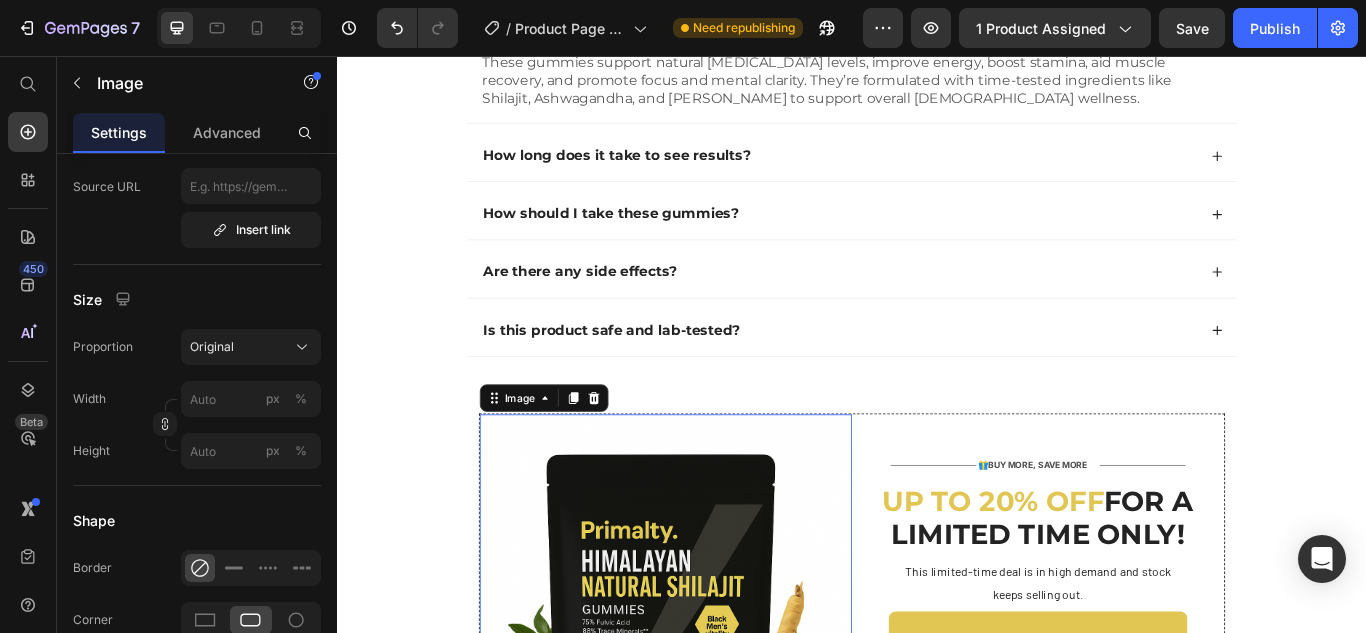scroll, scrollTop: 0, scrollLeft: 0, axis: both 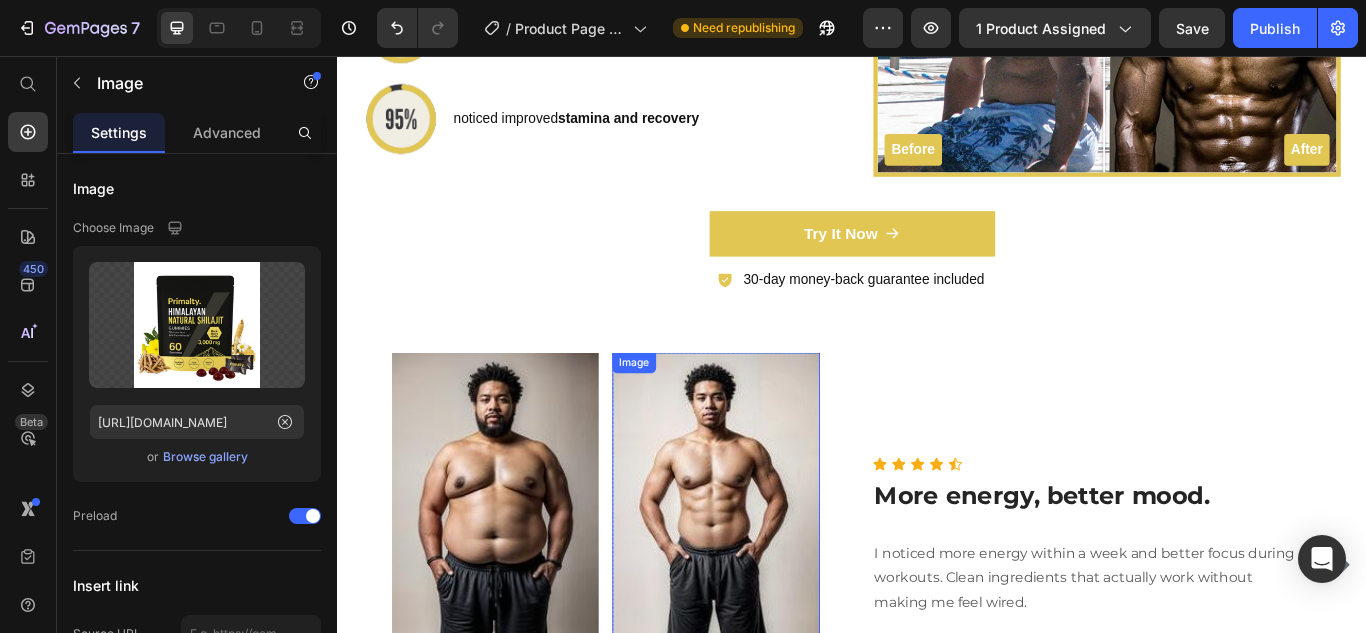 click at bounding box center (777, 649) 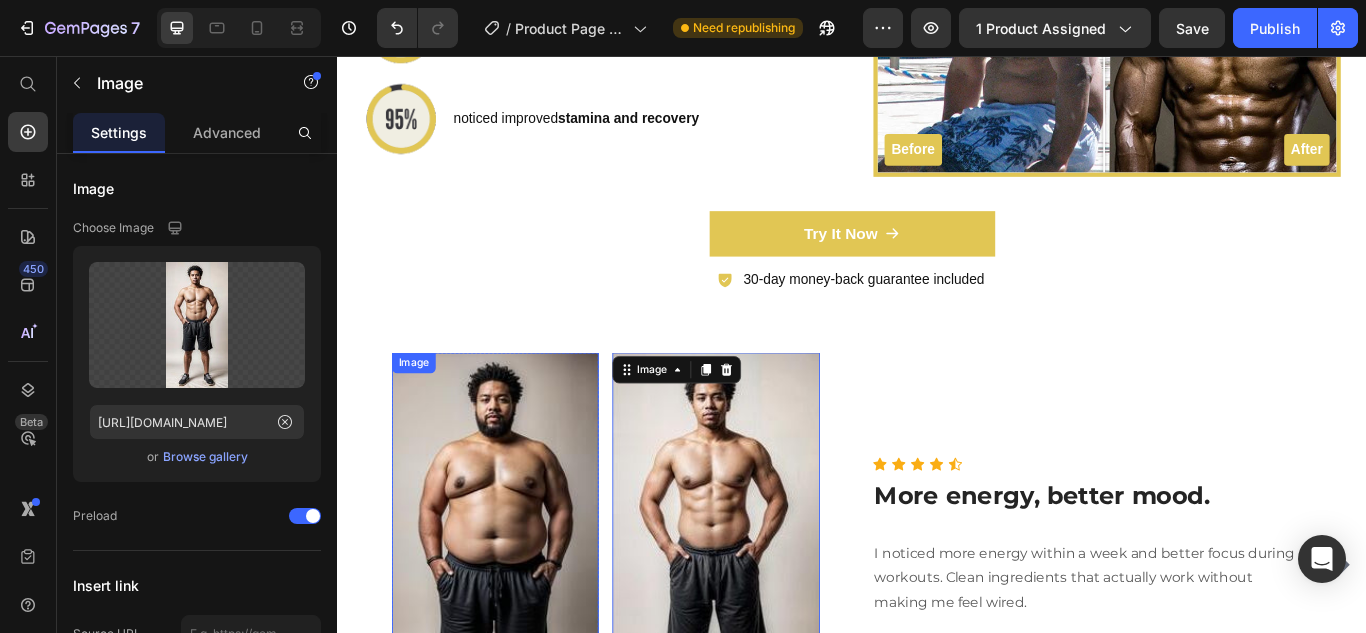 click at bounding box center (520, 648) 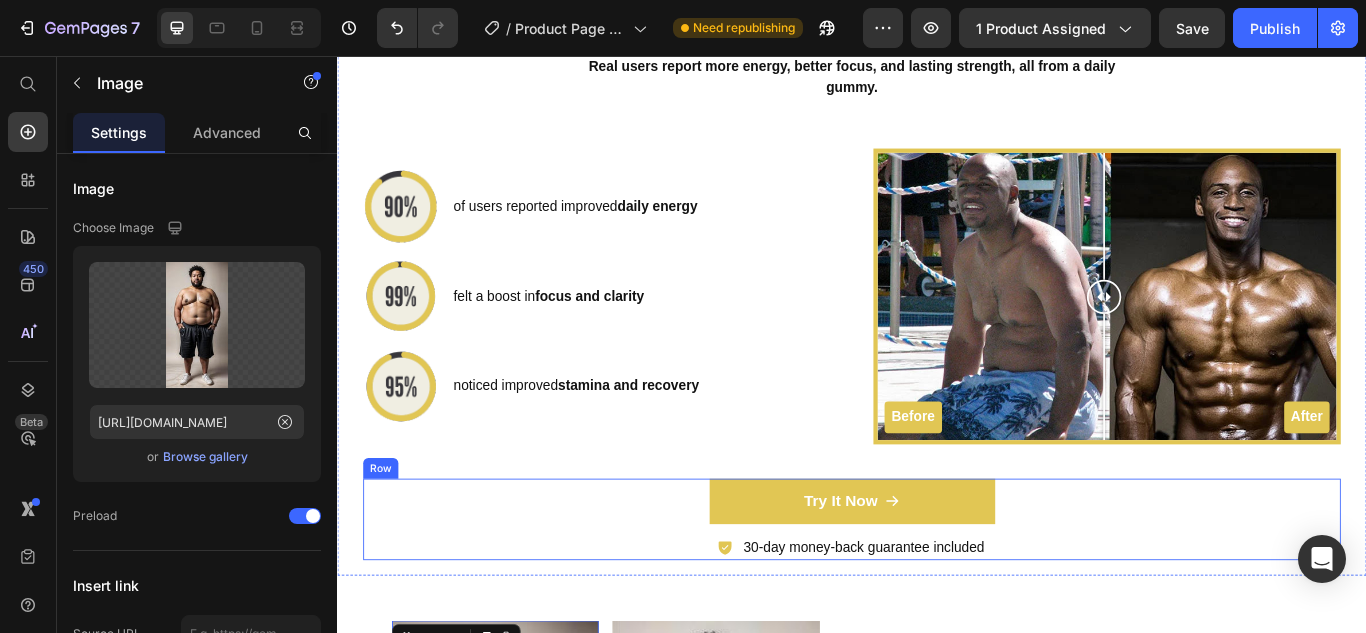 scroll, scrollTop: 5362, scrollLeft: 0, axis: vertical 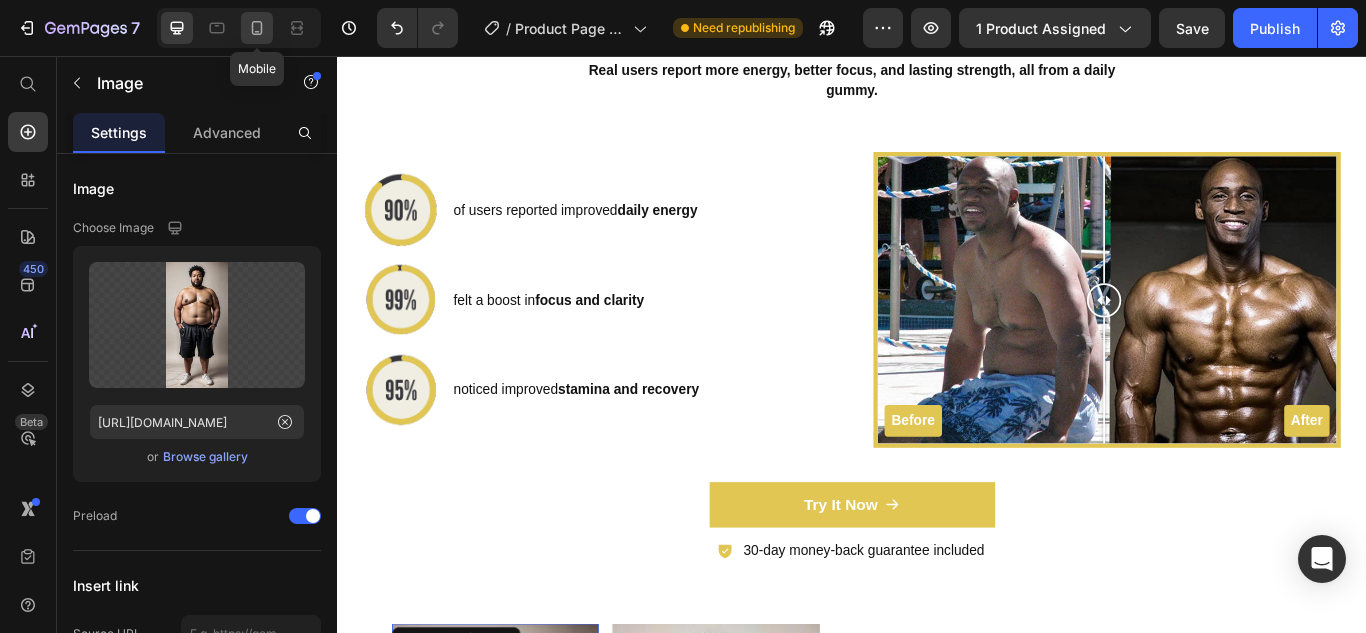 click 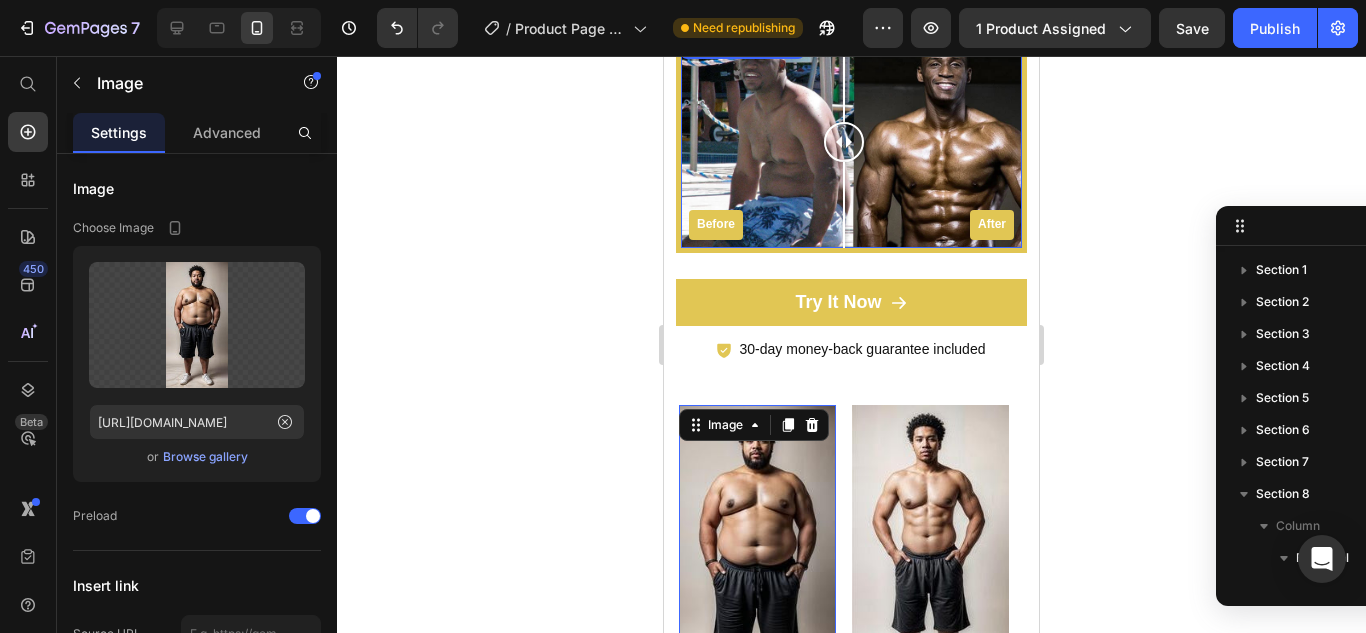 scroll, scrollTop: 475, scrollLeft: 0, axis: vertical 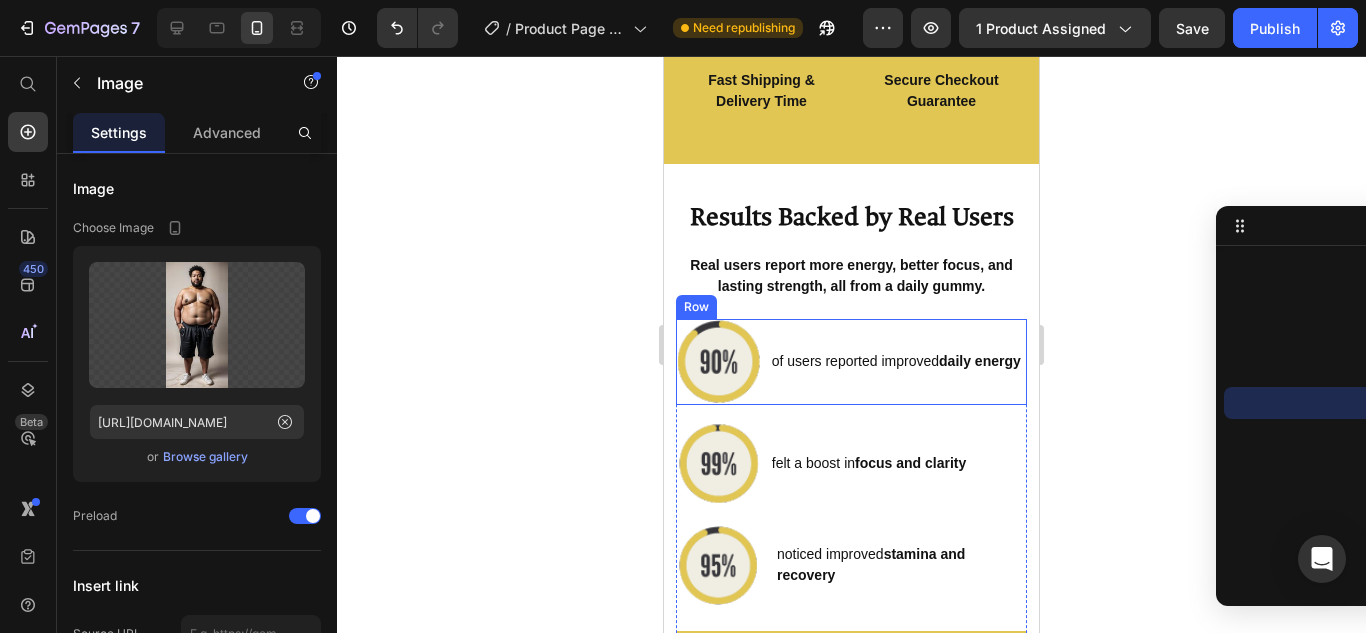 click on "Image of users reported improved  daily energy Text block Row" at bounding box center (851, 362) 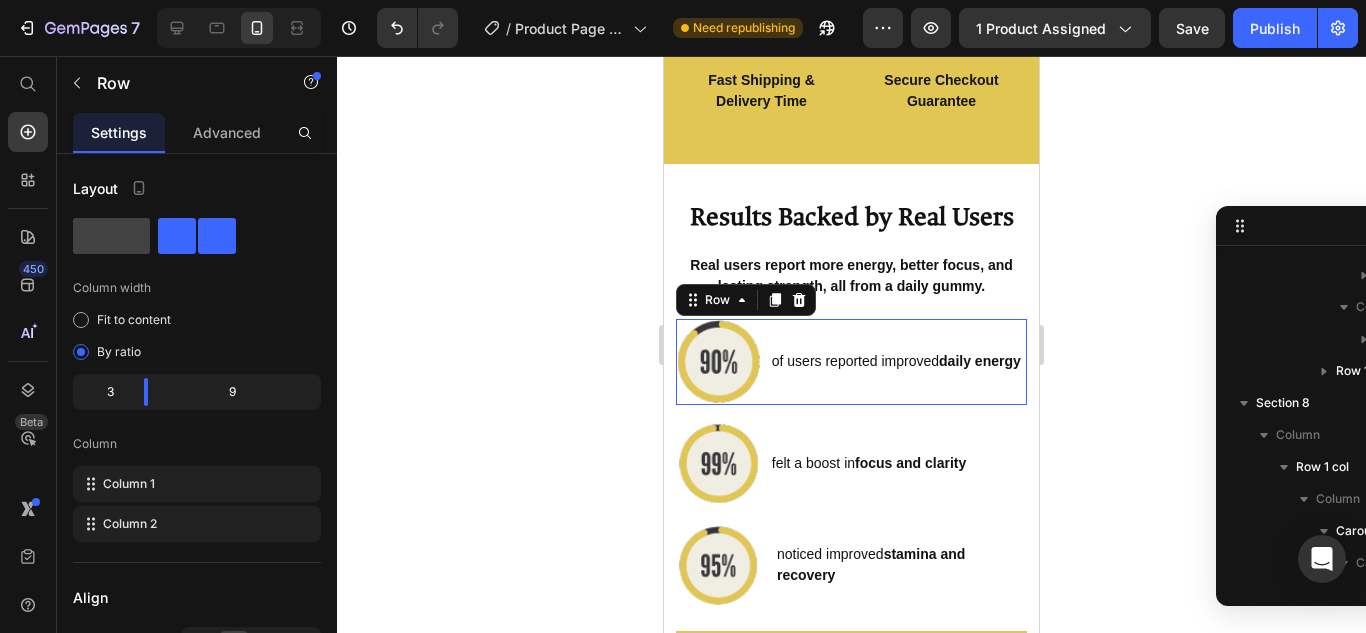 scroll, scrollTop: 283, scrollLeft: 0, axis: vertical 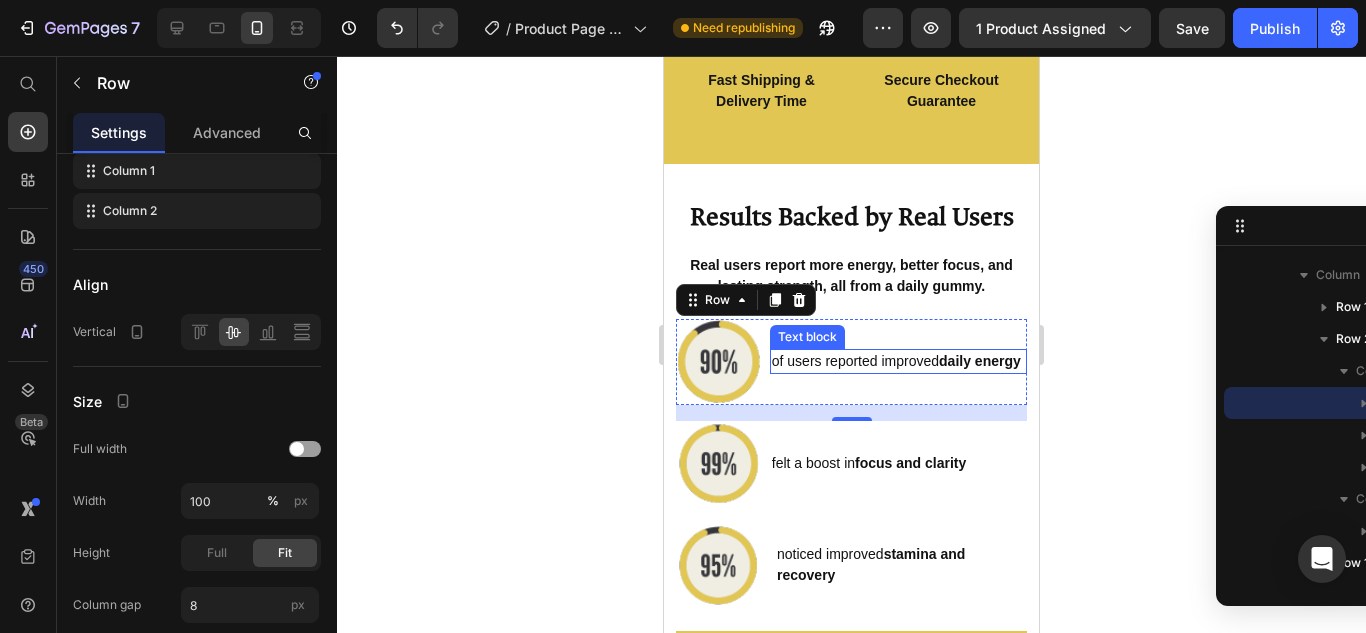 click on "of users reported improved  daily energy" at bounding box center [898, 361] 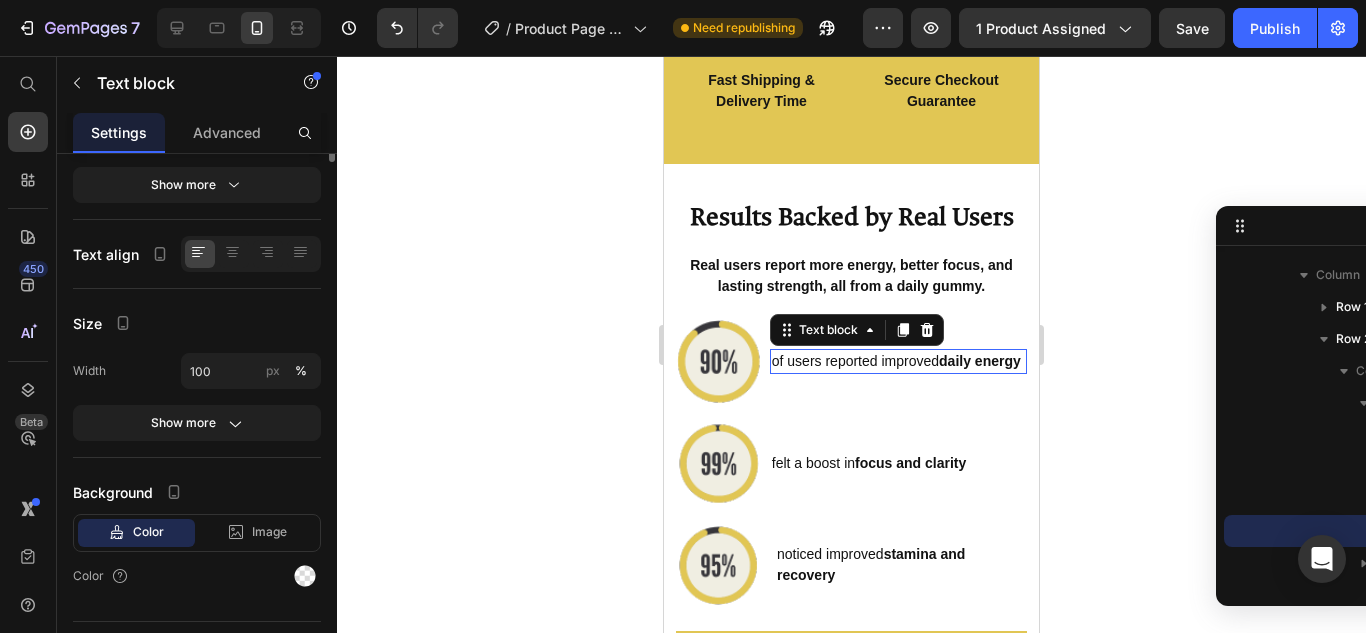 scroll, scrollTop: 0, scrollLeft: 0, axis: both 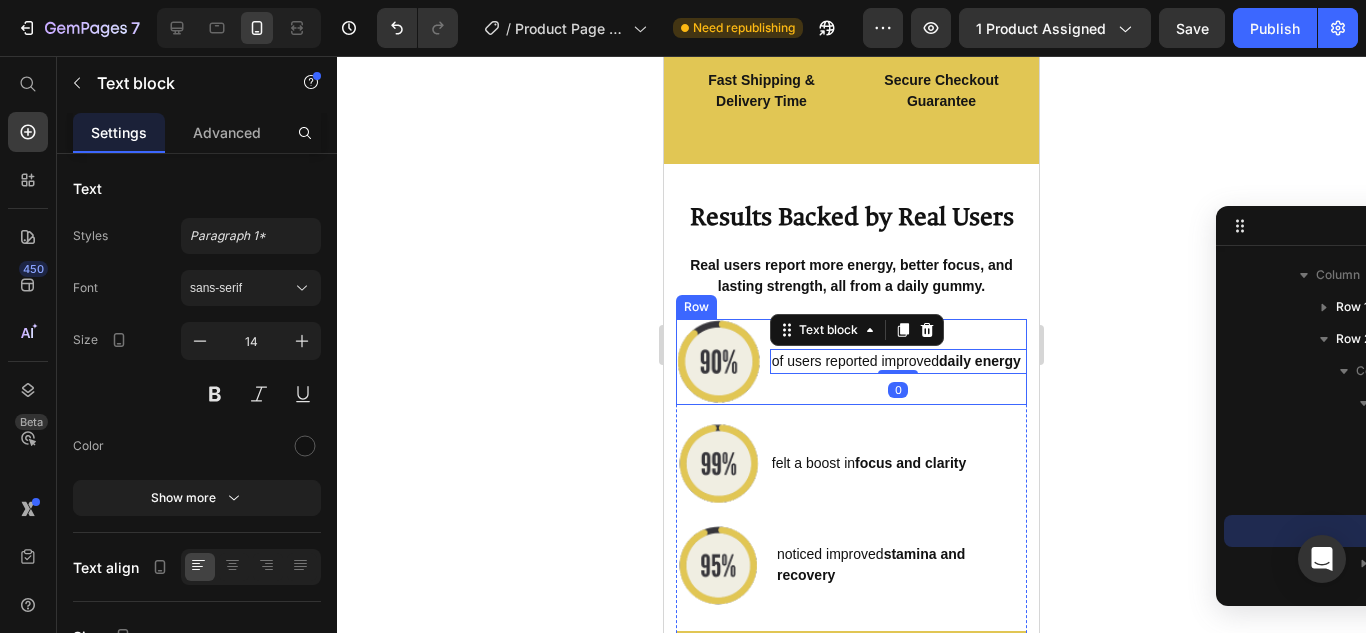 click on "of users reported improved  daily energy Text block   0" at bounding box center [898, 362] 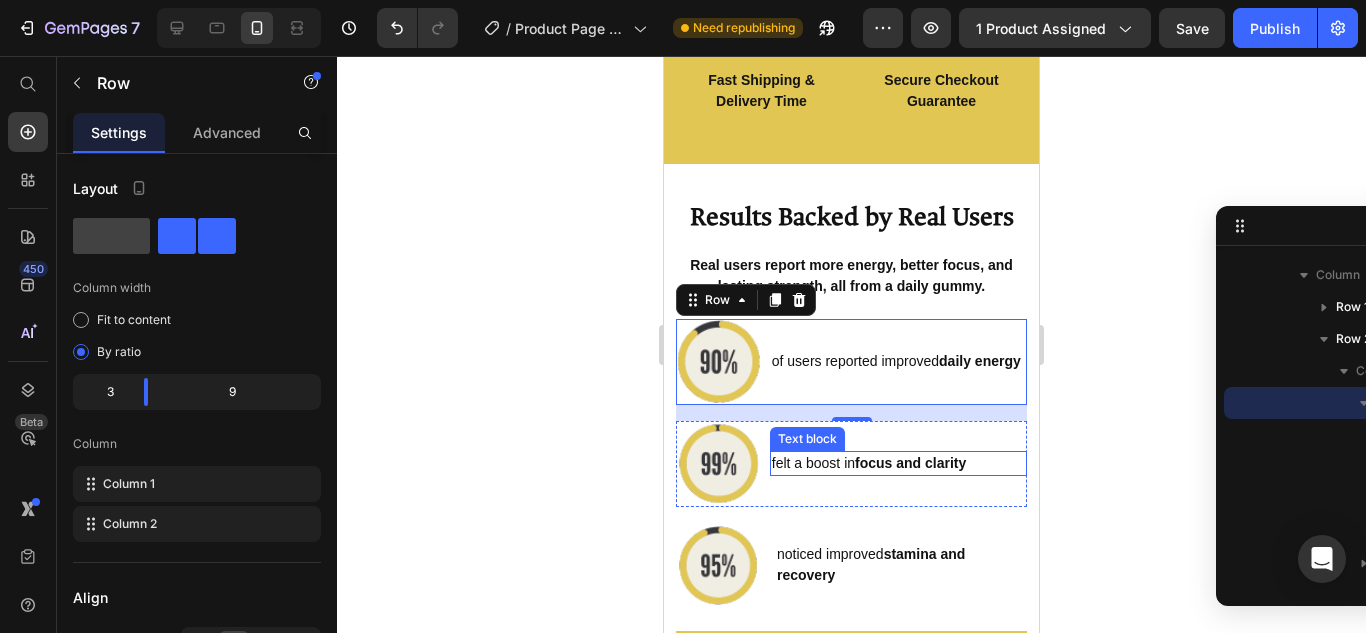 click on "felt a boost in  focus and clarity" at bounding box center (898, 463) 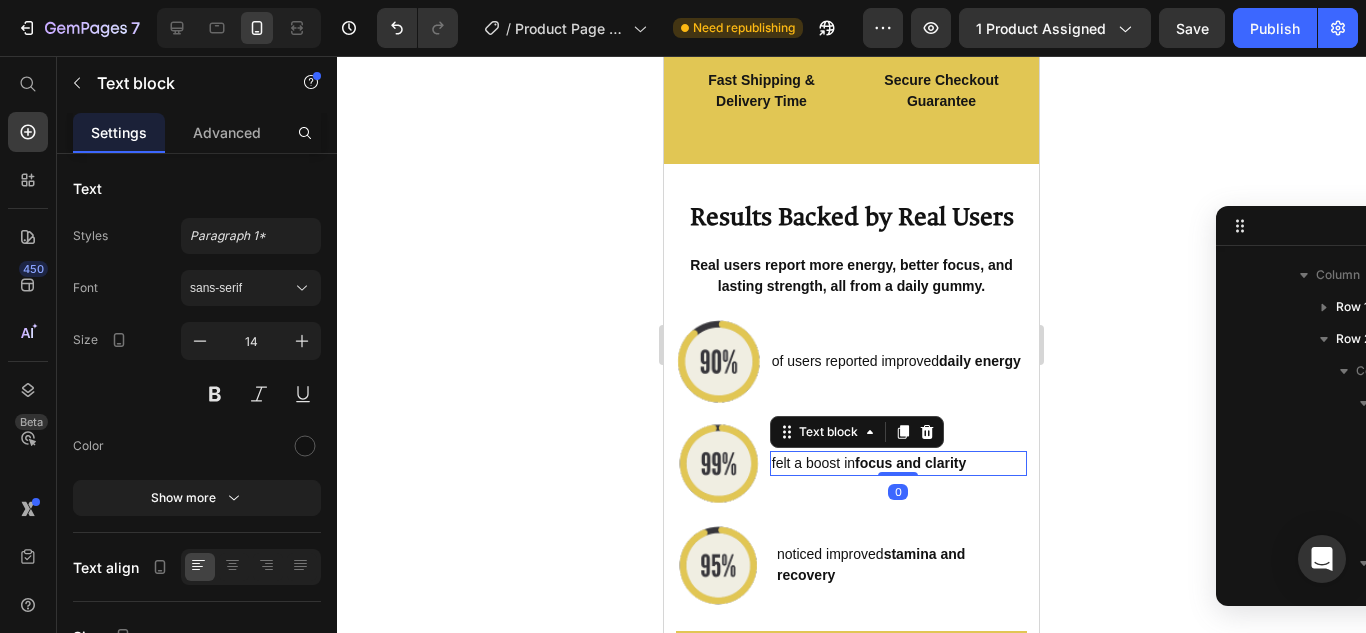 scroll, scrollTop: 571, scrollLeft: 0, axis: vertical 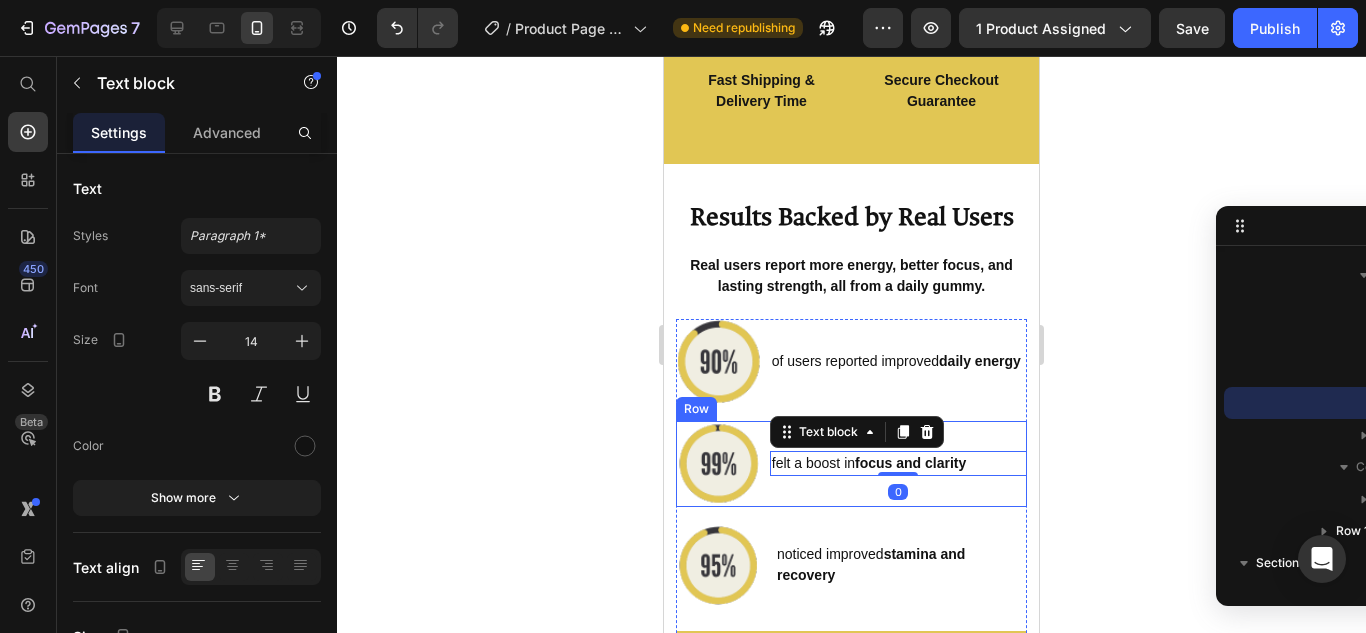 click on "felt a boost in  focus and clarity Text block   0" at bounding box center (898, 464) 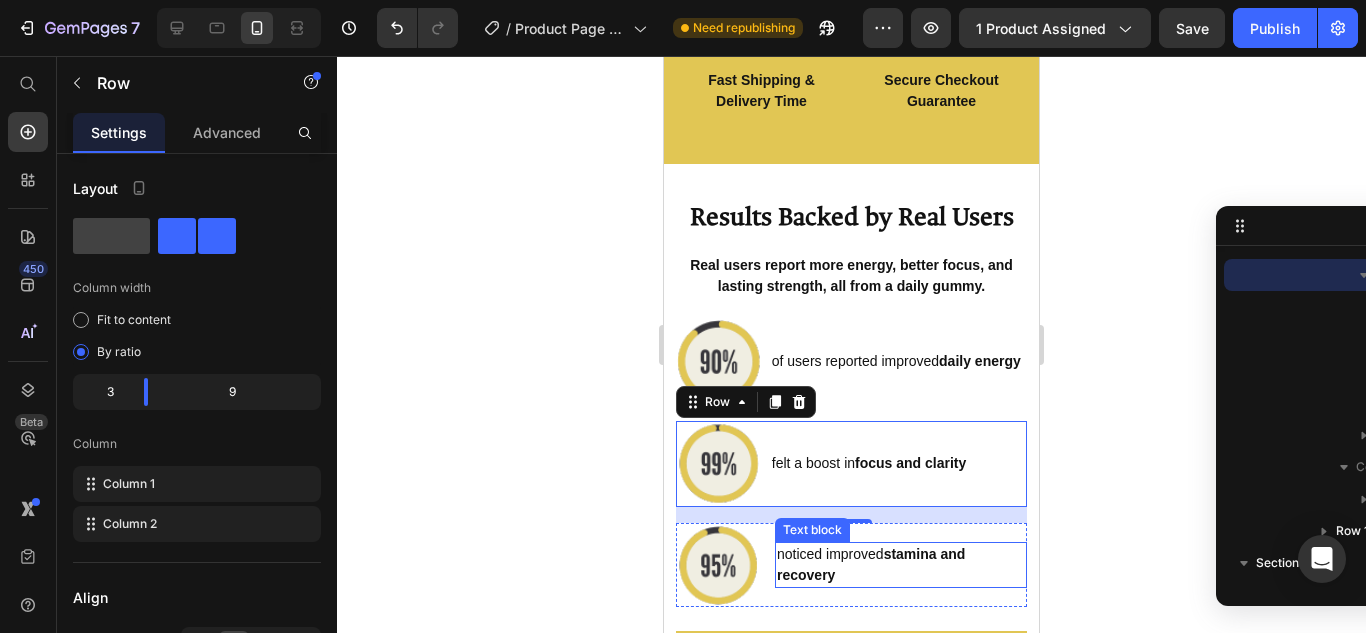 click on "noticed improved  stamina and recovery" at bounding box center (901, 565) 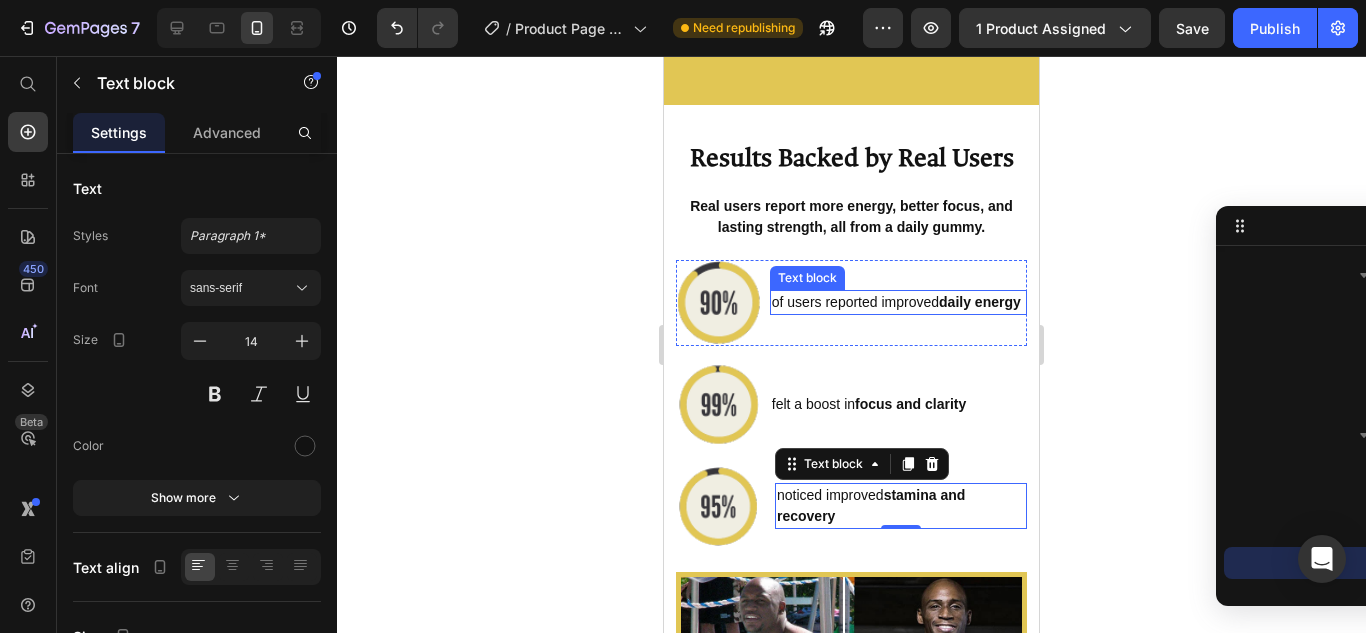 scroll, scrollTop: 4919, scrollLeft: 0, axis: vertical 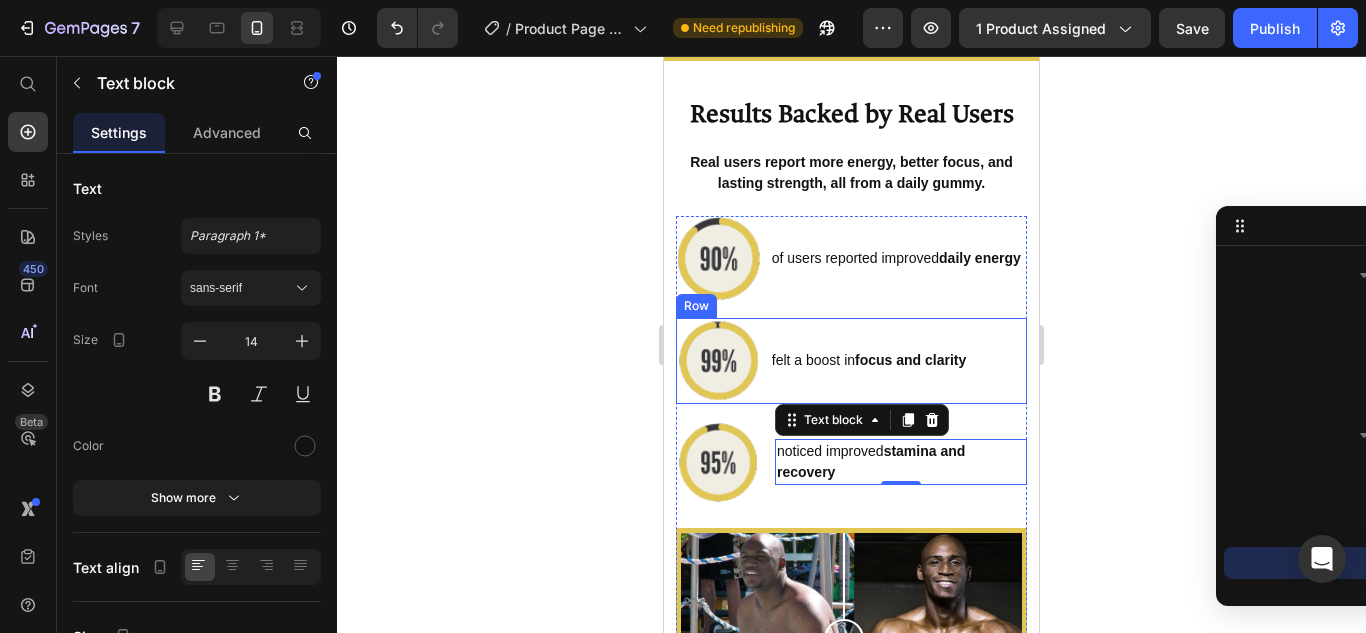 click on "Image felt a boost in  focus and clarity Text block Row" at bounding box center (851, 361) 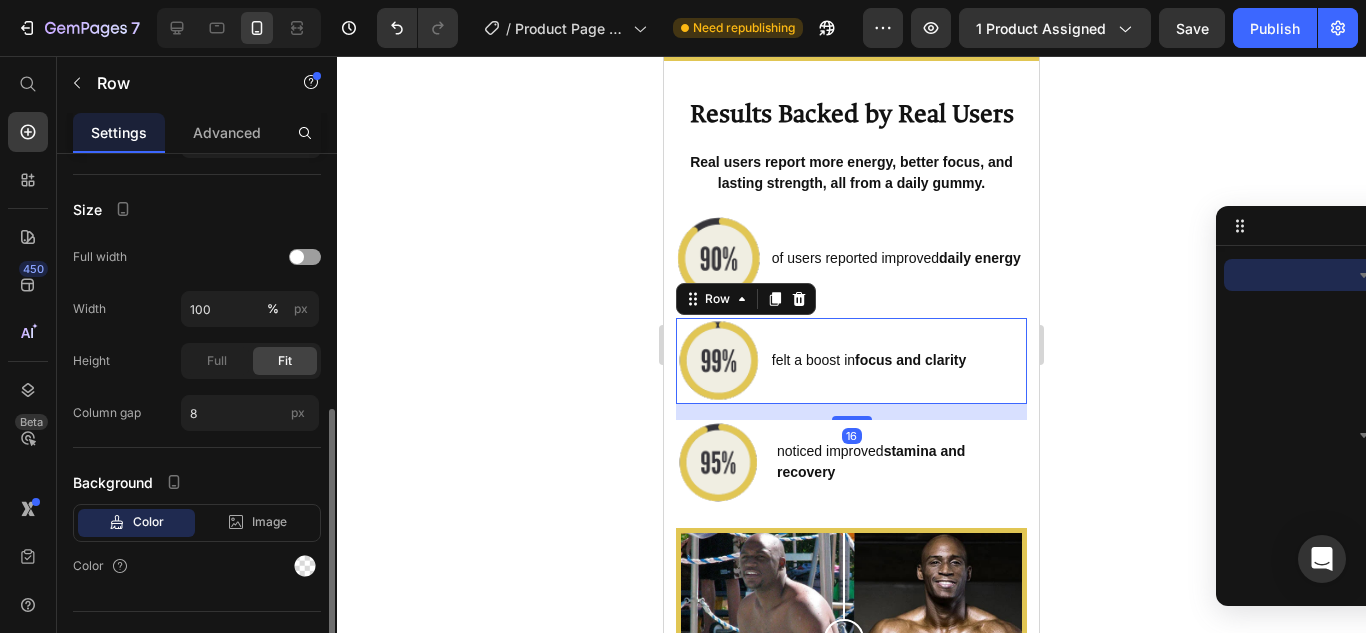scroll, scrollTop: 509, scrollLeft: 0, axis: vertical 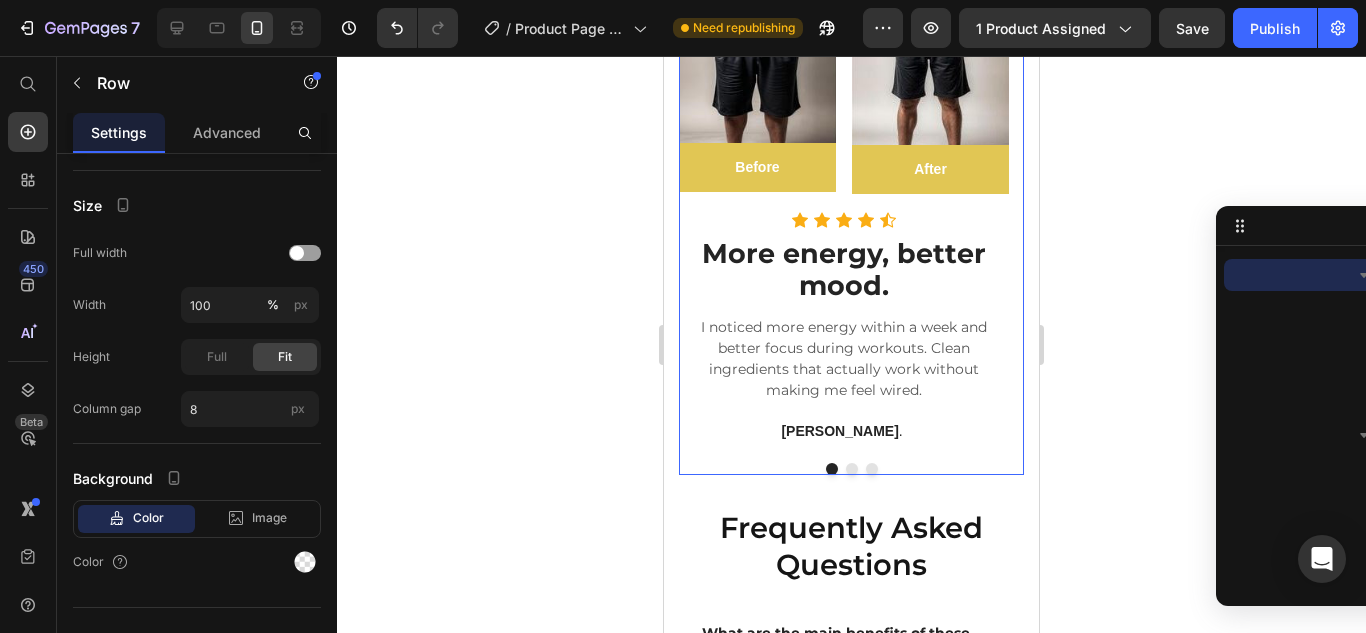 click at bounding box center [872, 469] 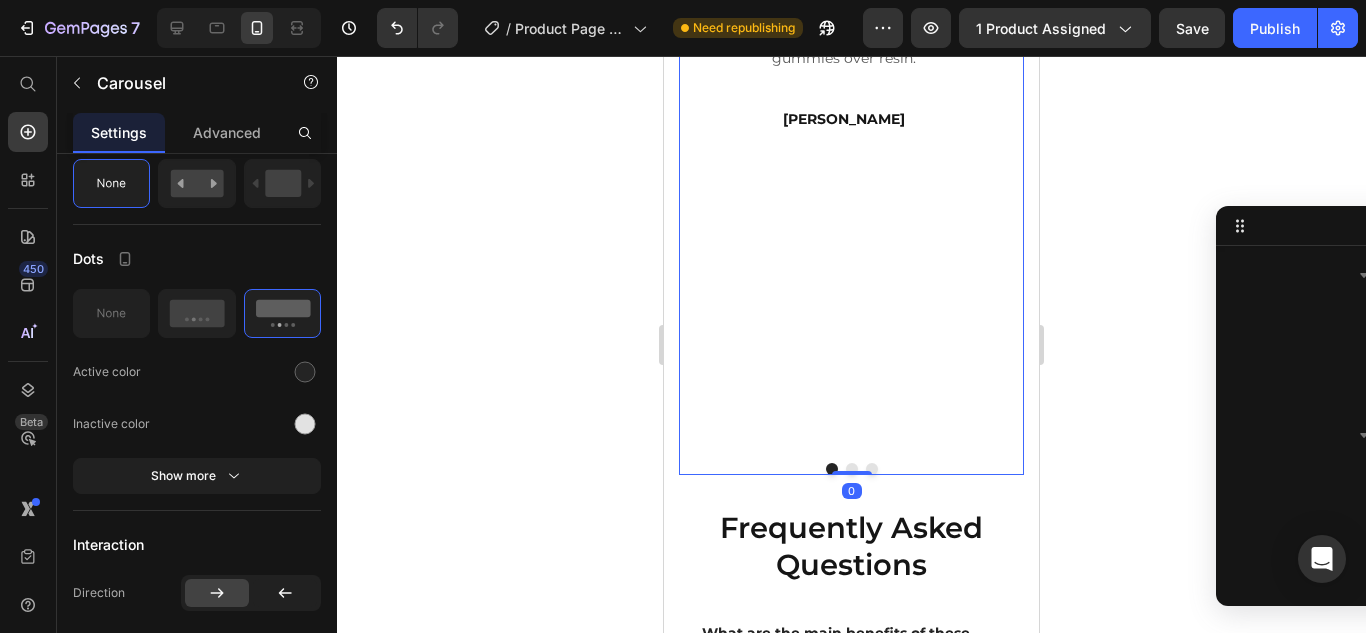 scroll, scrollTop: 987, scrollLeft: 0, axis: vertical 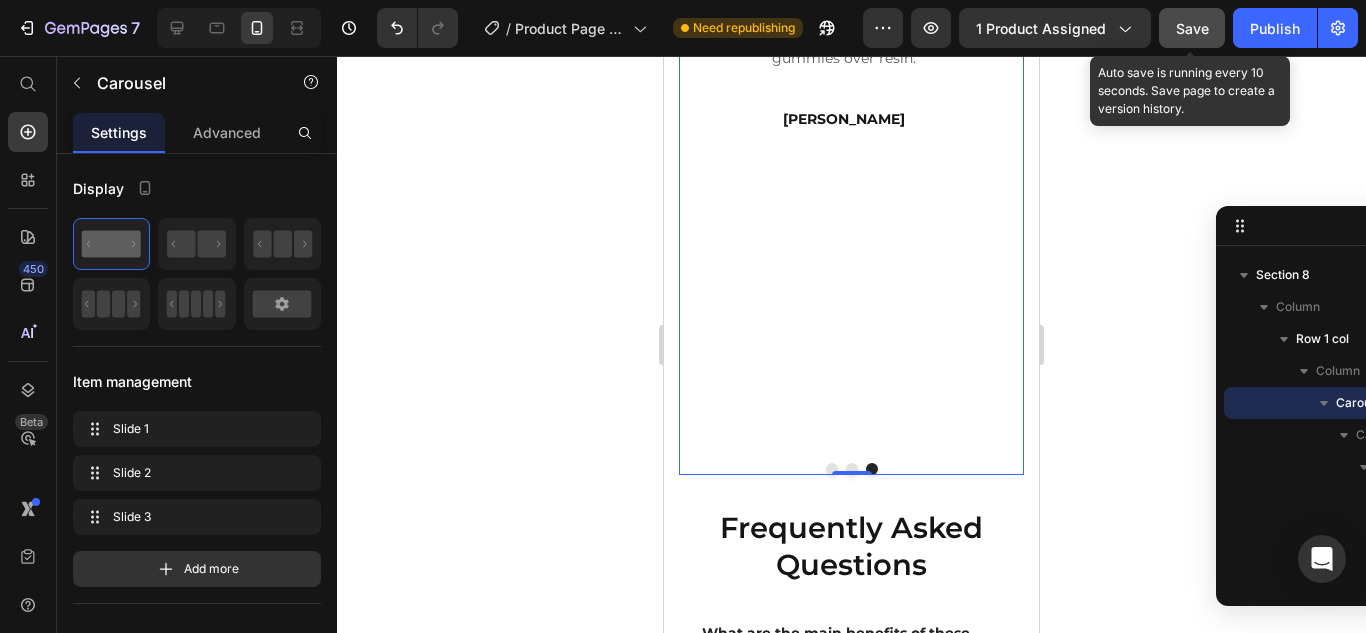click on "Save" at bounding box center [1192, 28] 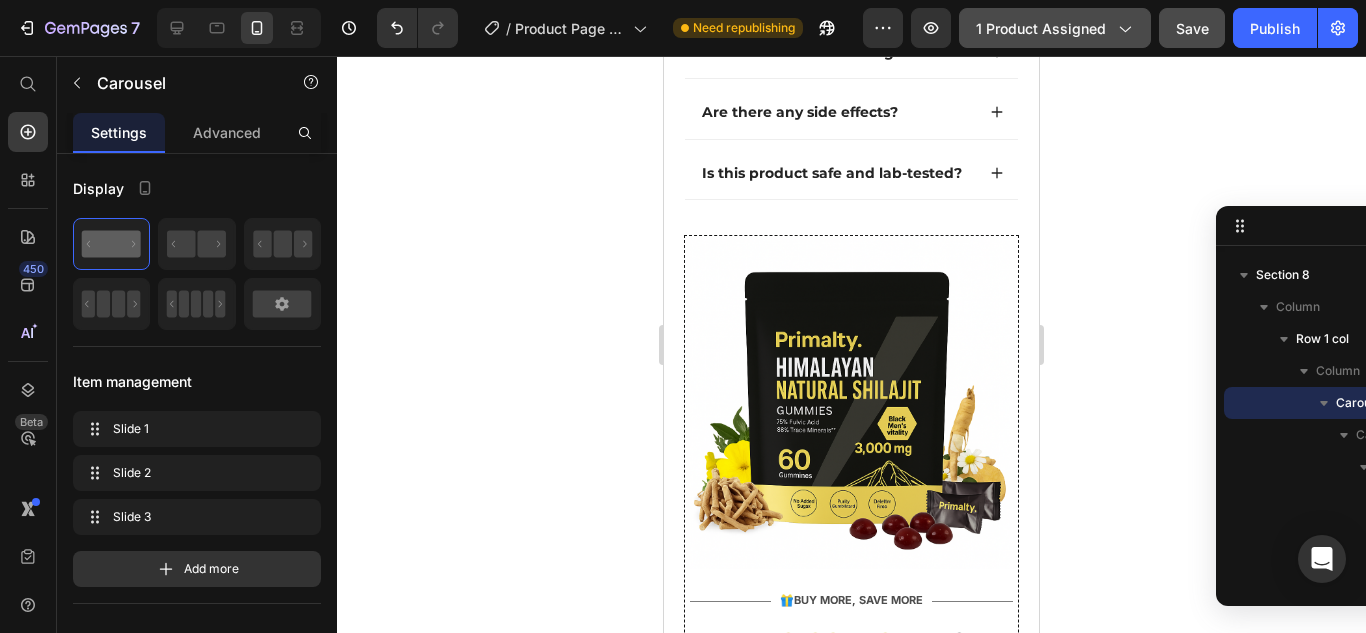 scroll, scrollTop: 6079, scrollLeft: 0, axis: vertical 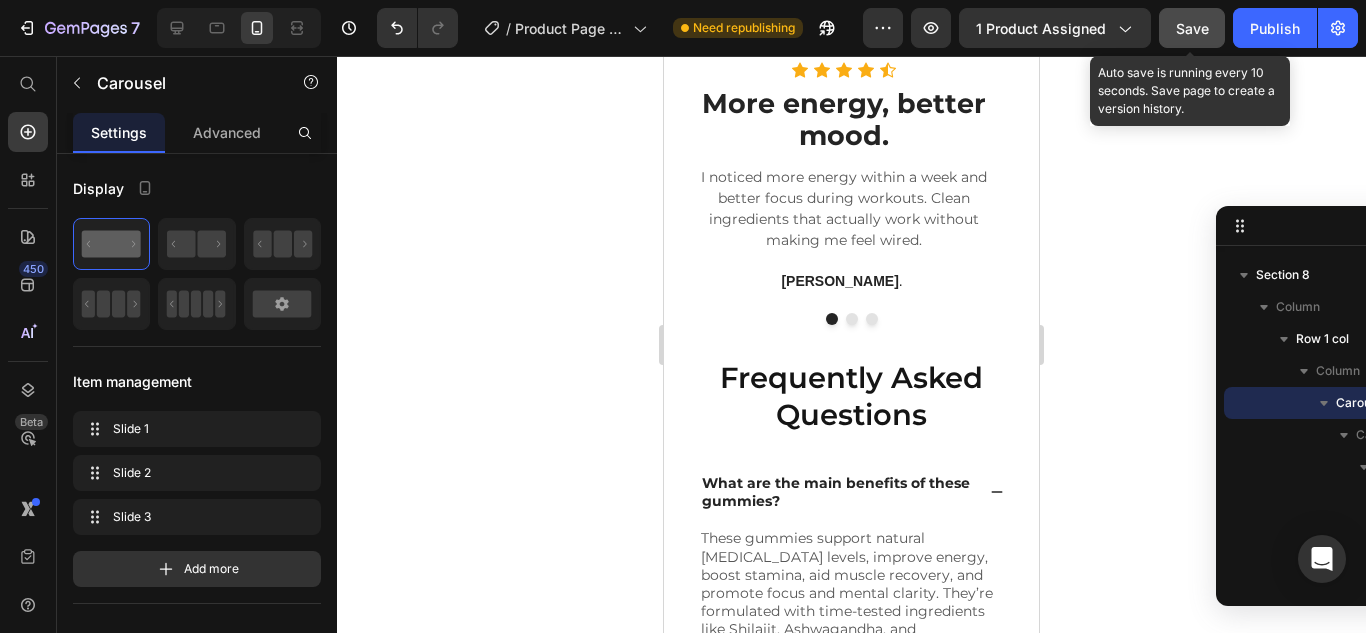 click on "Save" at bounding box center [1192, 28] 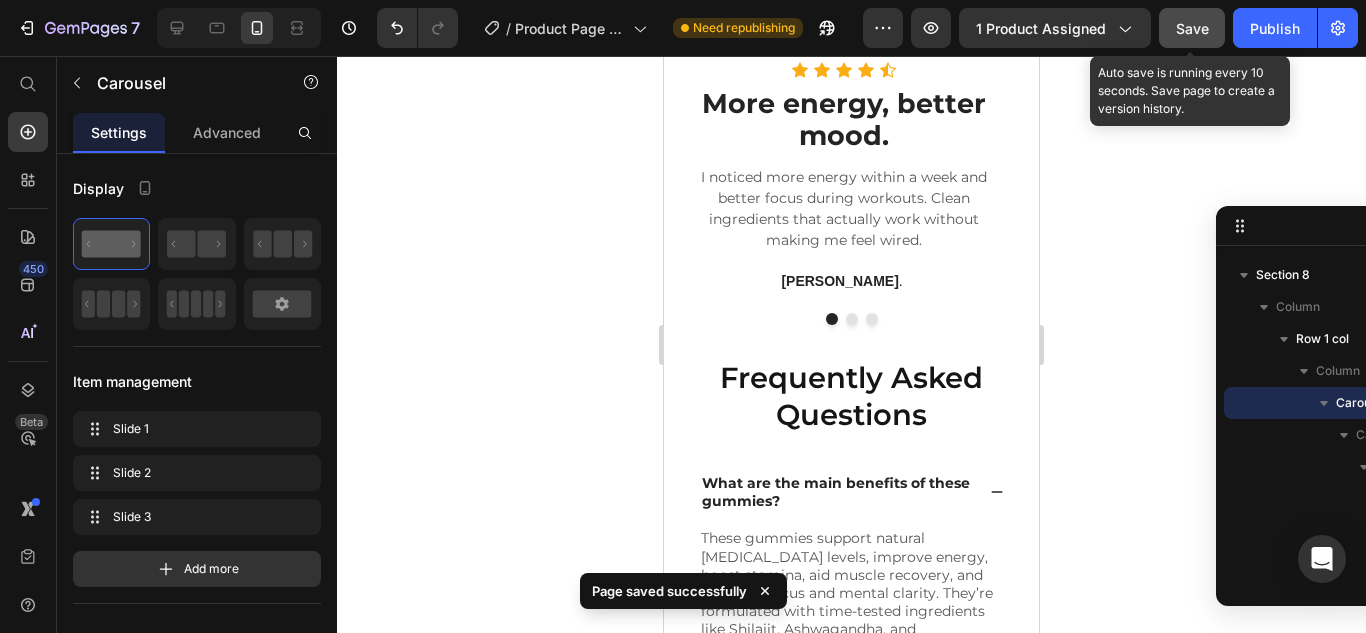 click on "Save" at bounding box center [1192, 28] 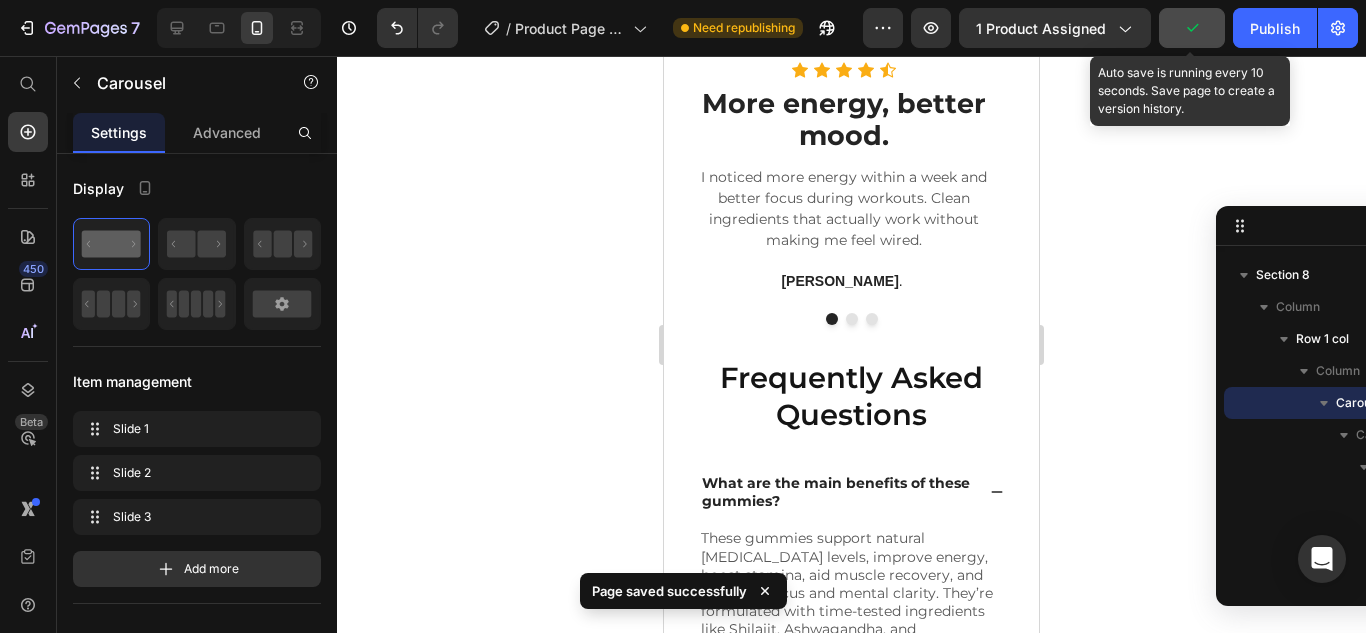 click 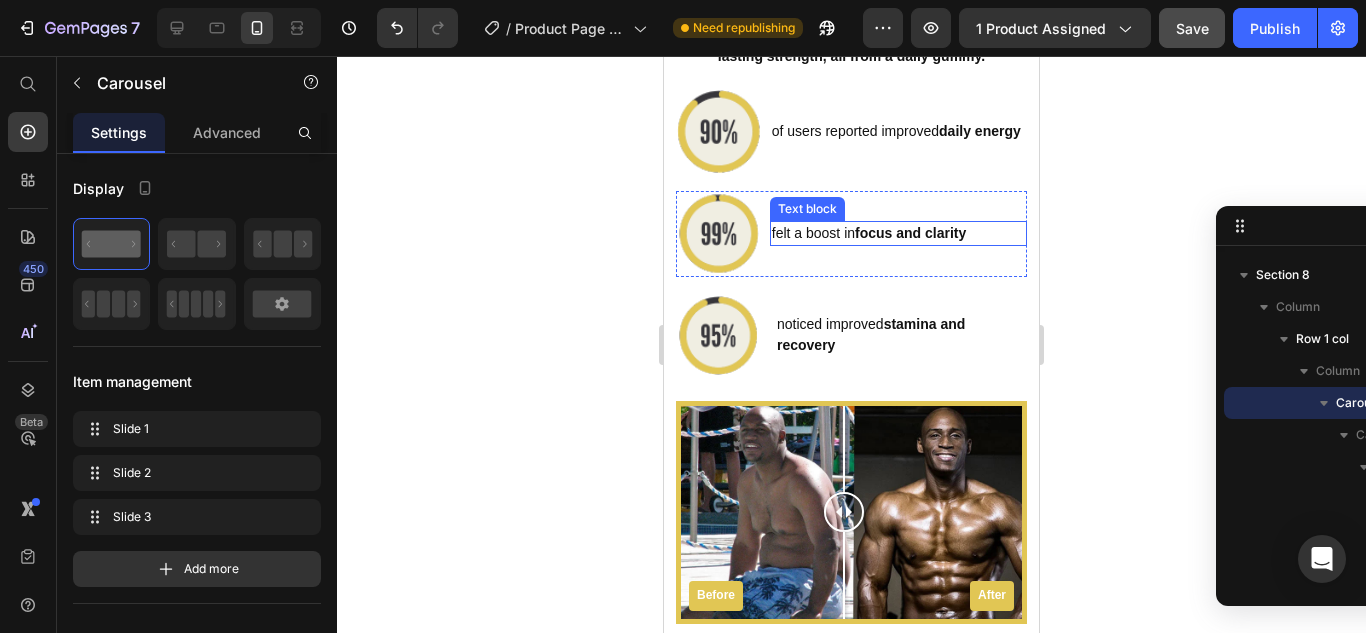 scroll, scrollTop: 4953, scrollLeft: 0, axis: vertical 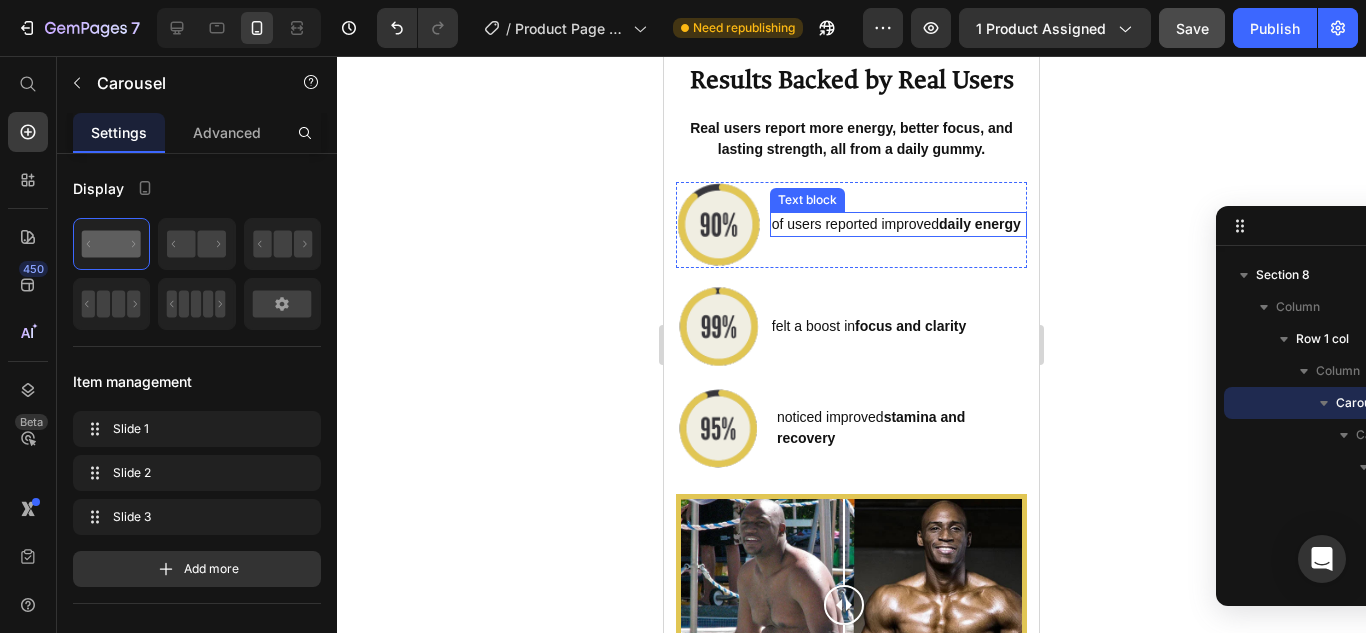 click on "of users reported improved  daily energy" at bounding box center [898, 224] 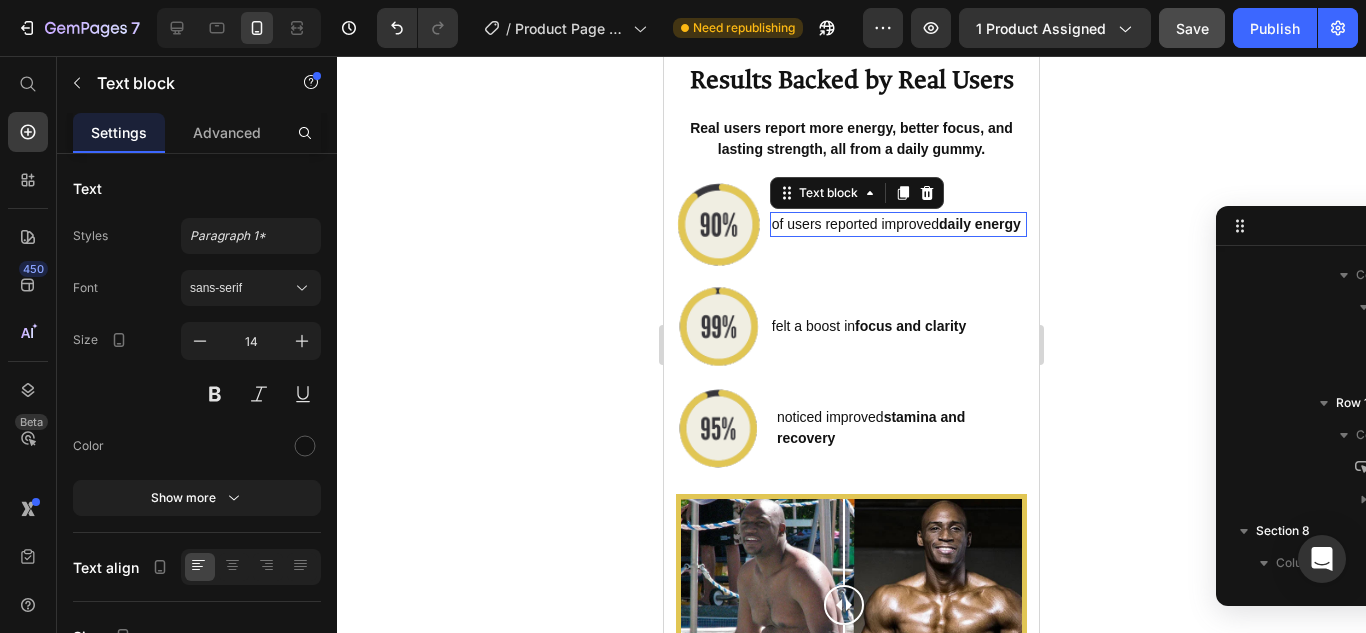 scroll, scrollTop: 507, scrollLeft: 0, axis: vertical 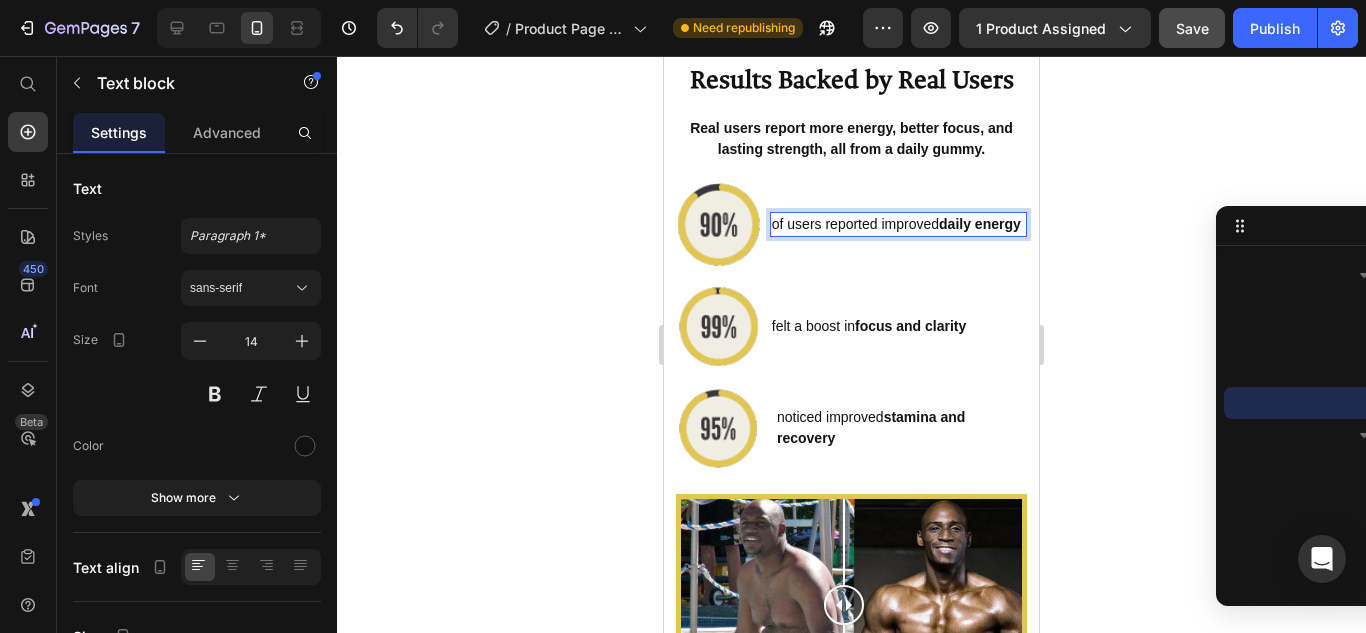 click on "of users reported improved  daily energy" at bounding box center (898, 224) 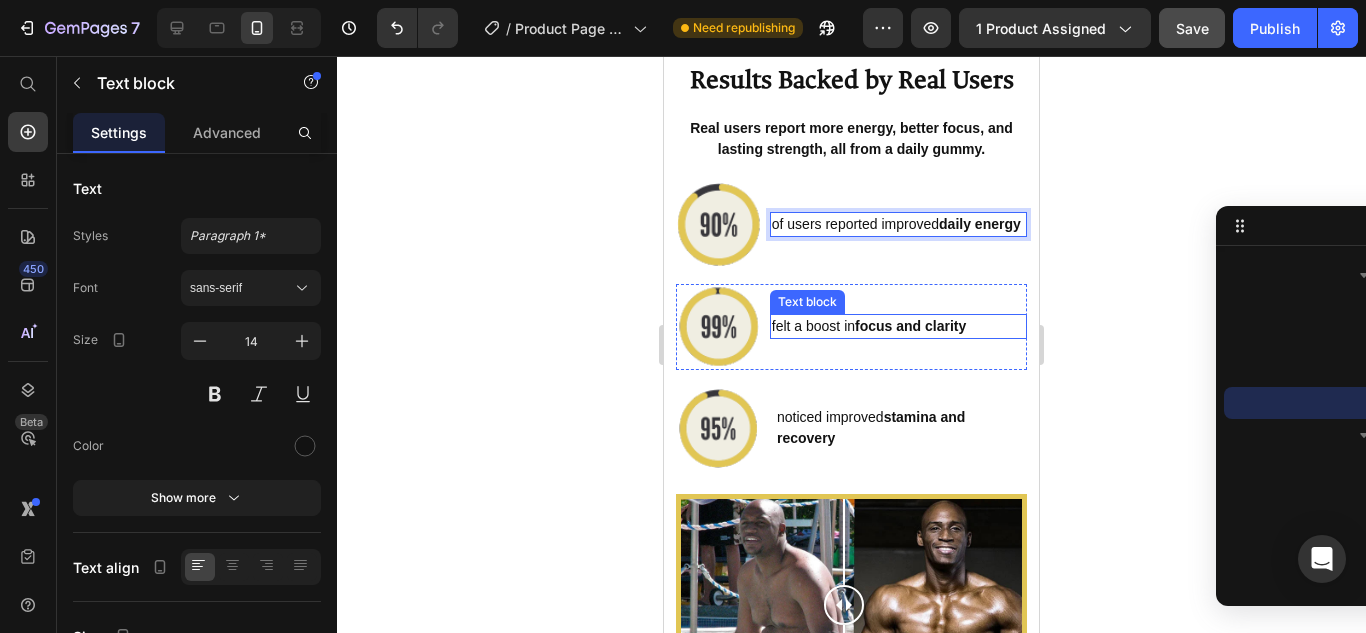click on "focus and clarity" at bounding box center (910, 326) 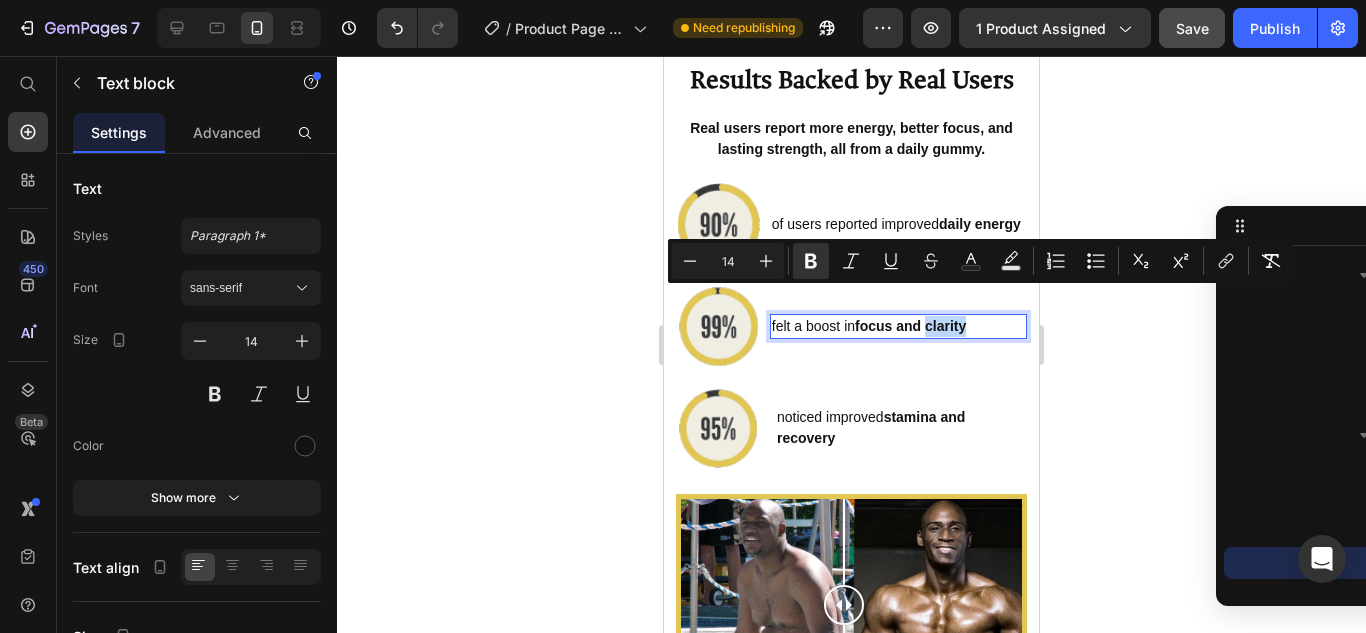 click on "focus and clarity" at bounding box center (910, 326) 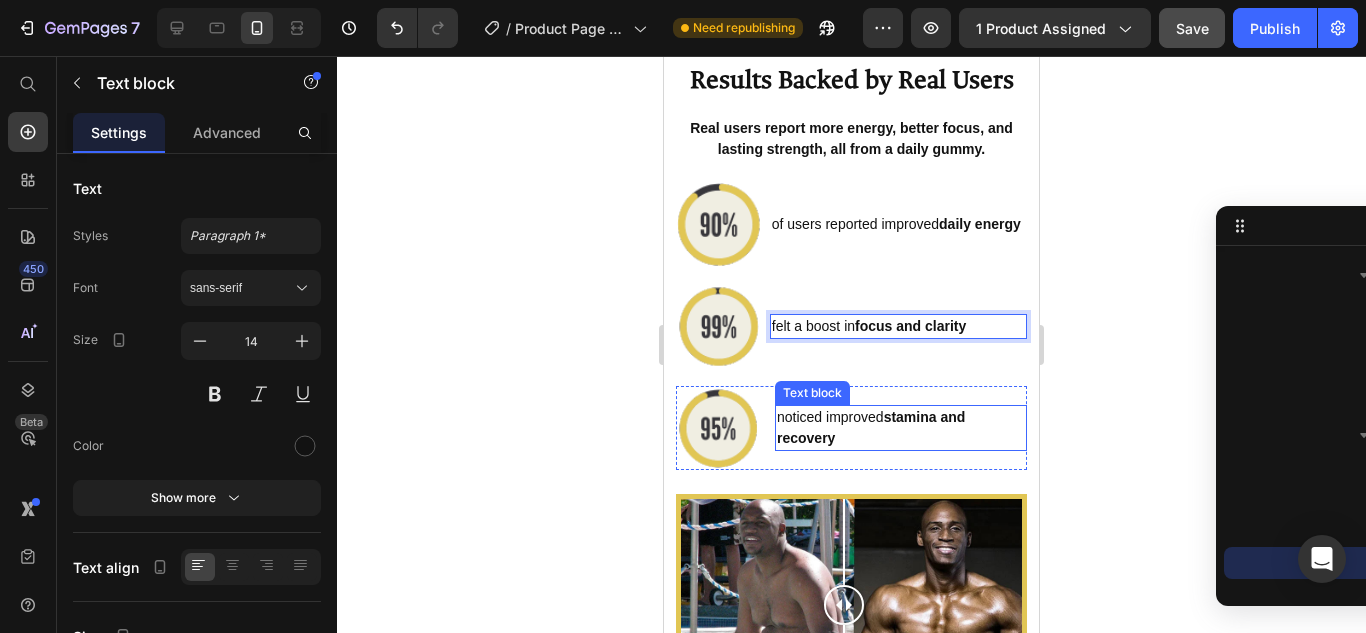 click on "noticed improved  stamina and recovery" at bounding box center (901, 428) 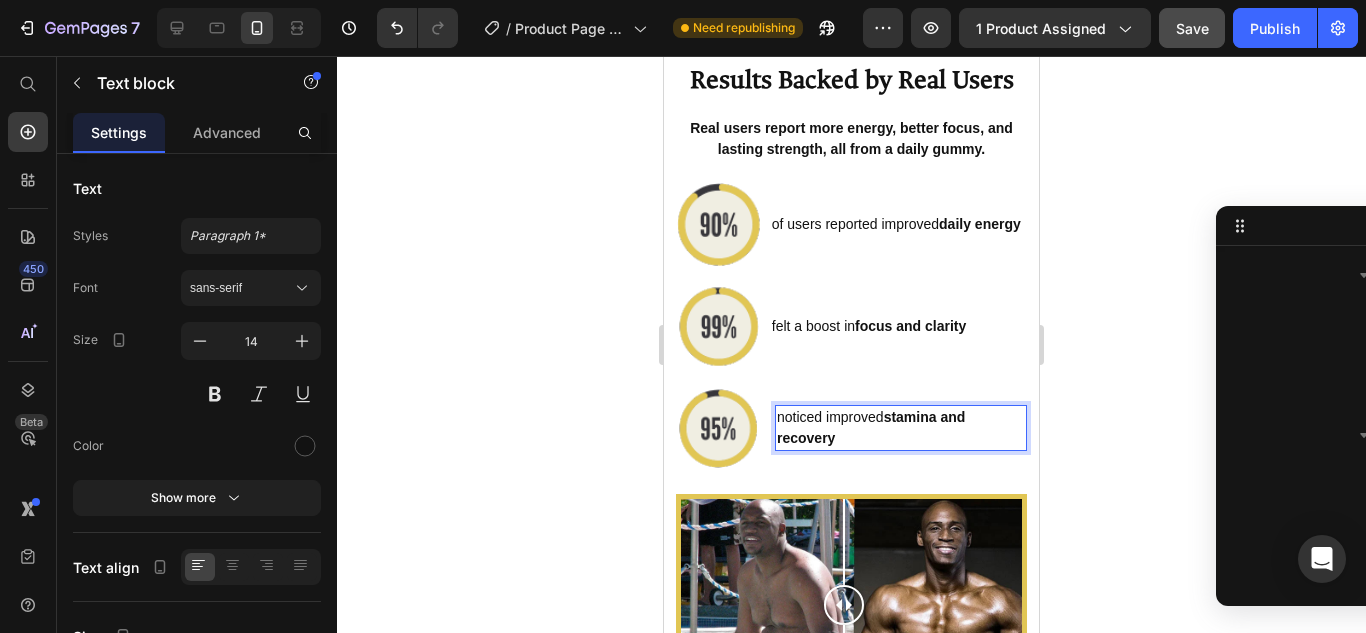 scroll, scrollTop: 827, scrollLeft: 0, axis: vertical 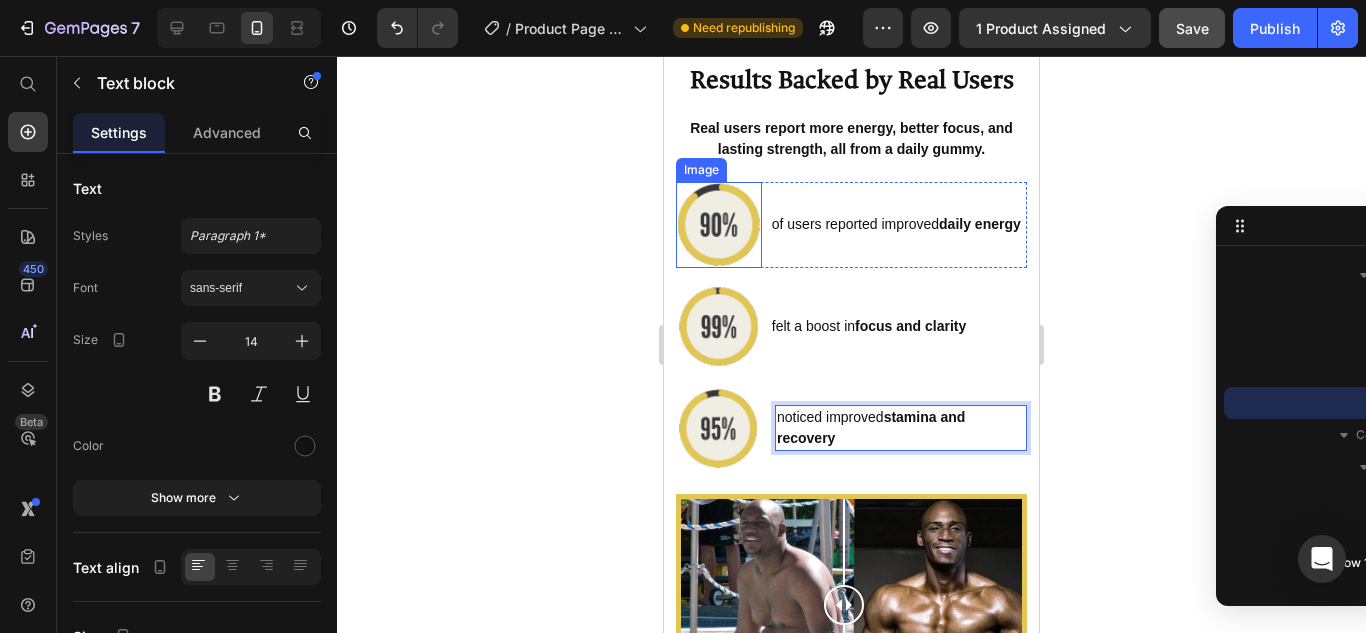 click at bounding box center (719, 225) 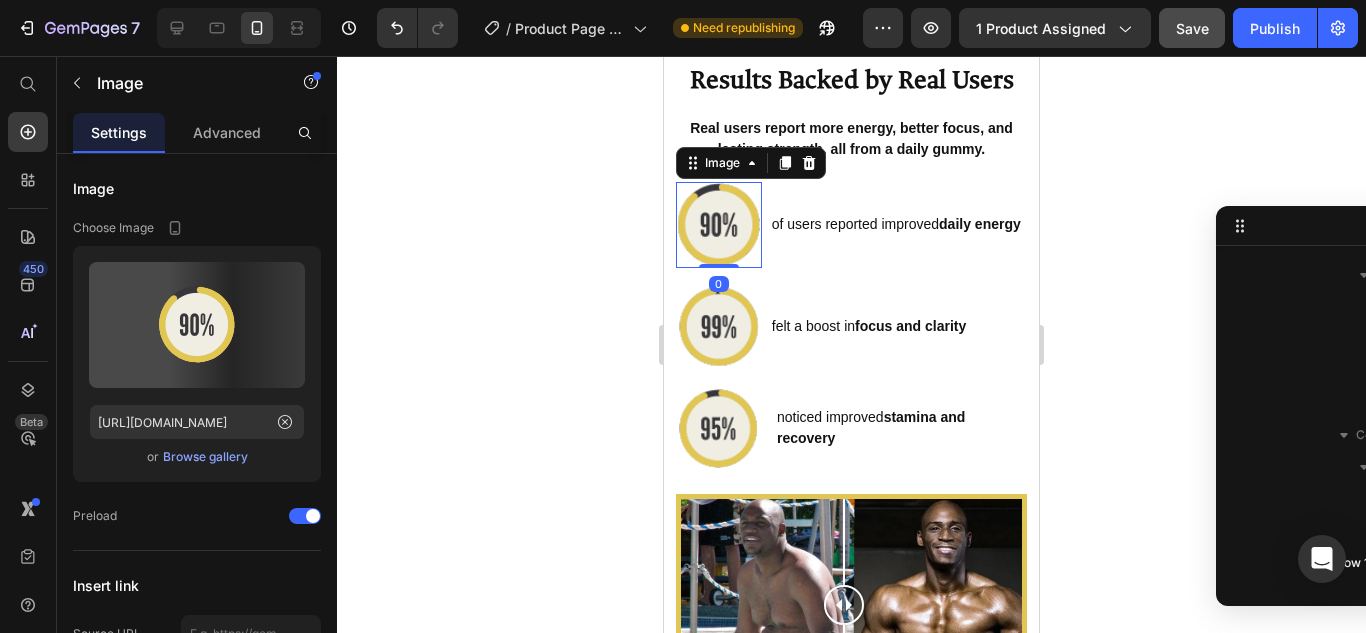 scroll, scrollTop: 443, scrollLeft: 0, axis: vertical 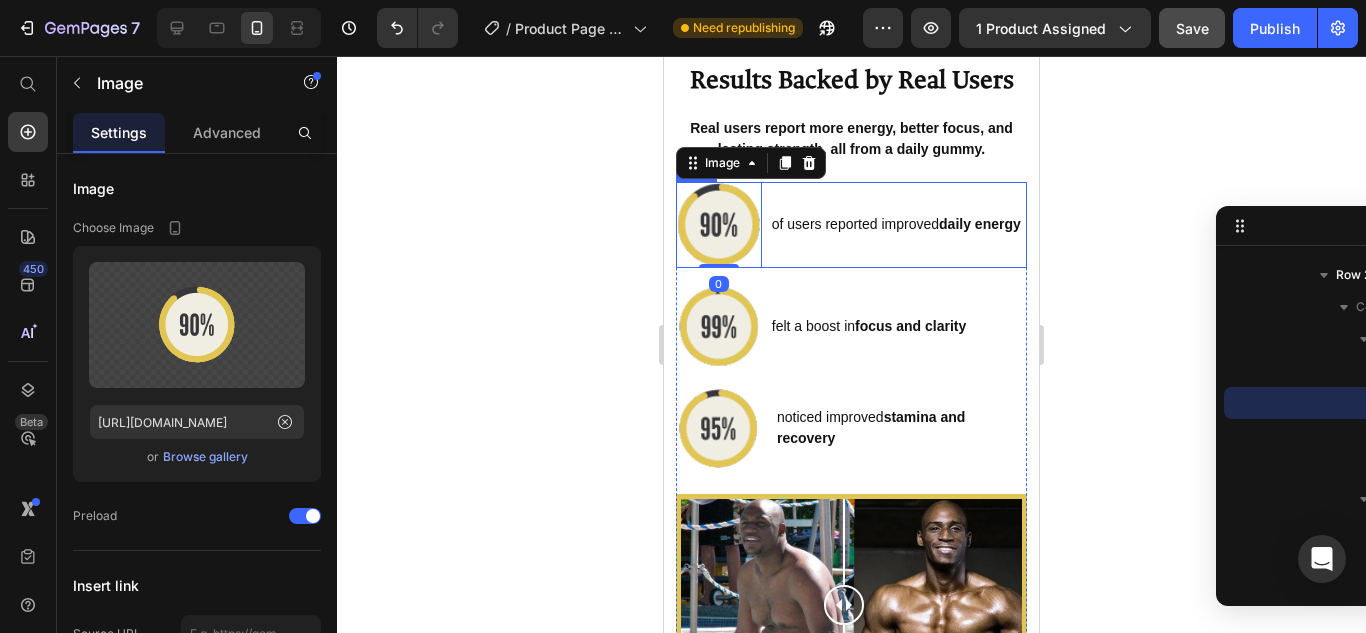 click on "Image   0 of users reported improved  daily energy Text block Row" at bounding box center [851, 225] 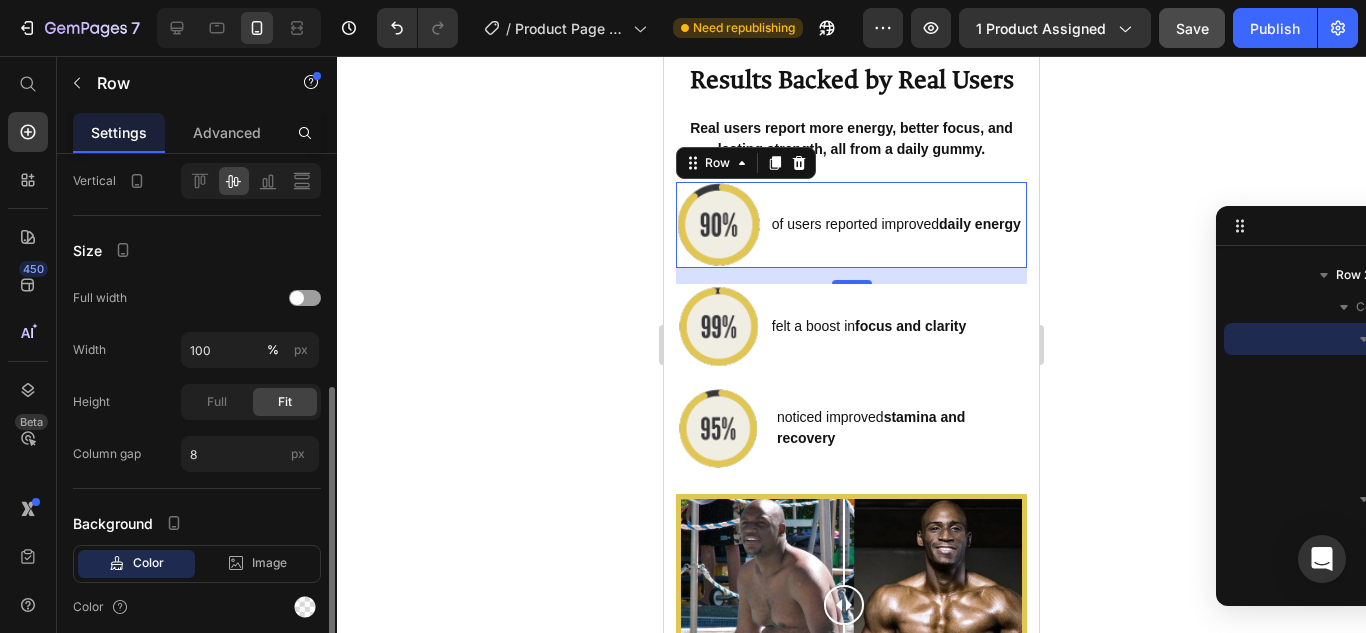 scroll, scrollTop: 496, scrollLeft: 0, axis: vertical 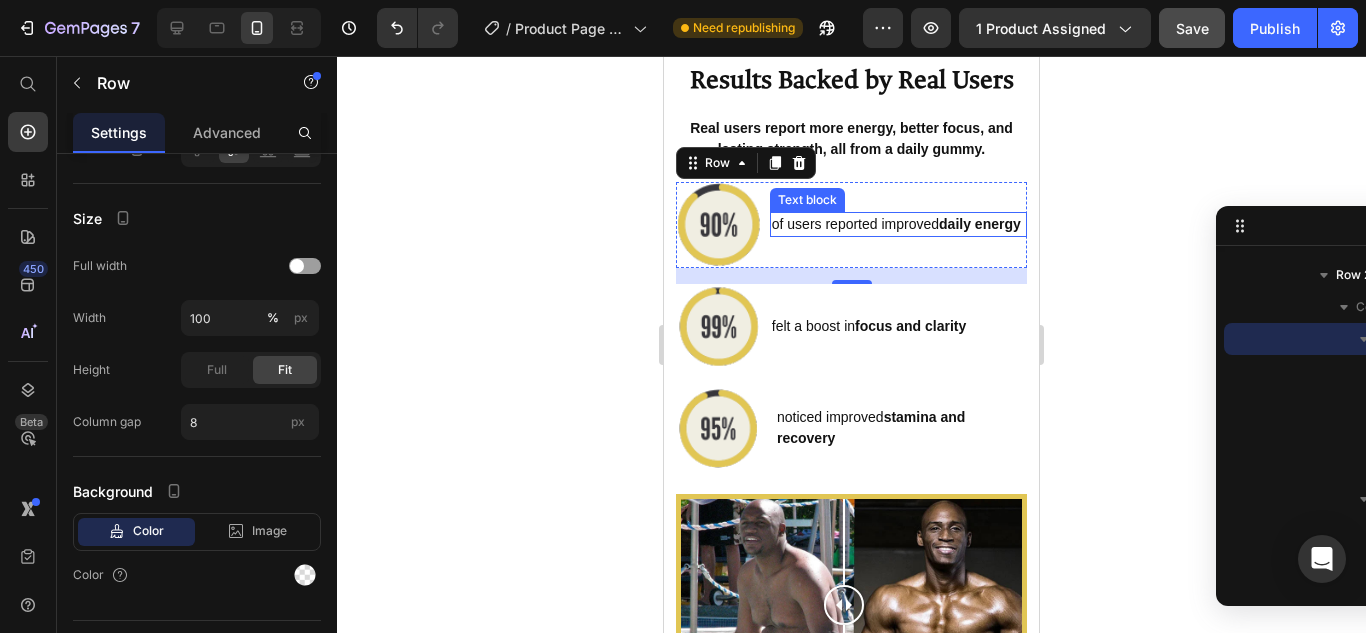 click on "daily energy" at bounding box center [980, 224] 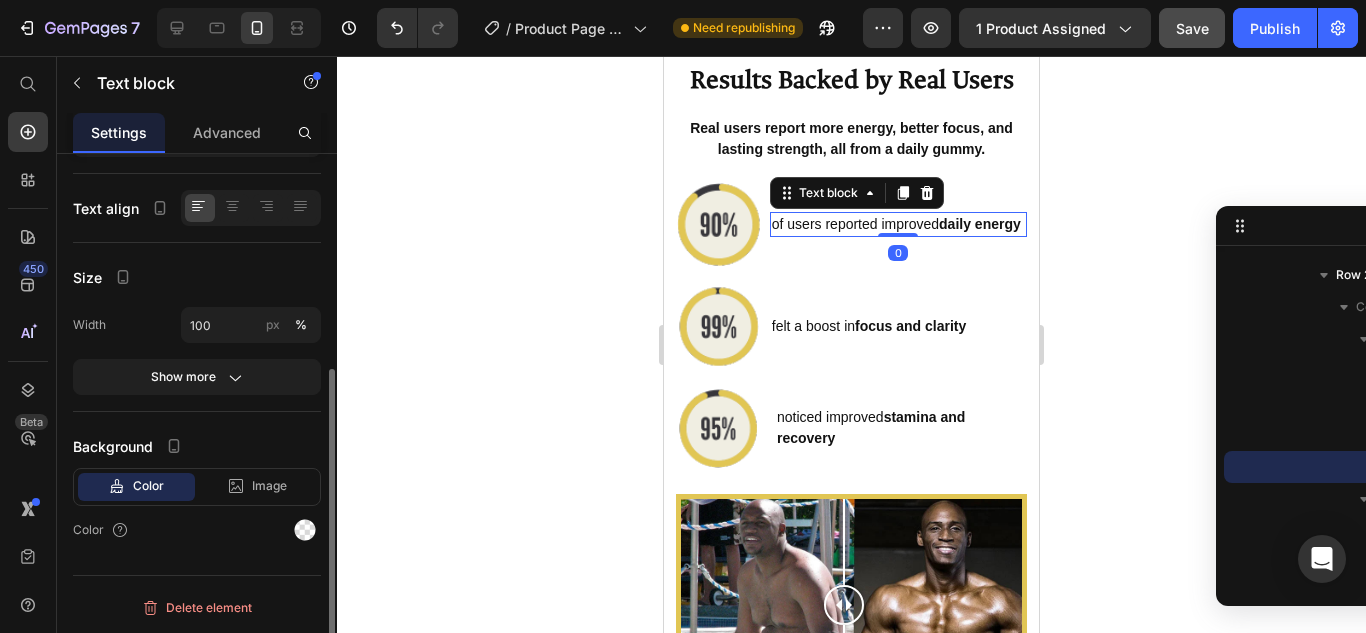scroll, scrollTop: 0, scrollLeft: 0, axis: both 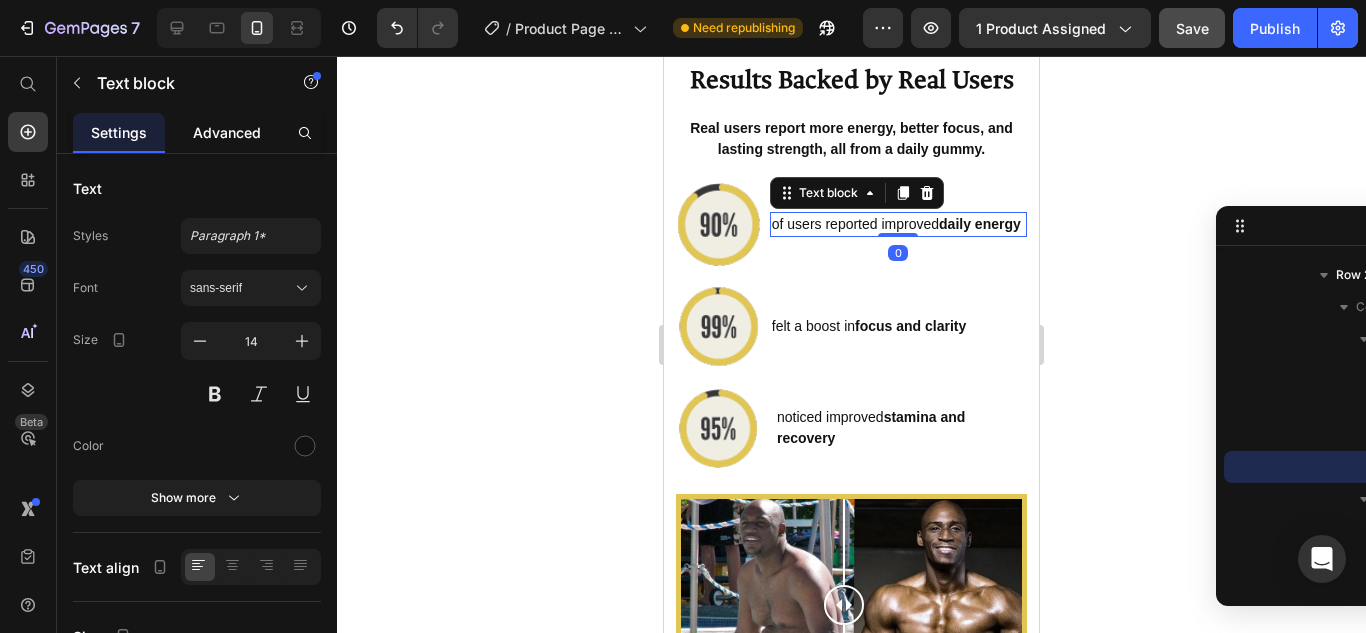 click on "Advanced" at bounding box center (227, 132) 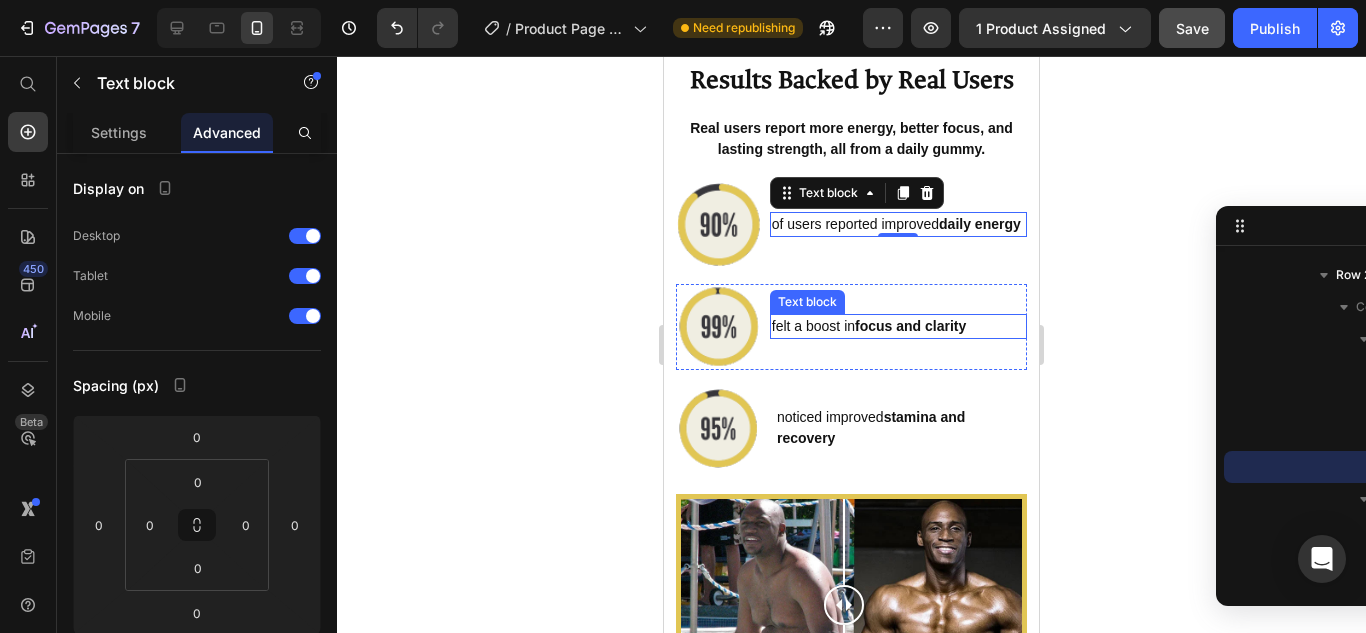 click on "felt a boost in  focus and clarity" at bounding box center [898, 326] 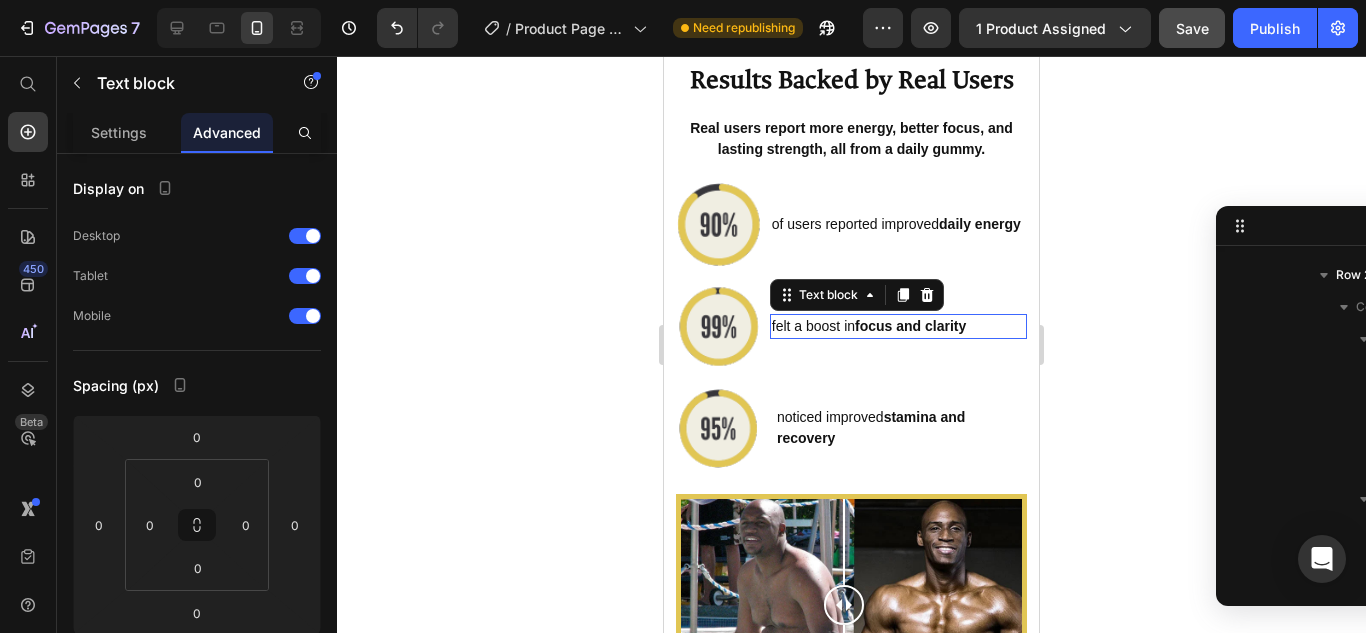 scroll, scrollTop: 667, scrollLeft: 0, axis: vertical 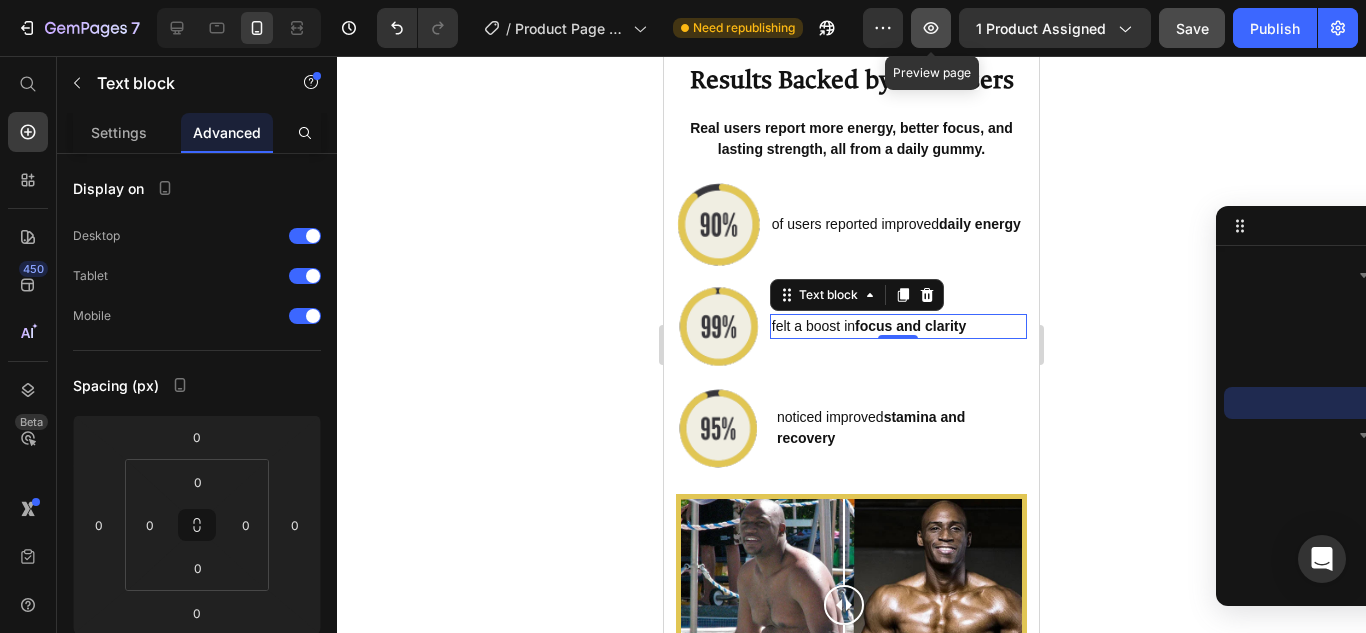 click 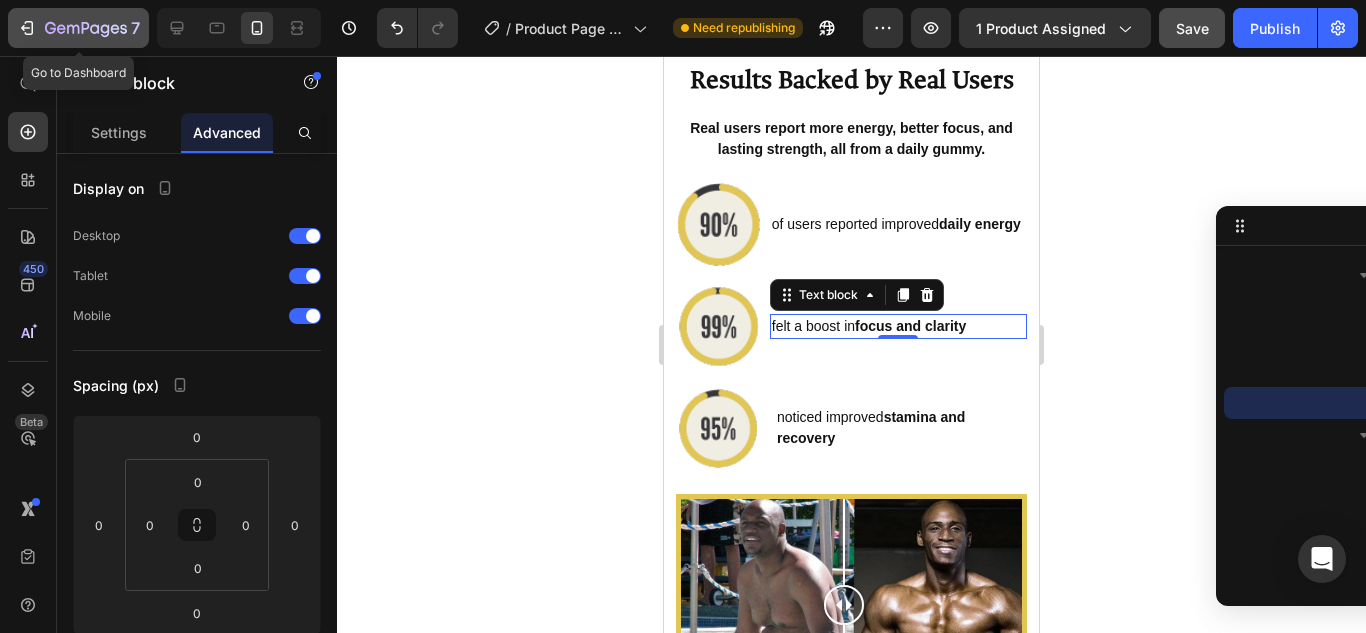 click 